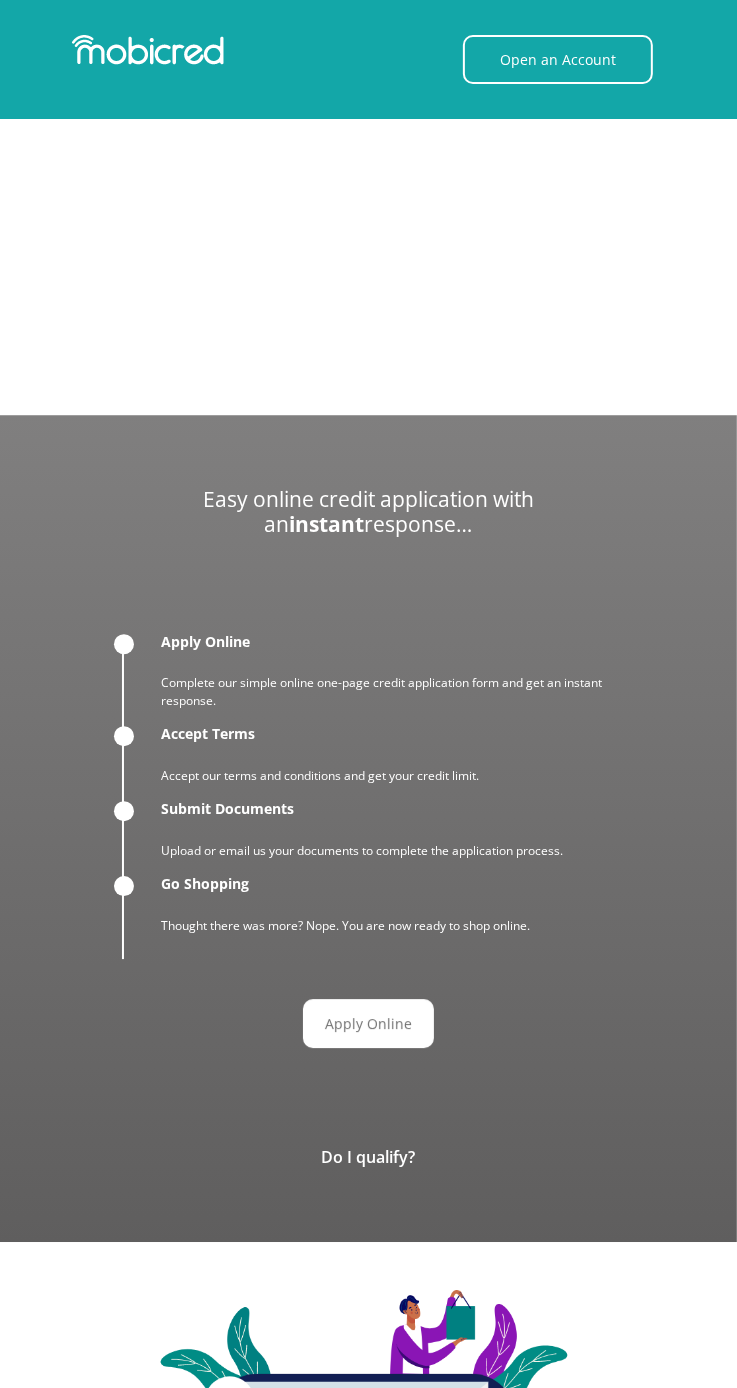 scroll, scrollTop: 2457, scrollLeft: 0, axis: vertical 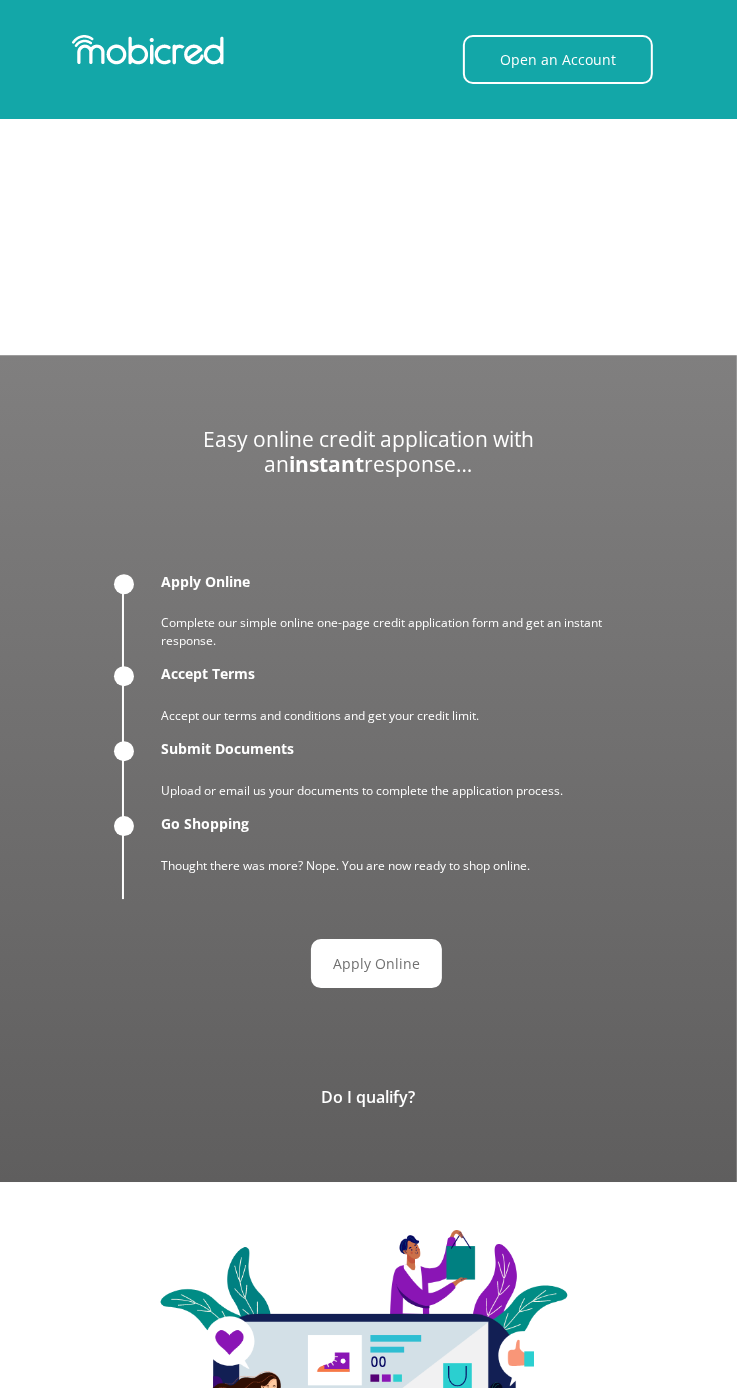 click on "Apply
Online" at bounding box center (376, 963) 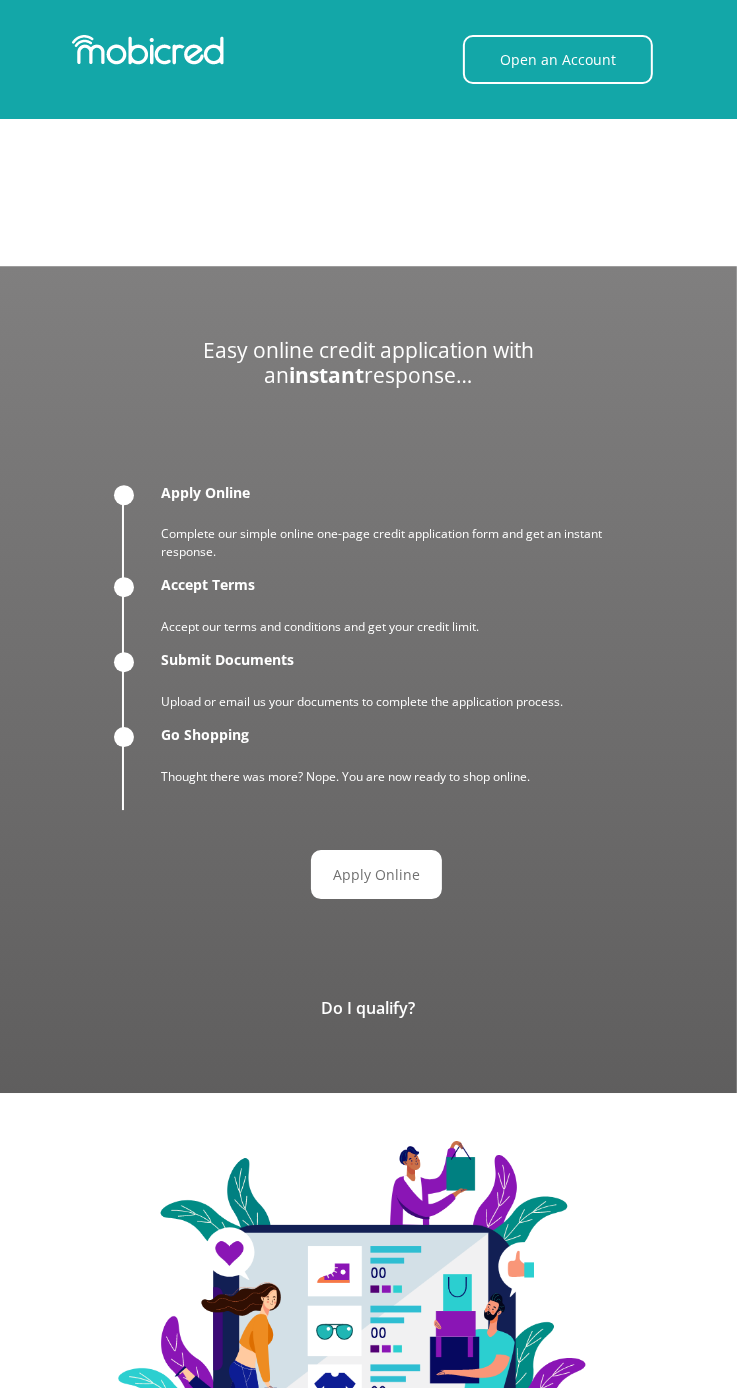scroll, scrollTop: 2564, scrollLeft: 0, axis: vertical 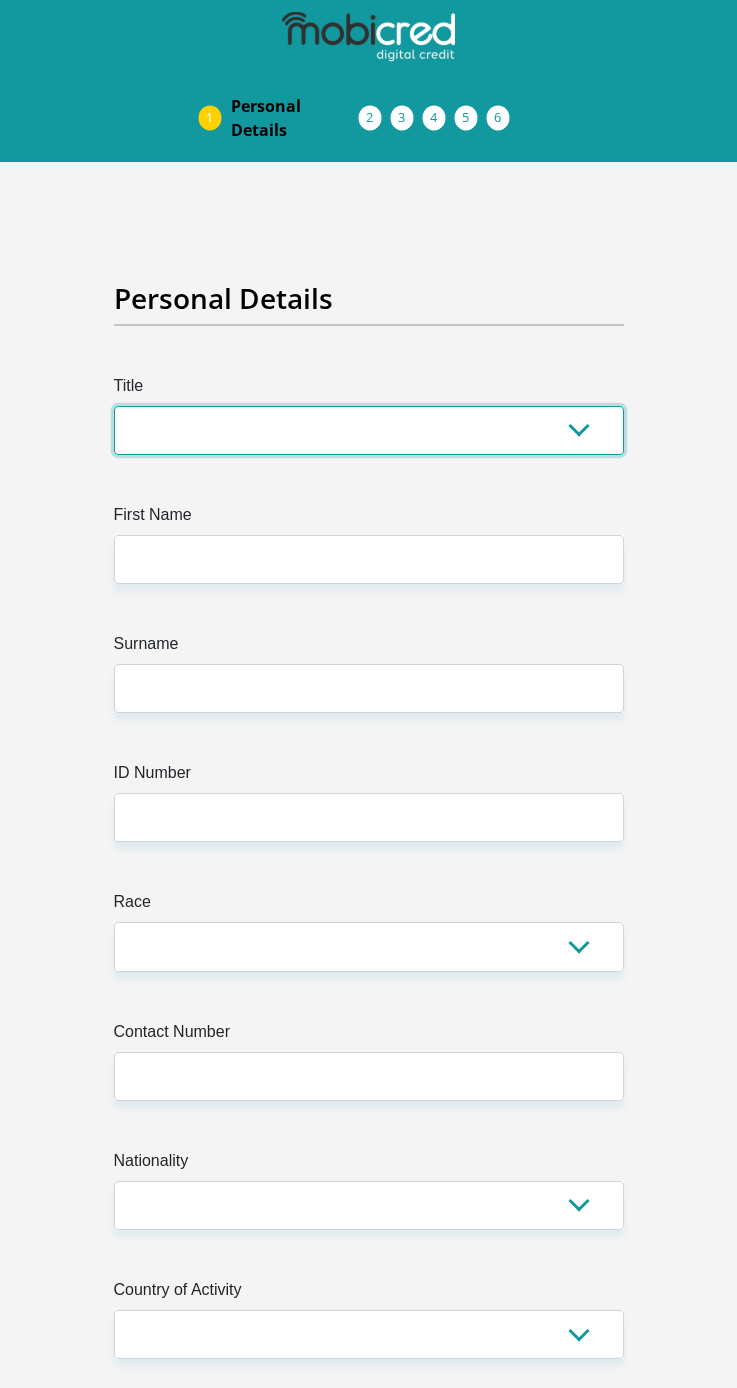 click on "Mr
Ms
Mrs
Dr
Other" at bounding box center (369, 430) 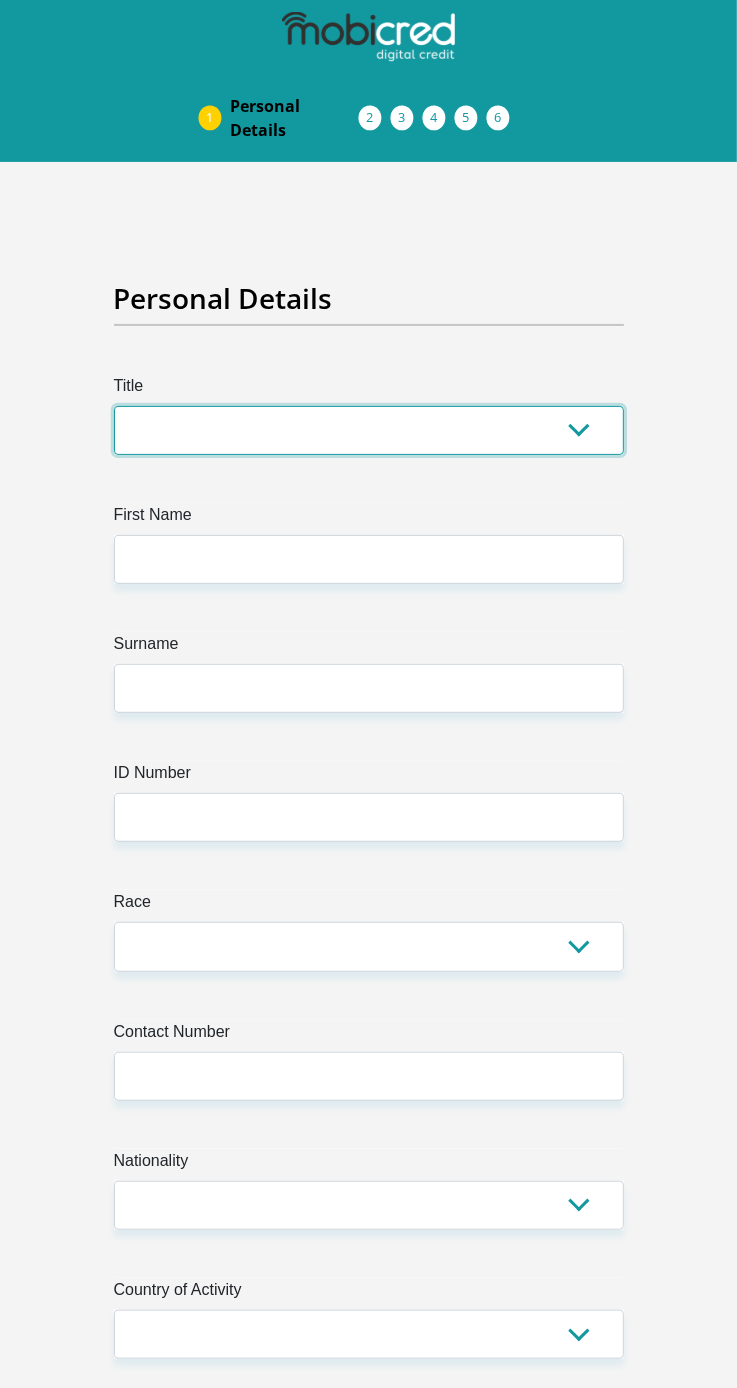 select on "Ms" 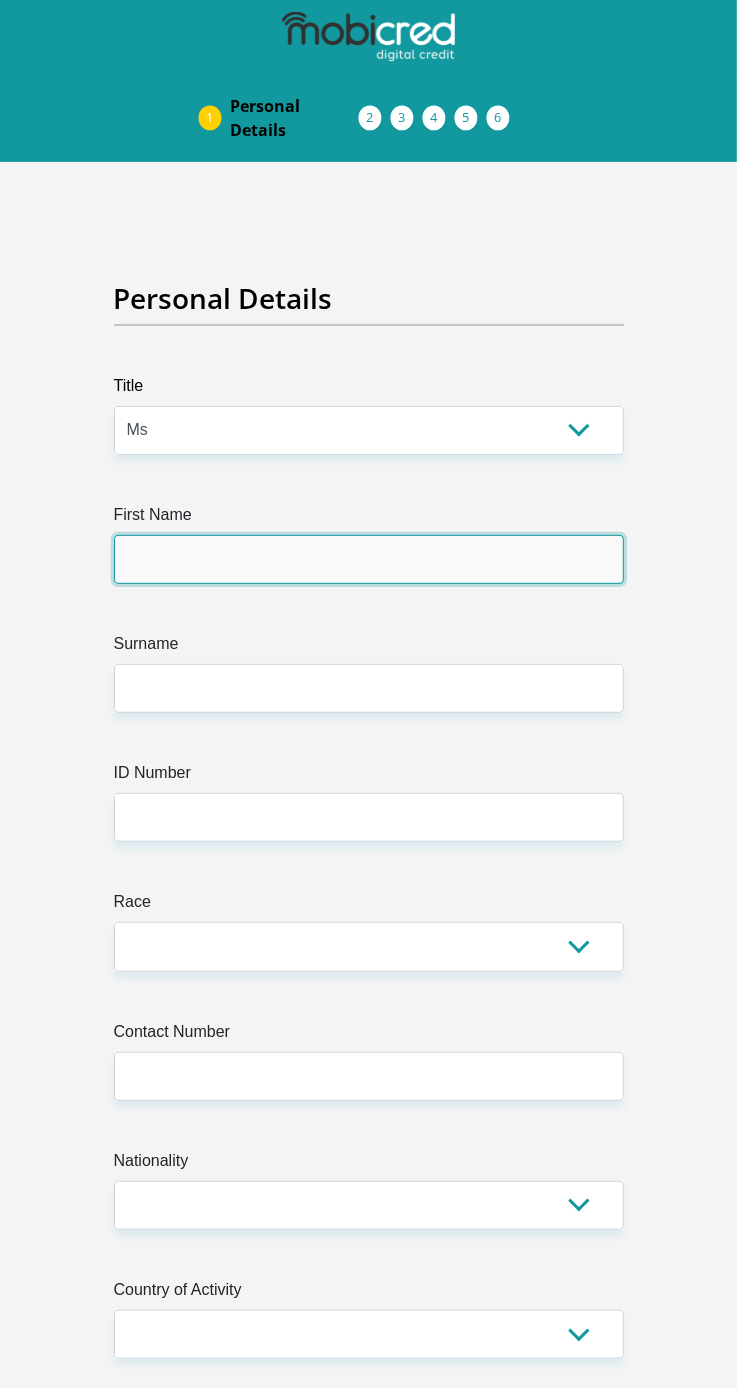 click on "First Name" at bounding box center [369, 559] 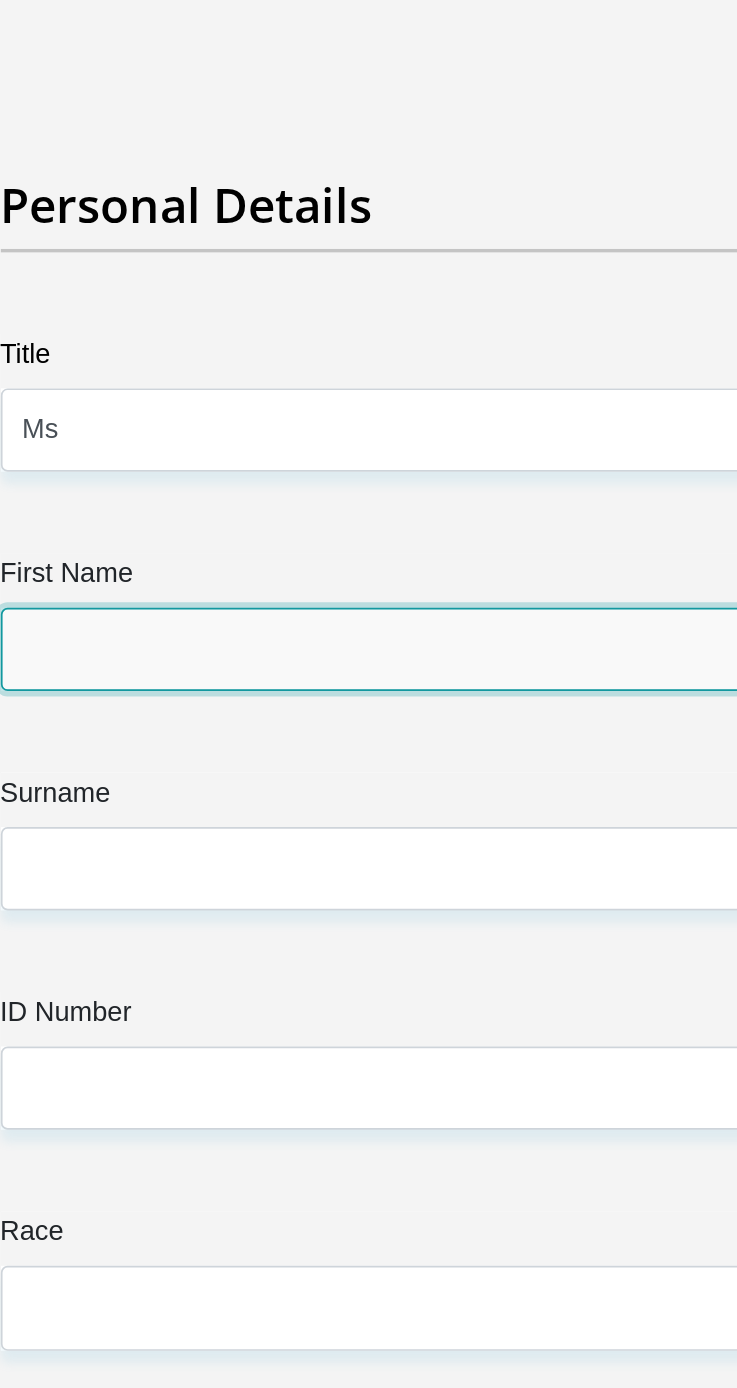 type on "Kulsum" 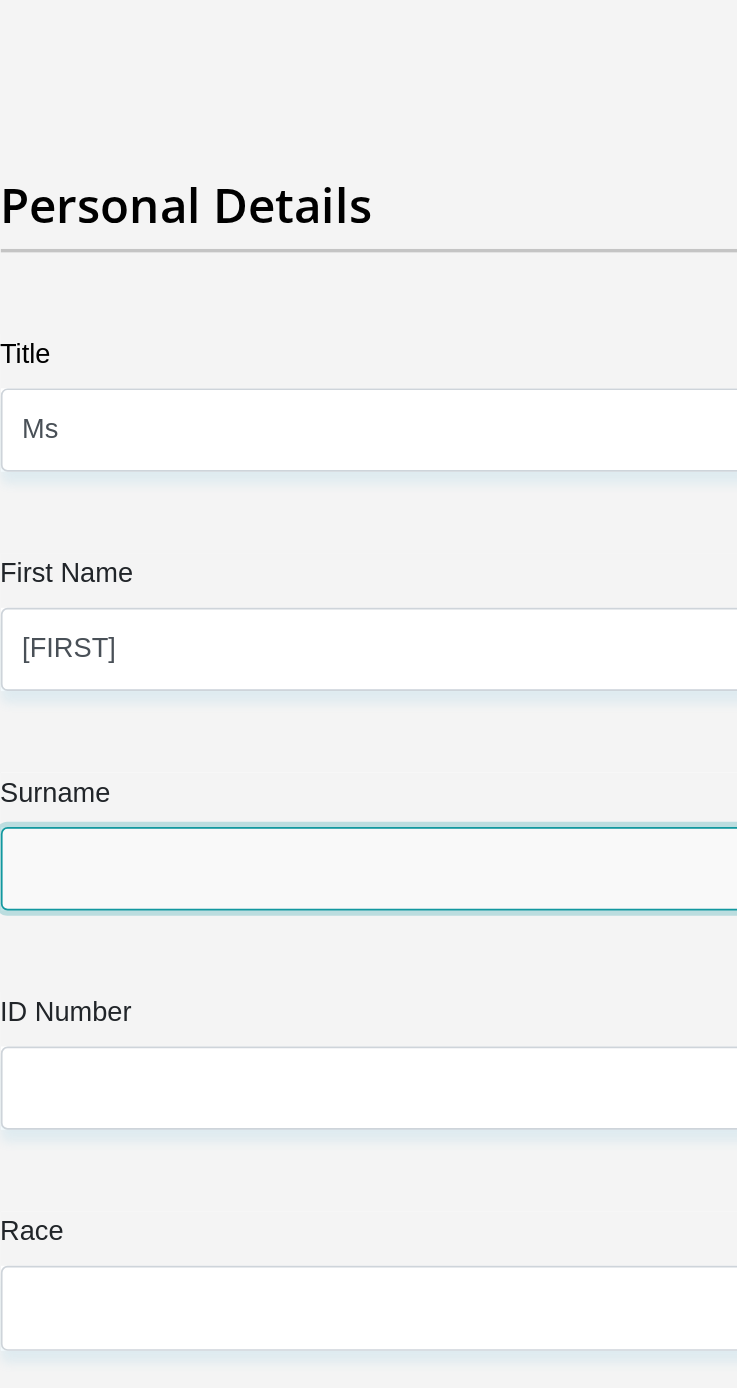 type on "Barry" 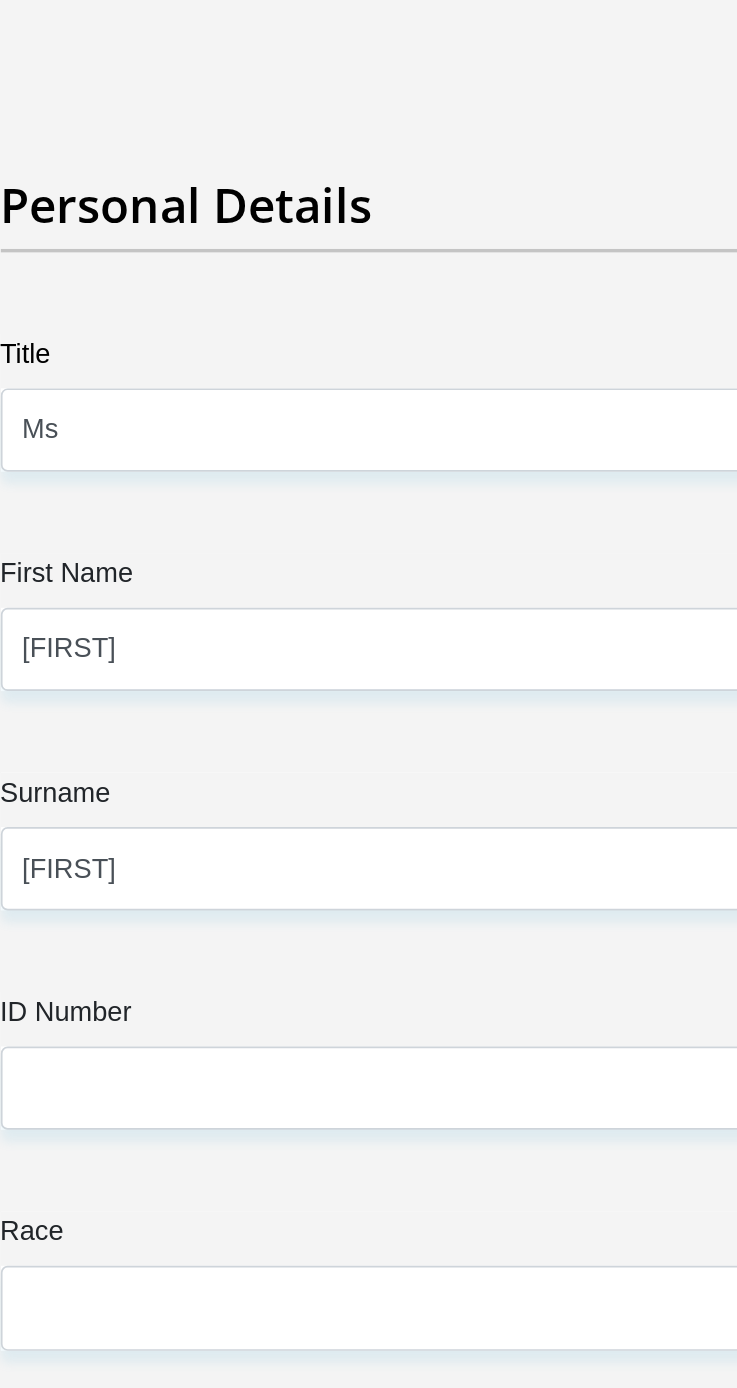 select on "ZAF" 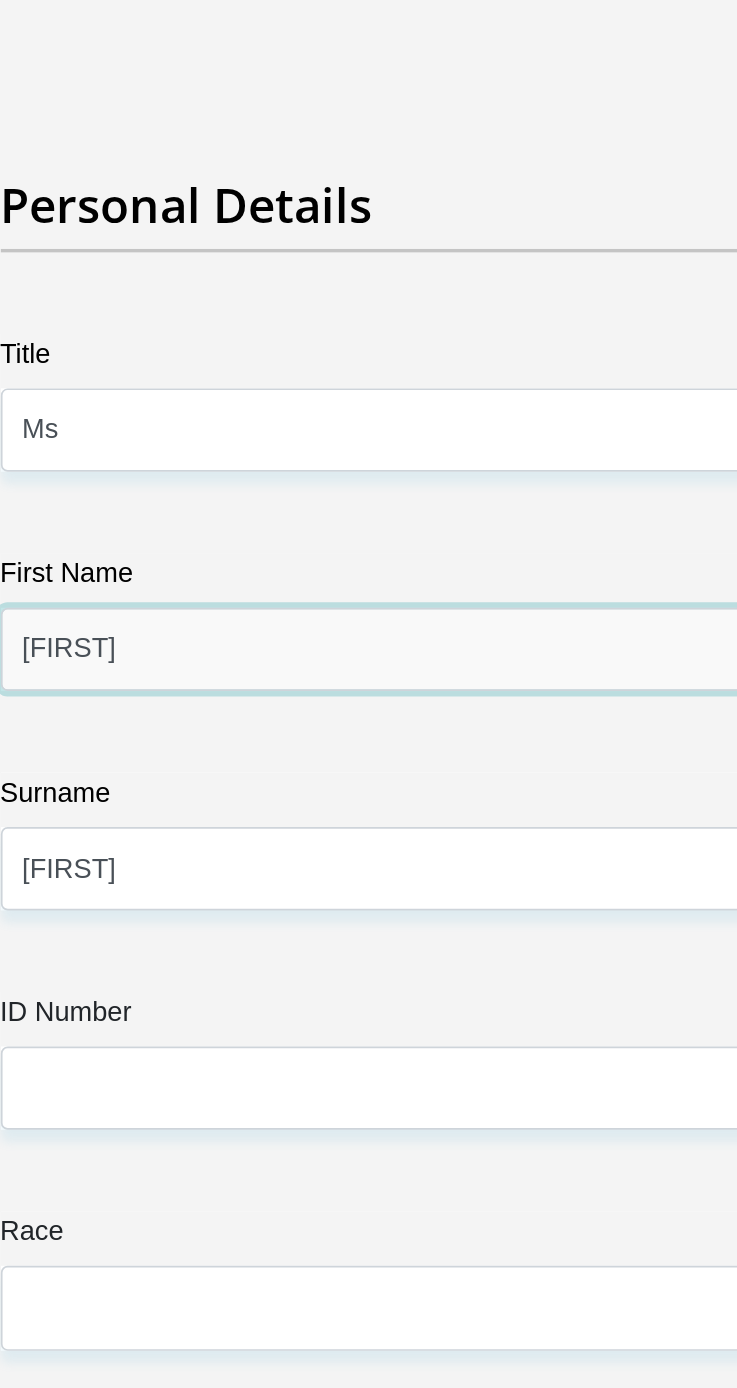 click on "Kulsum" at bounding box center (369, 559) 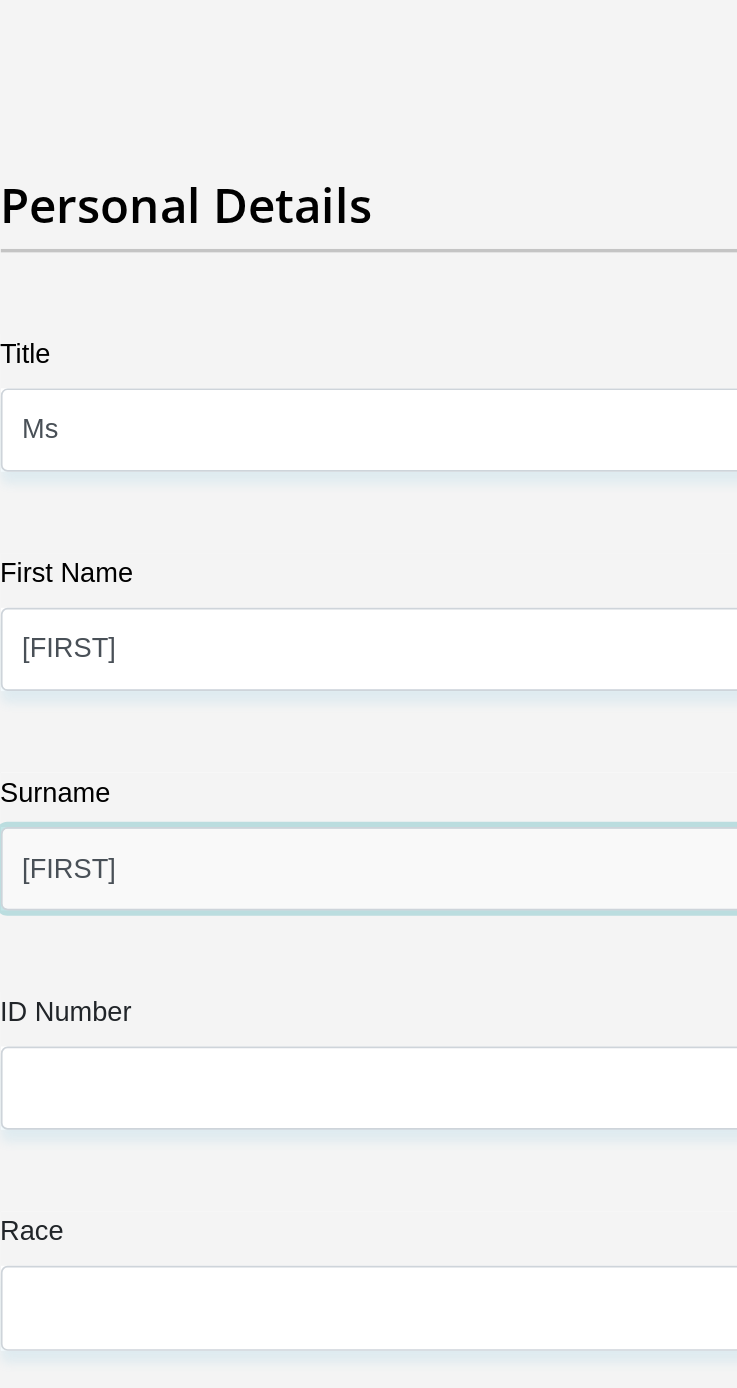 click on "Barry" at bounding box center (369, 688) 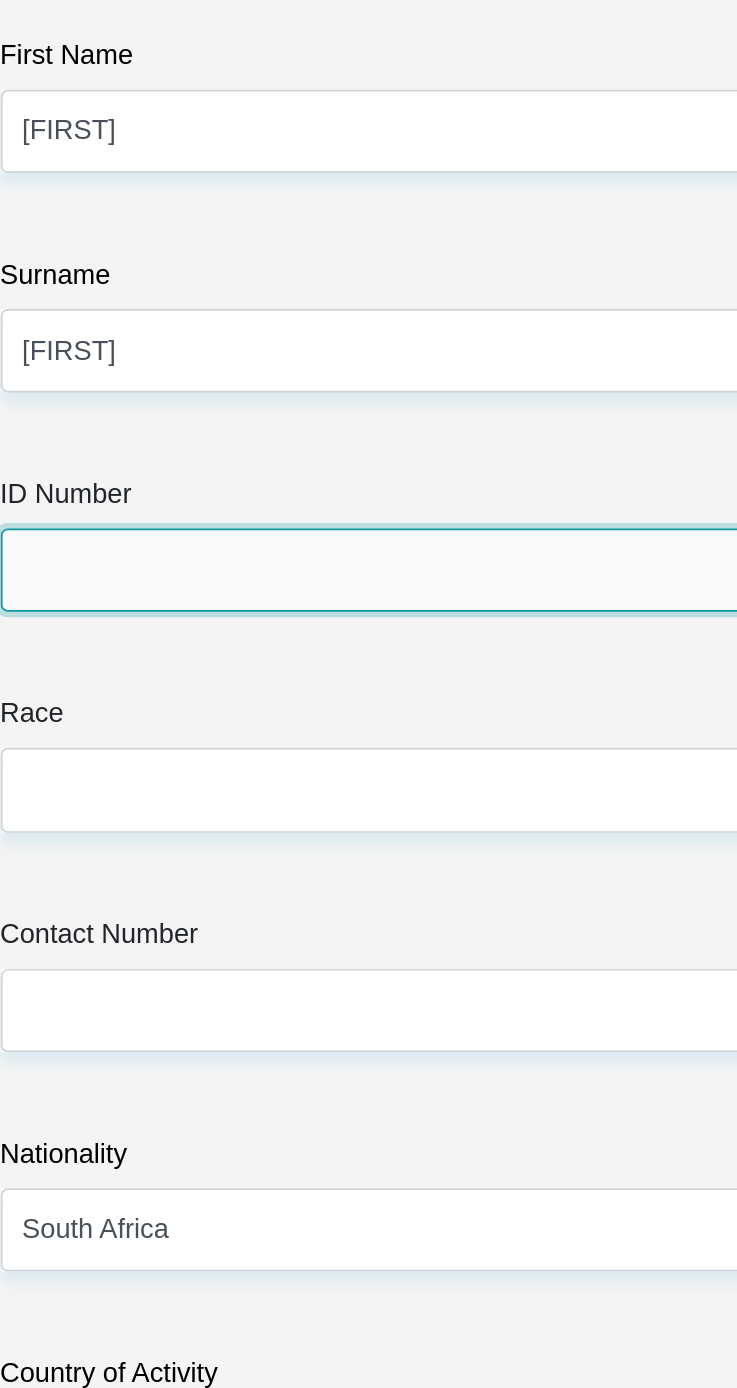 click on "ID Number" at bounding box center [369, 817] 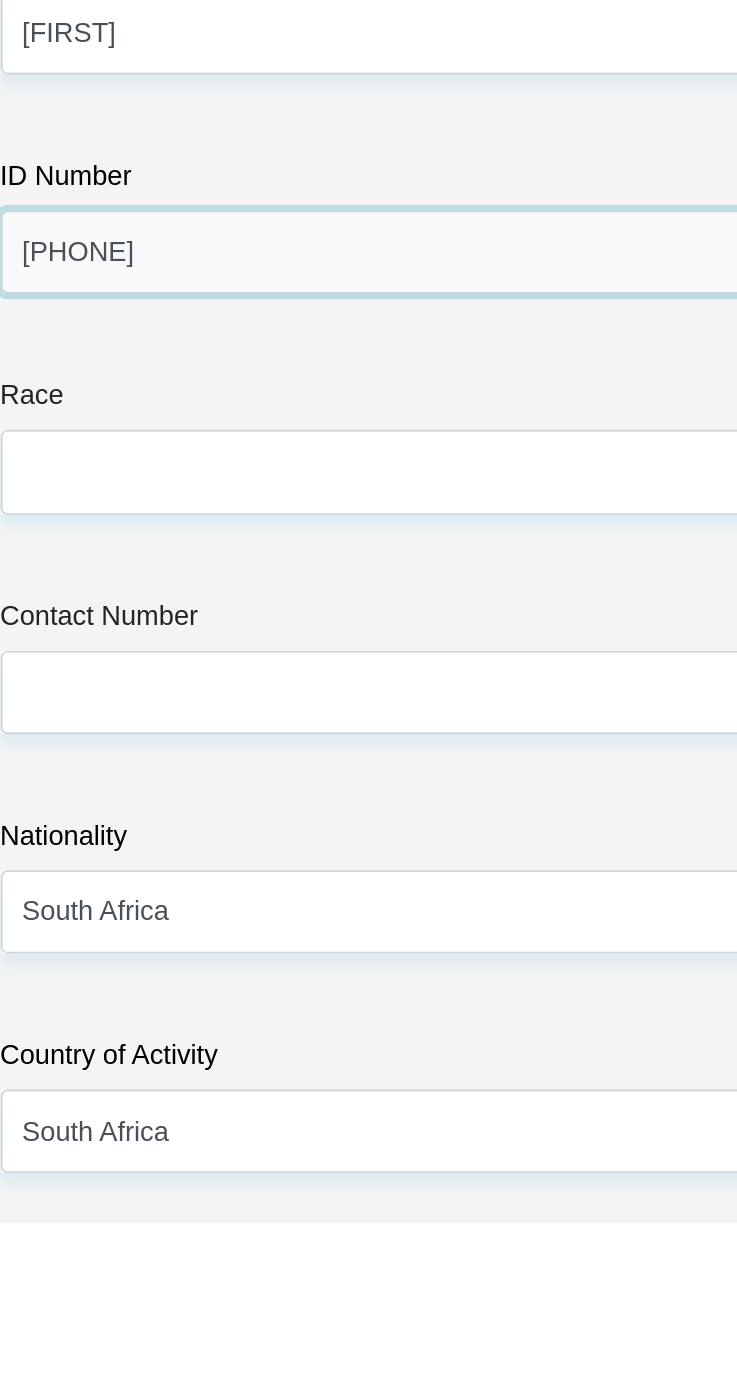 type on "8812110193083" 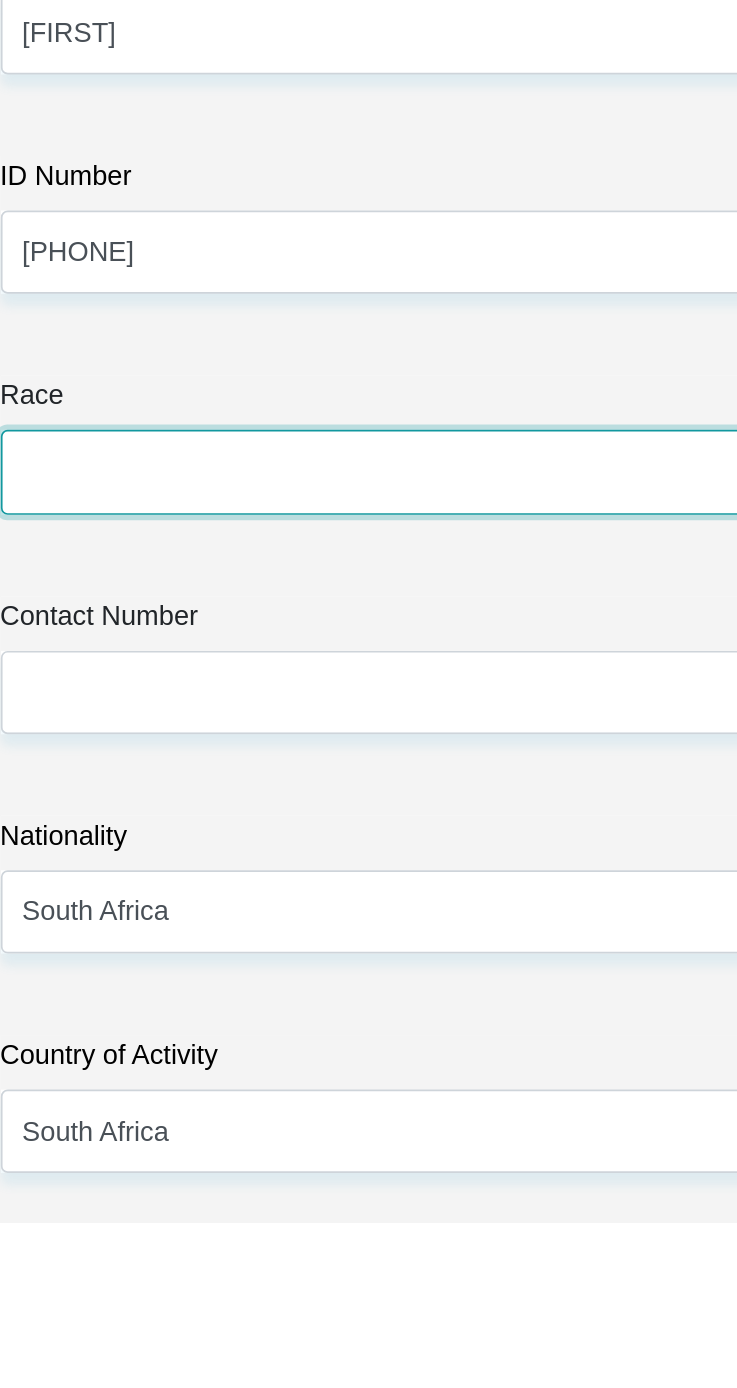 click on "Black
Coloured
Indian
White
Other" at bounding box center (369, 946) 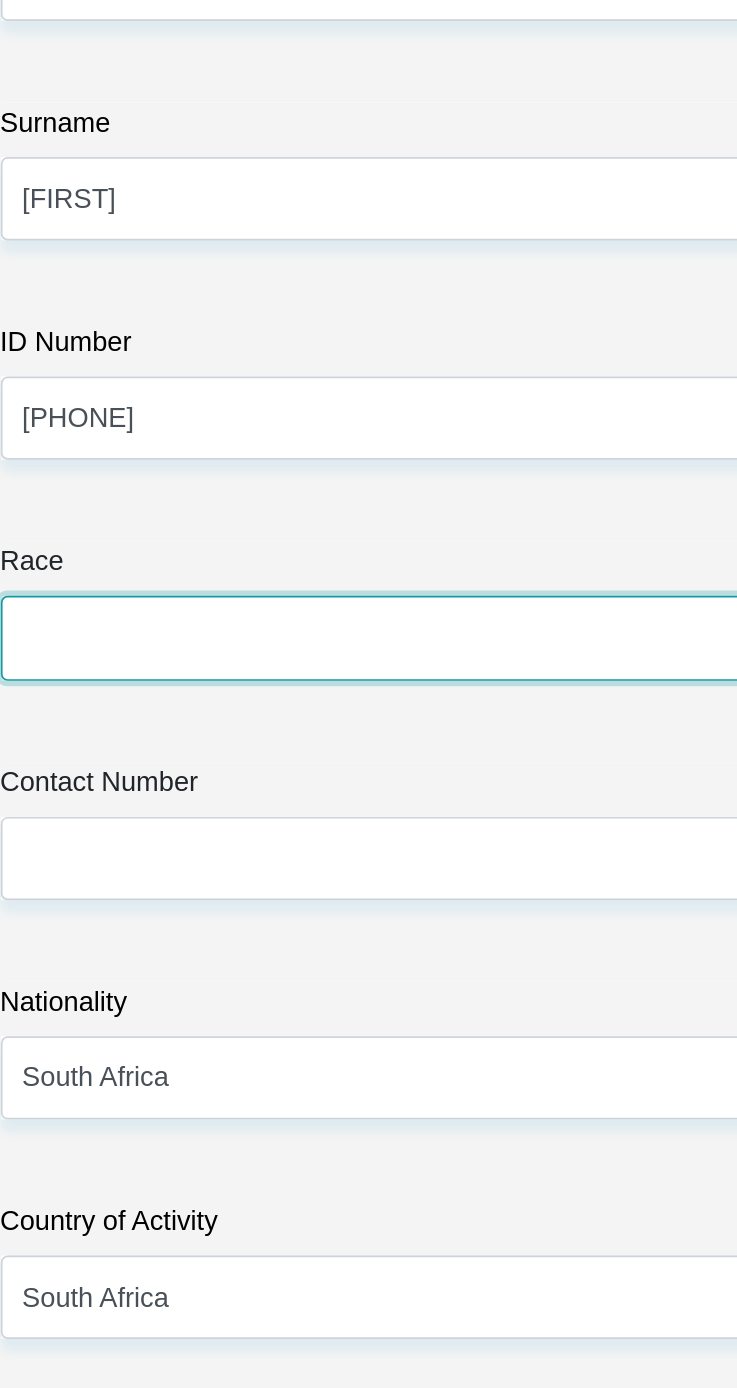 select on "2" 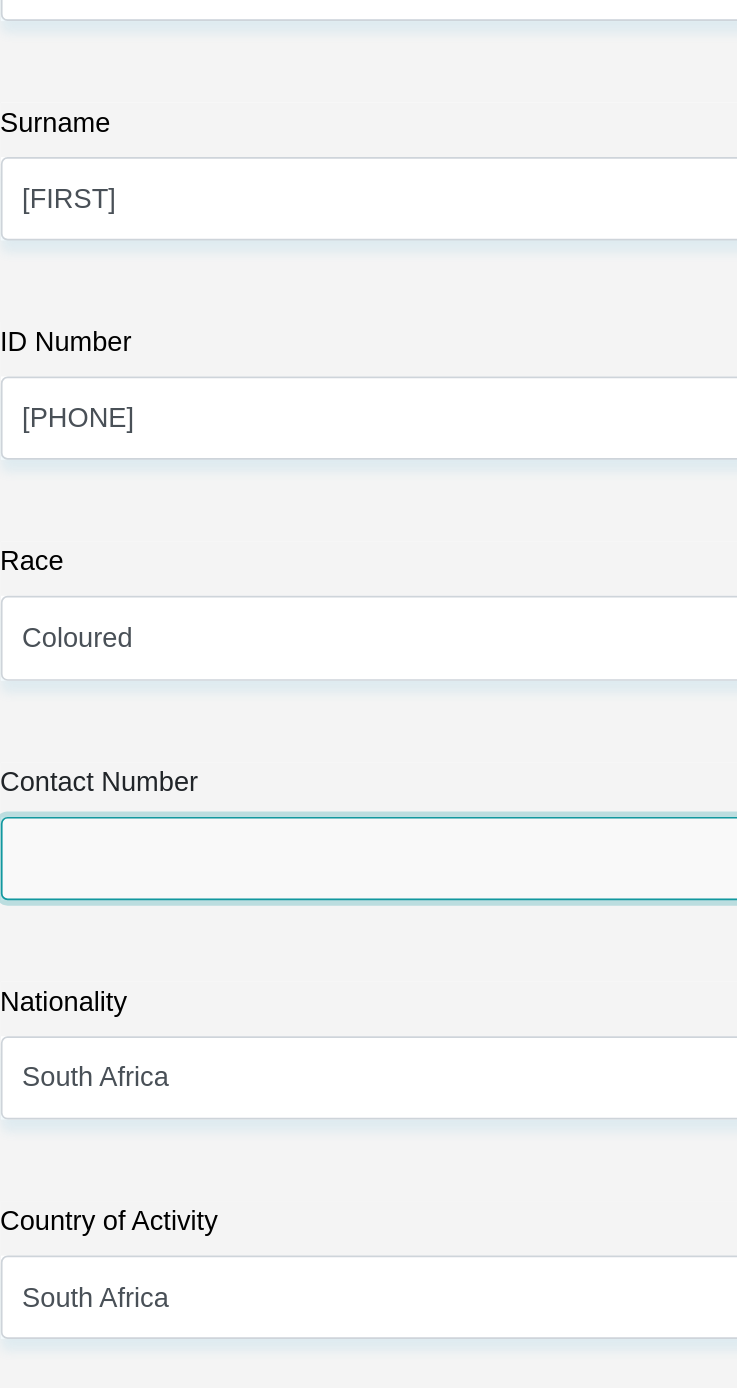 click on "Contact Number" at bounding box center [369, 1076] 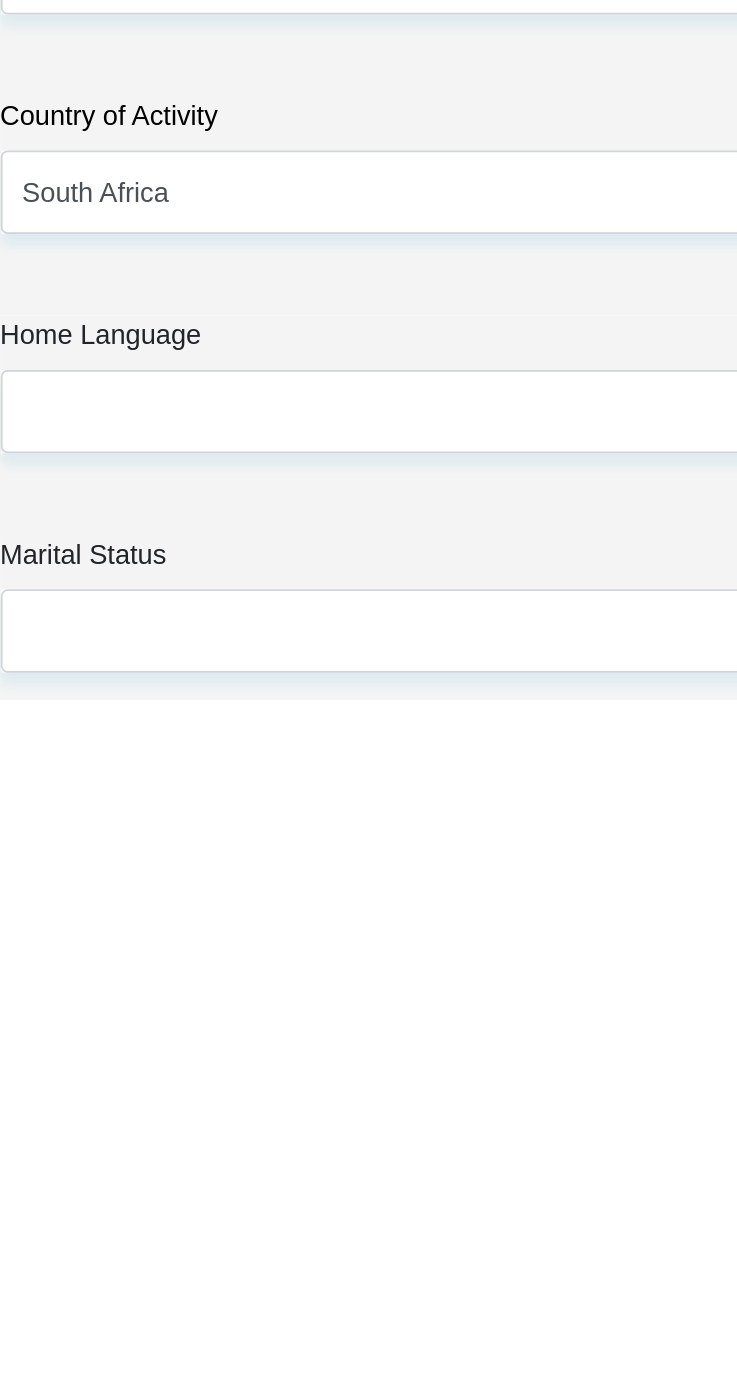 scroll, scrollTop: 248, scrollLeft: 0, axis: vertical 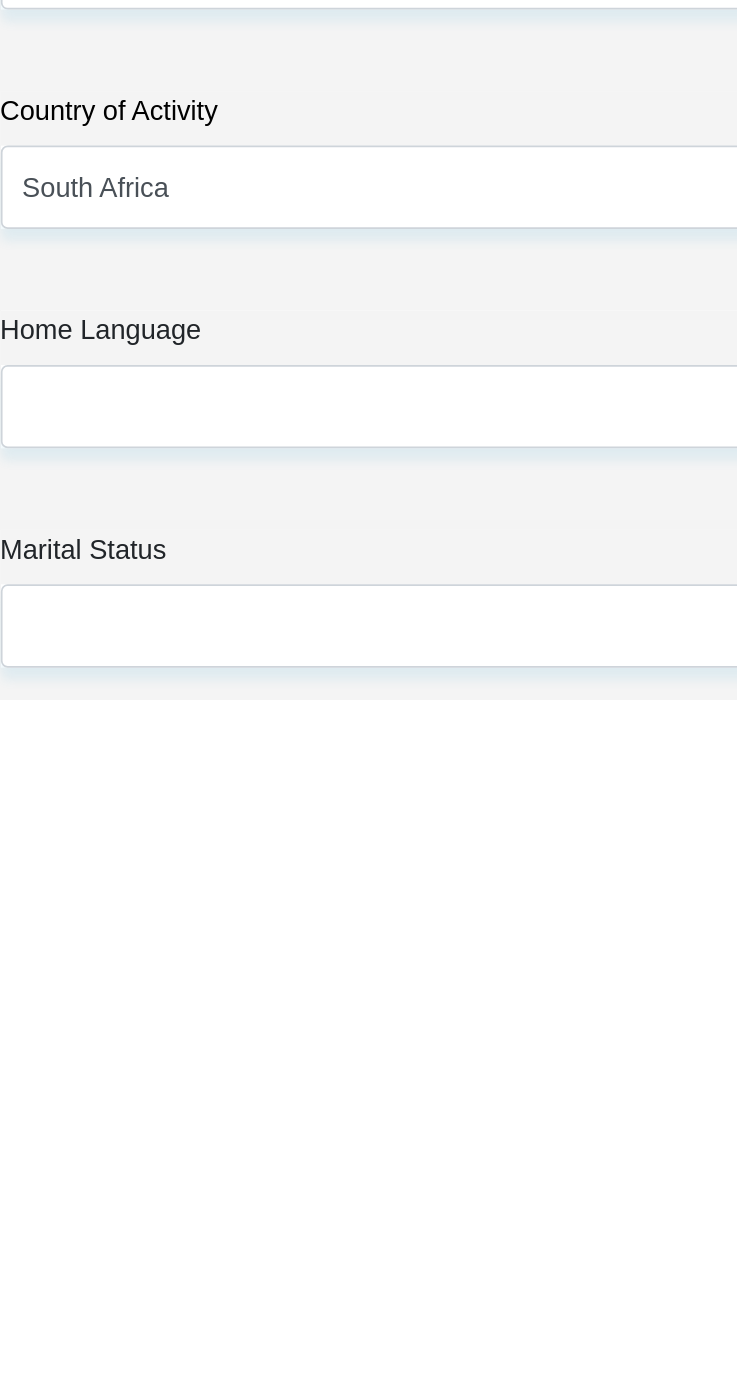 type on "0717503962" 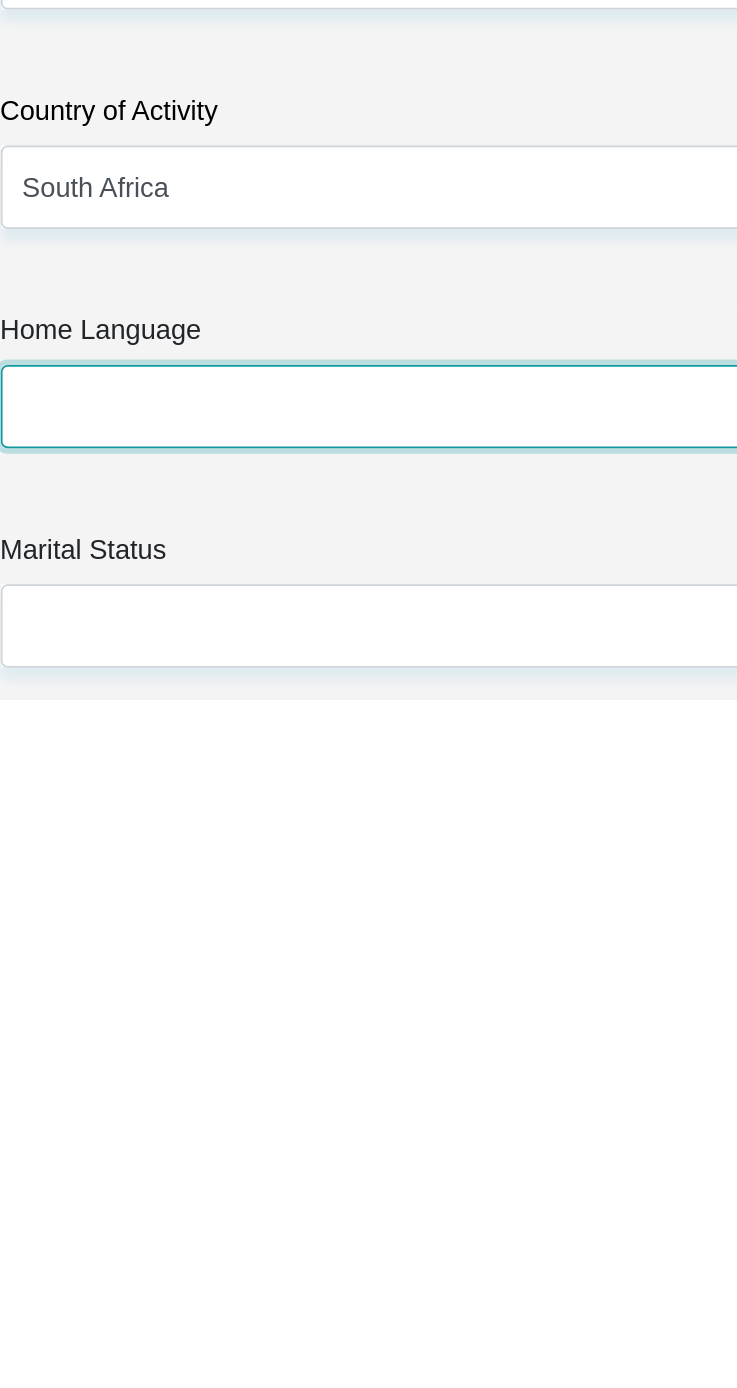 click on "Afrikaans
English
Sepedi
South Ndebele
Southern Sotho
Swati
Tsonga
Tswana
Venda
Xhosa
Zulu
Other" at bounding box center (369, 1215) 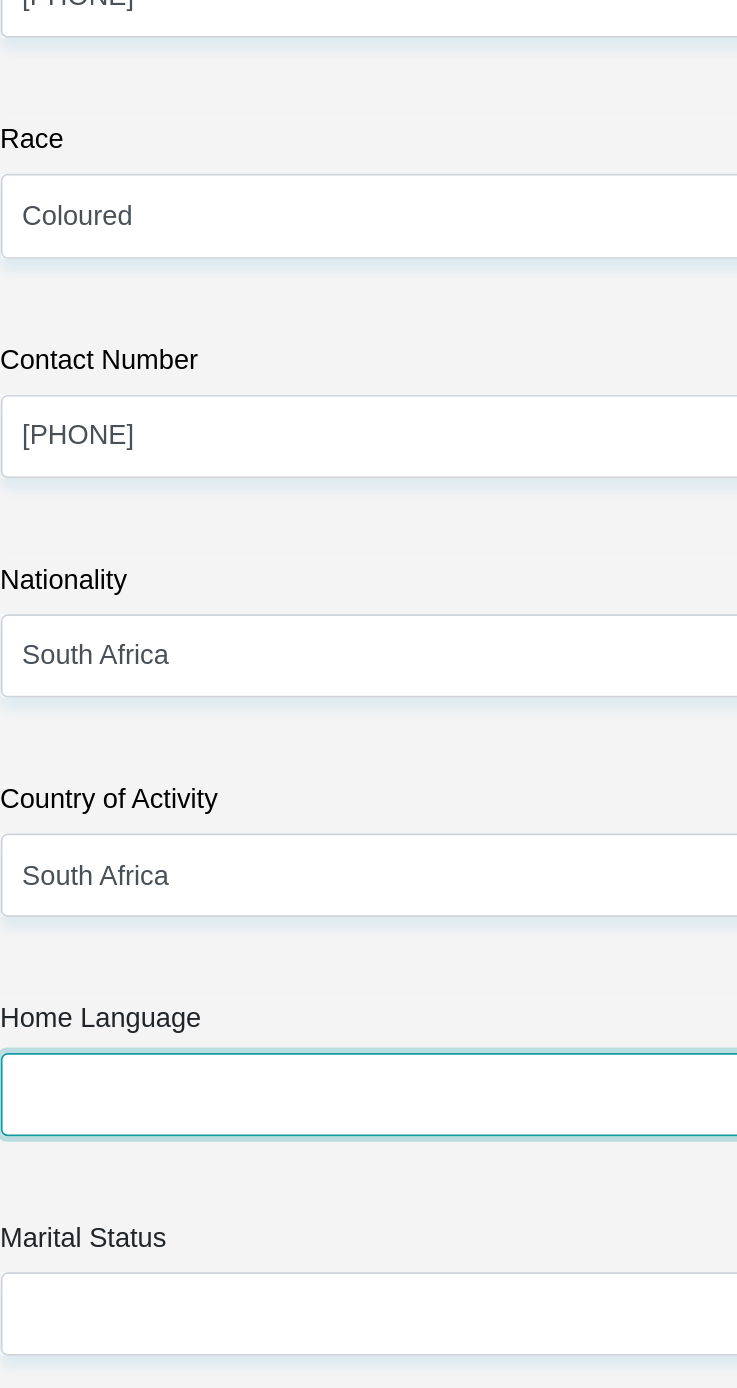 select on "eng" 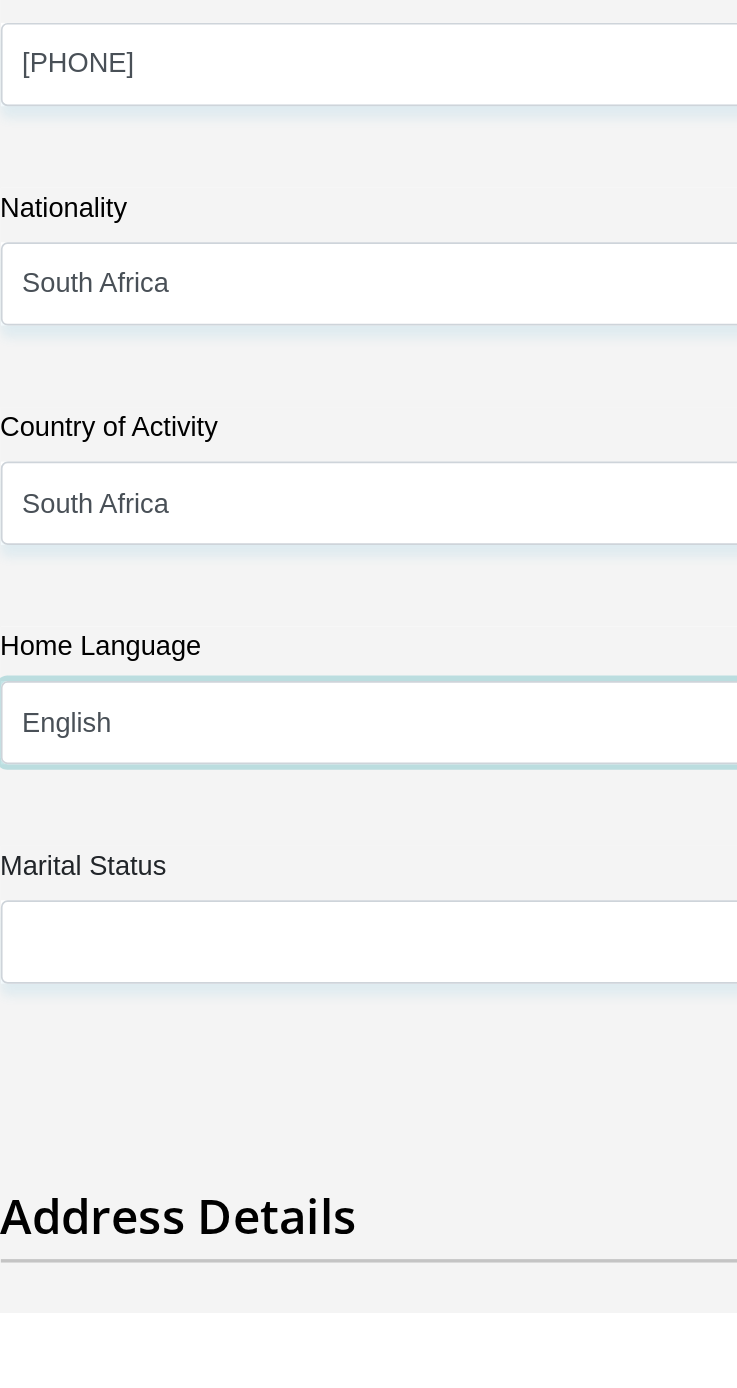 scroll, scrollTop: 433, scrollLeft: 0, axis: vertical 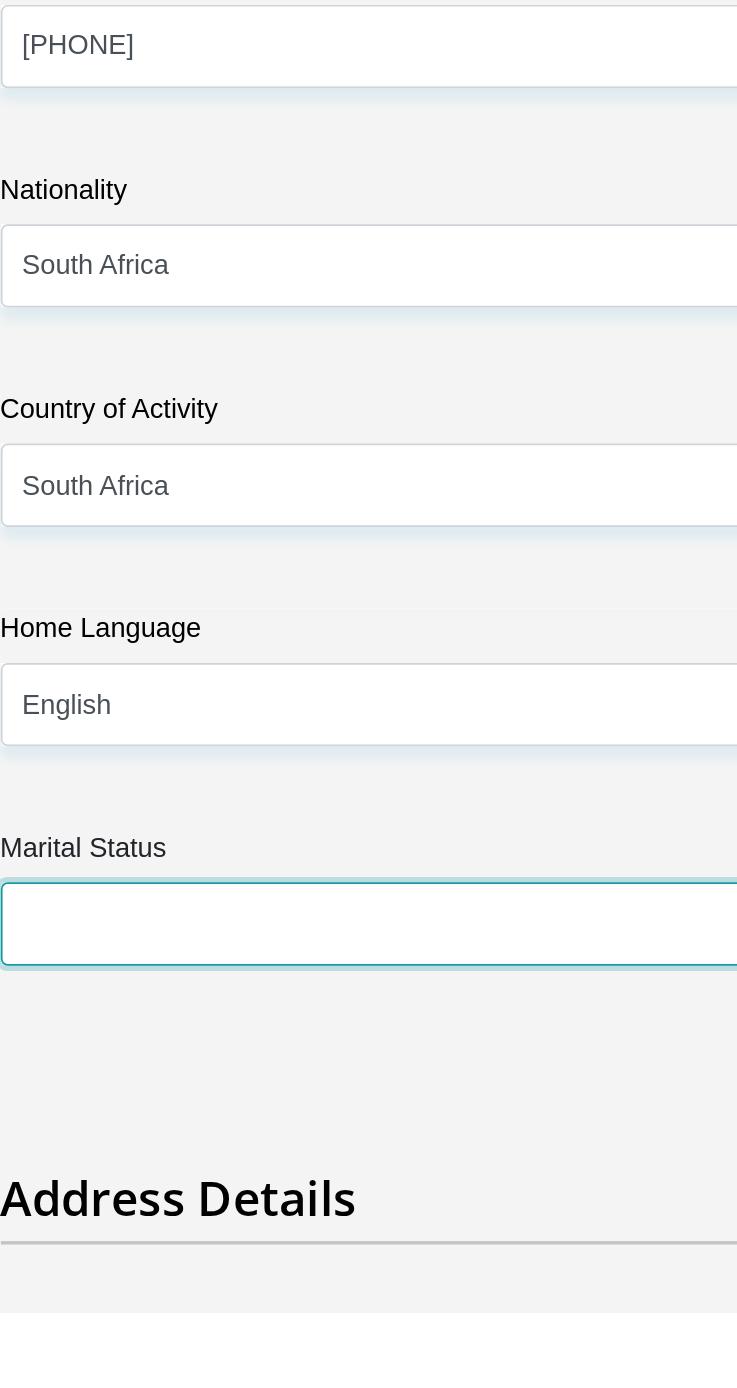 click on "Married ANC
Single
Divorced
Widowed
Married COP or Customary Law" at bounding box center [369, 1159] 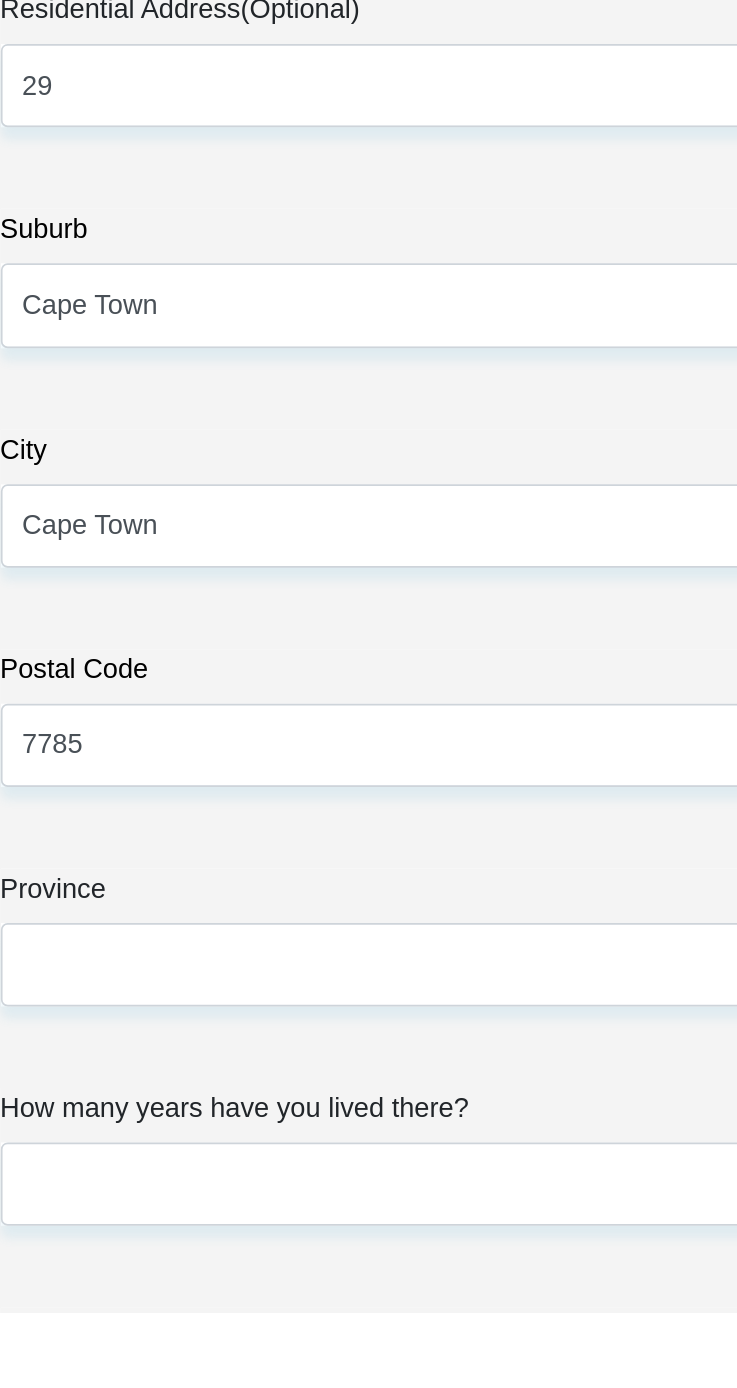 scroll, scrollTop: 1449, scrollLeft: 0, axis: vertical 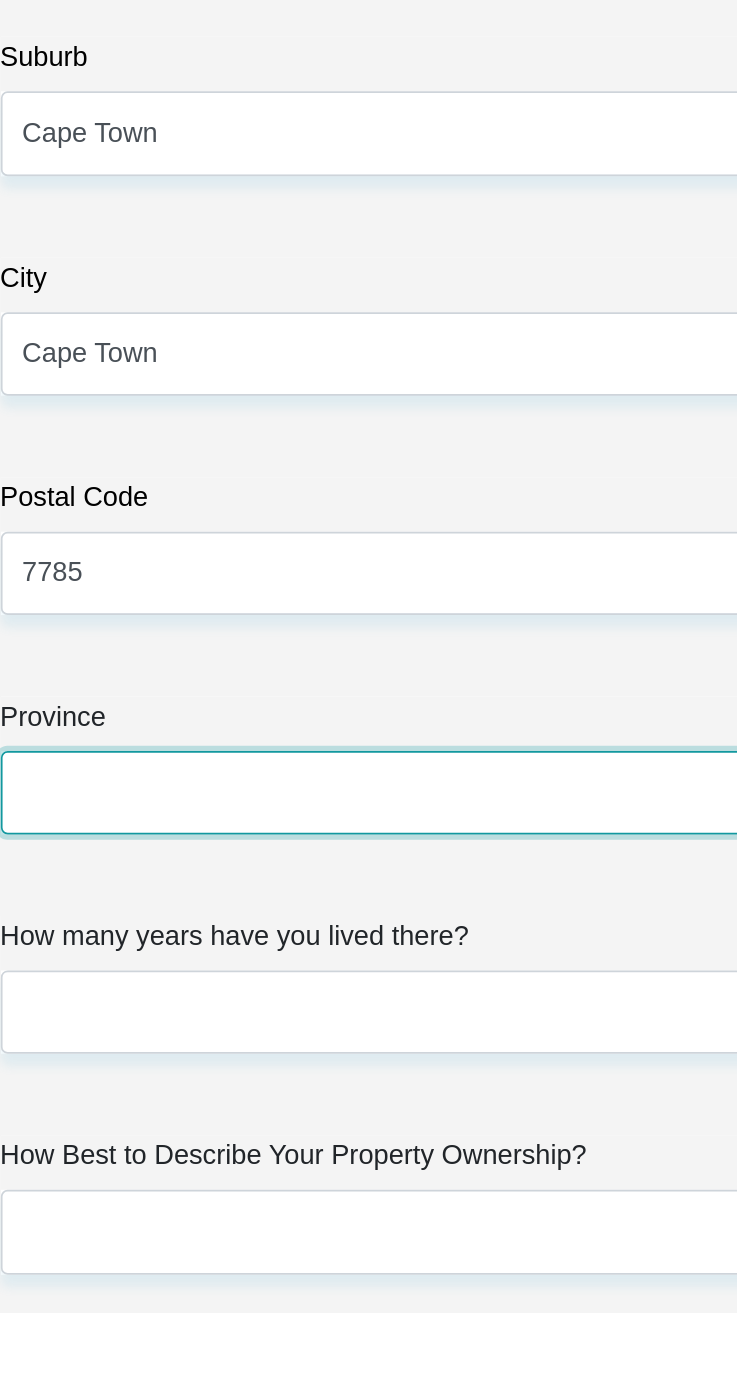 click on "Eastern Cape
Free State
Gauteng
KwaZulu-Natal
Limpopo
Mpumalanga
Northern Cape
North West
Western Cape" at bounding box center (369, 1082) 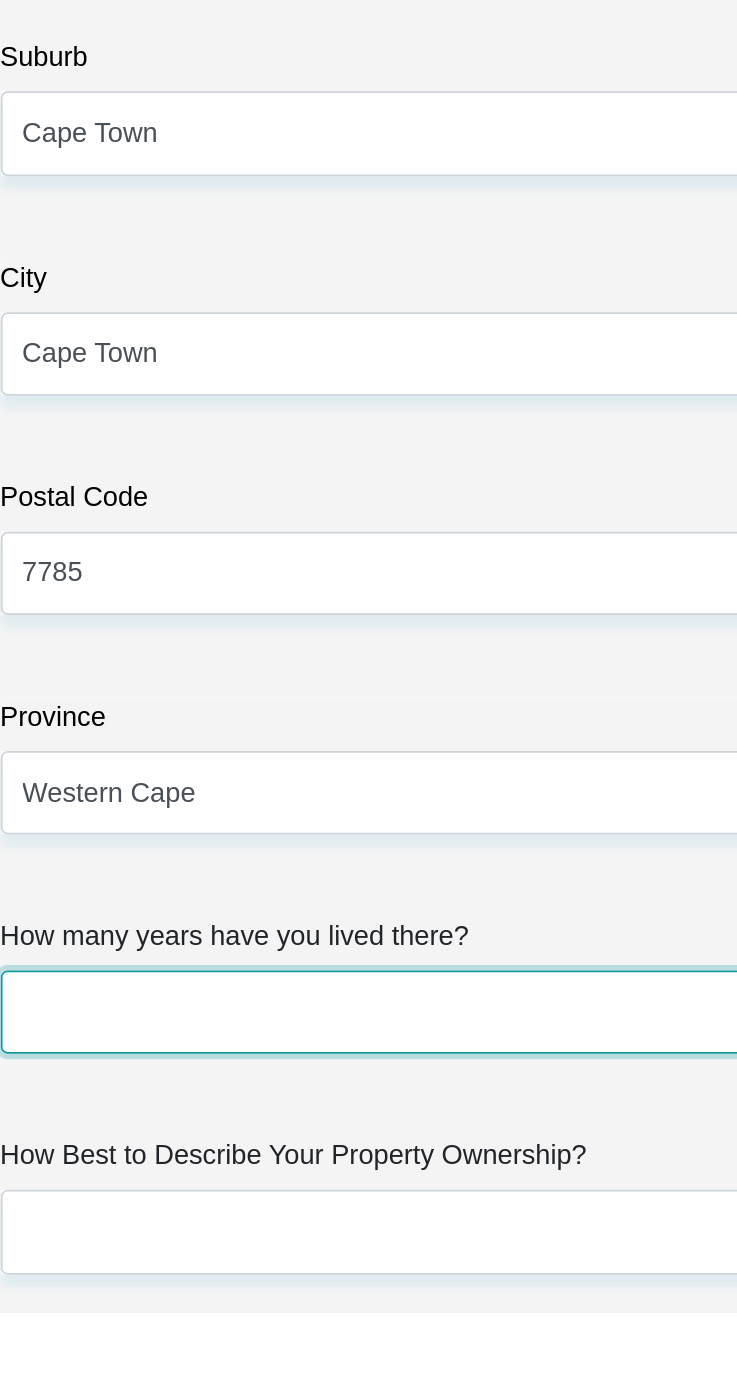 click on "less than 1 year
1-3 years
3-5 years
5+ years" at bounding box center (369, 1211) 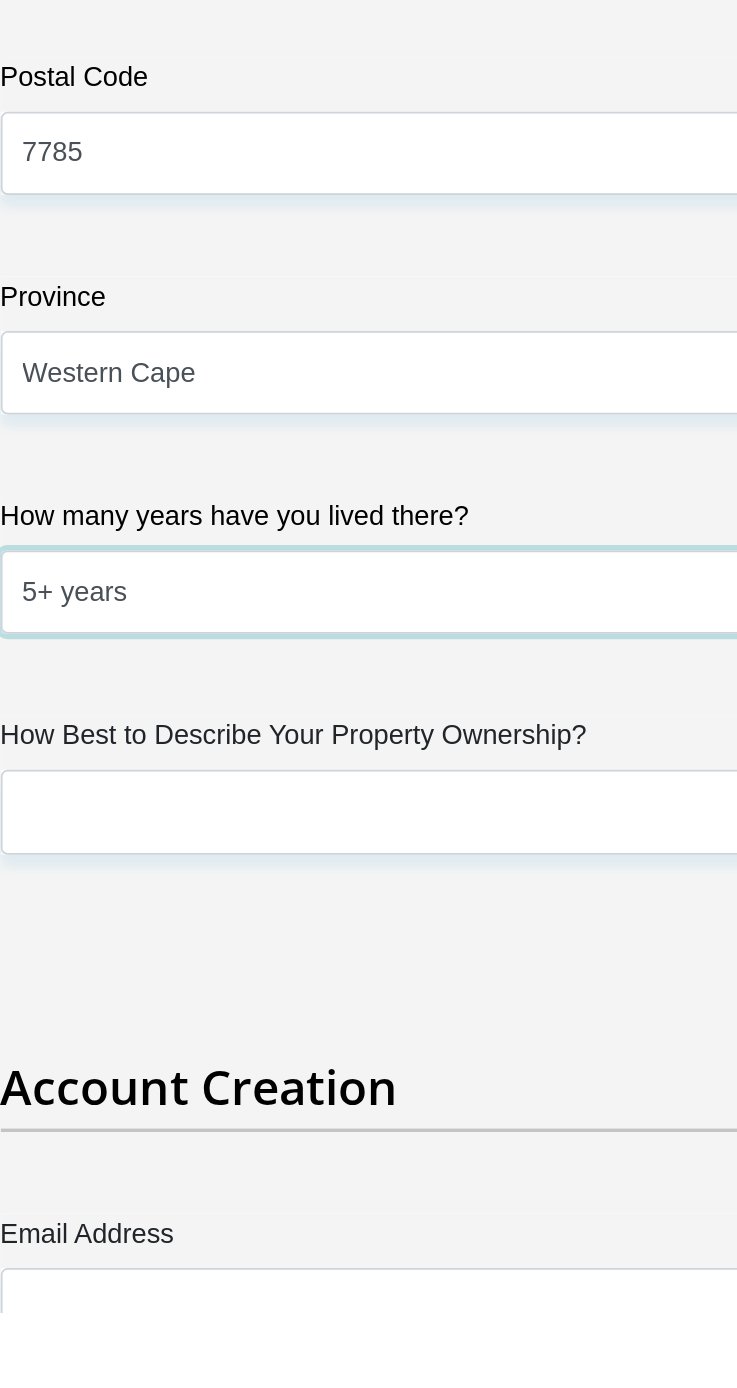 scroll, scrollTop: 1707, scrollLeft: 0, axis: vertical 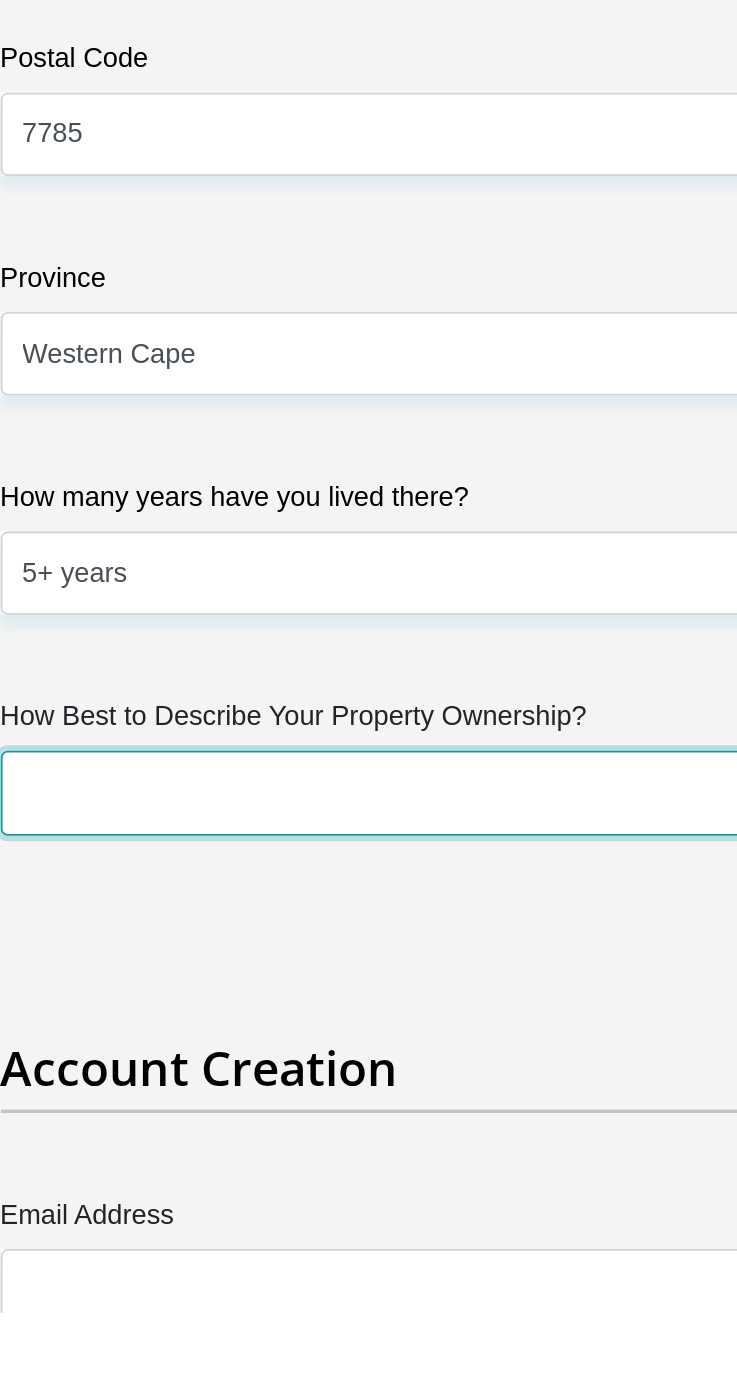 click on "Owned
Rented
Family Owned
Company Dwelling" at bounding box center [369, 1082] 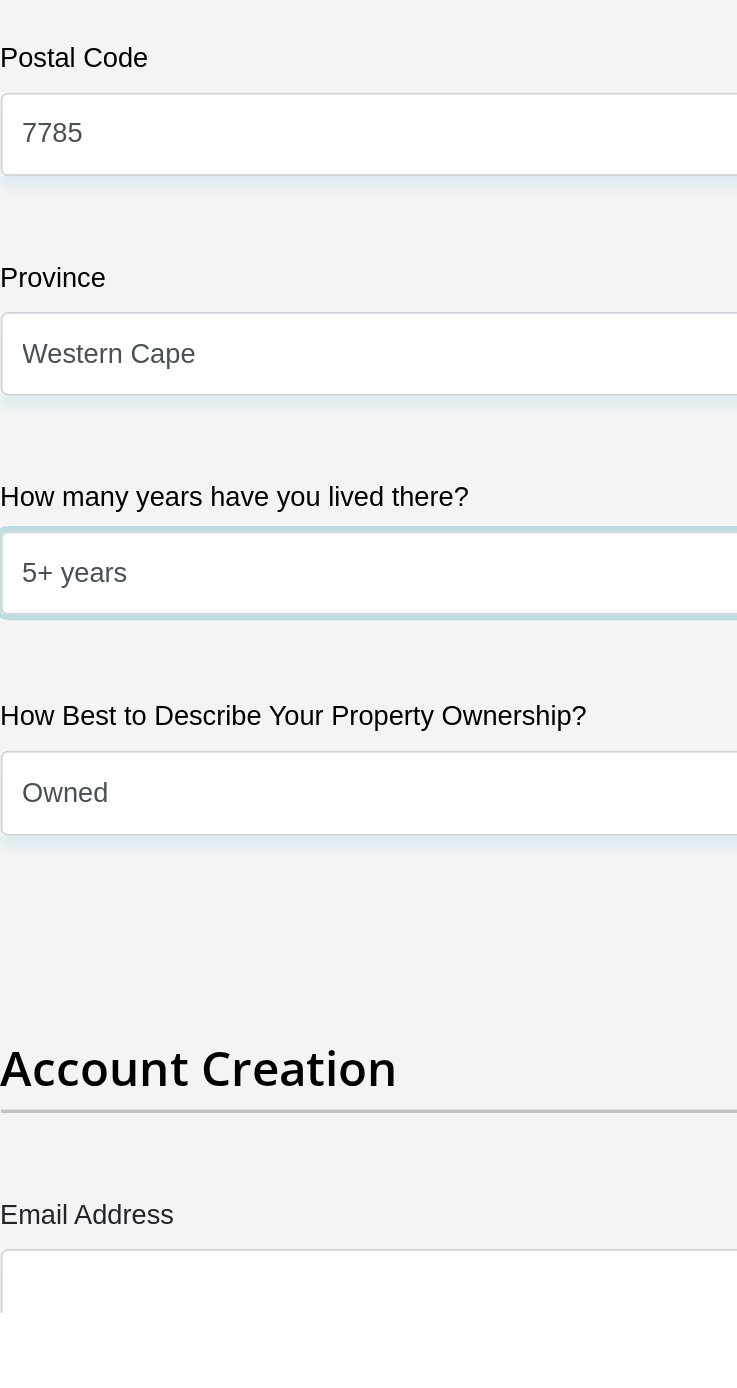 click on "less than 1 year
1-3 years
3-5 years
5+ years" at bounding box center [369, 953] 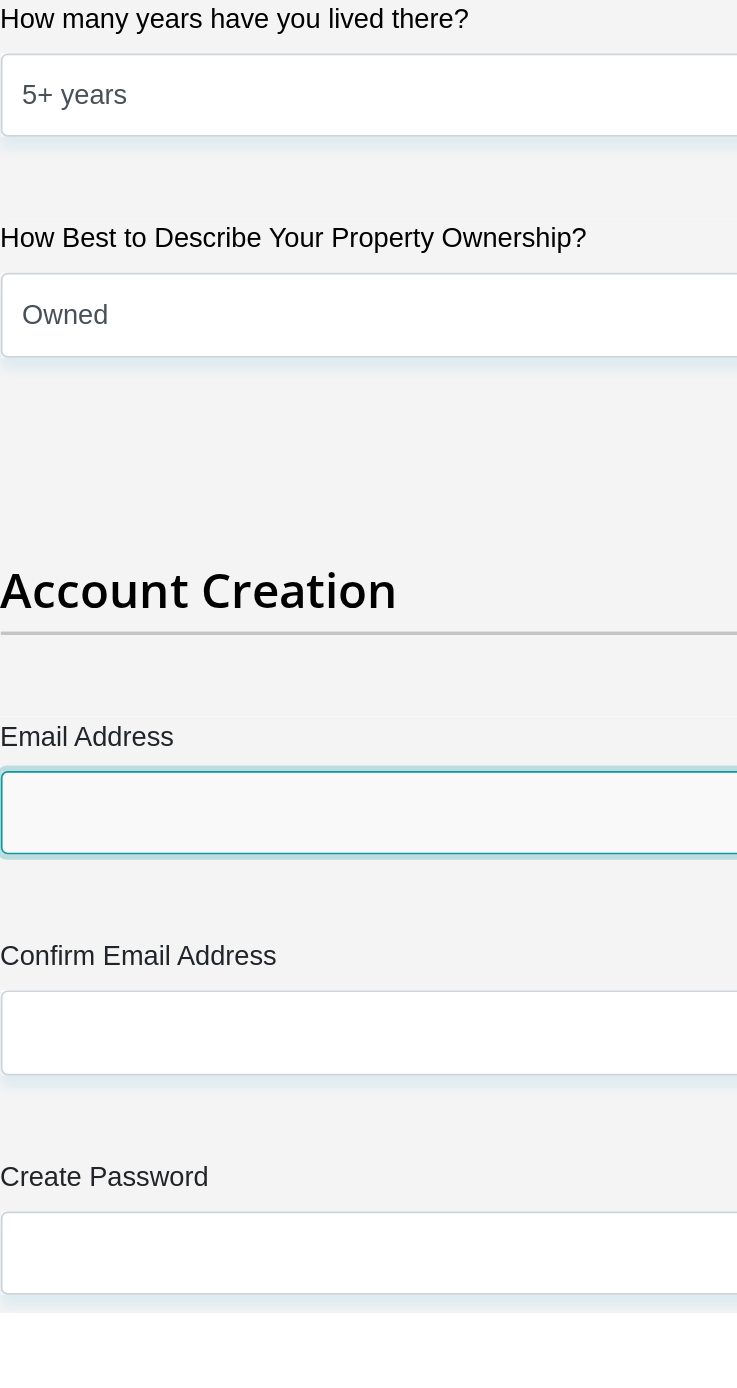 click on "Email Address" at bounding box center [369, 1094] 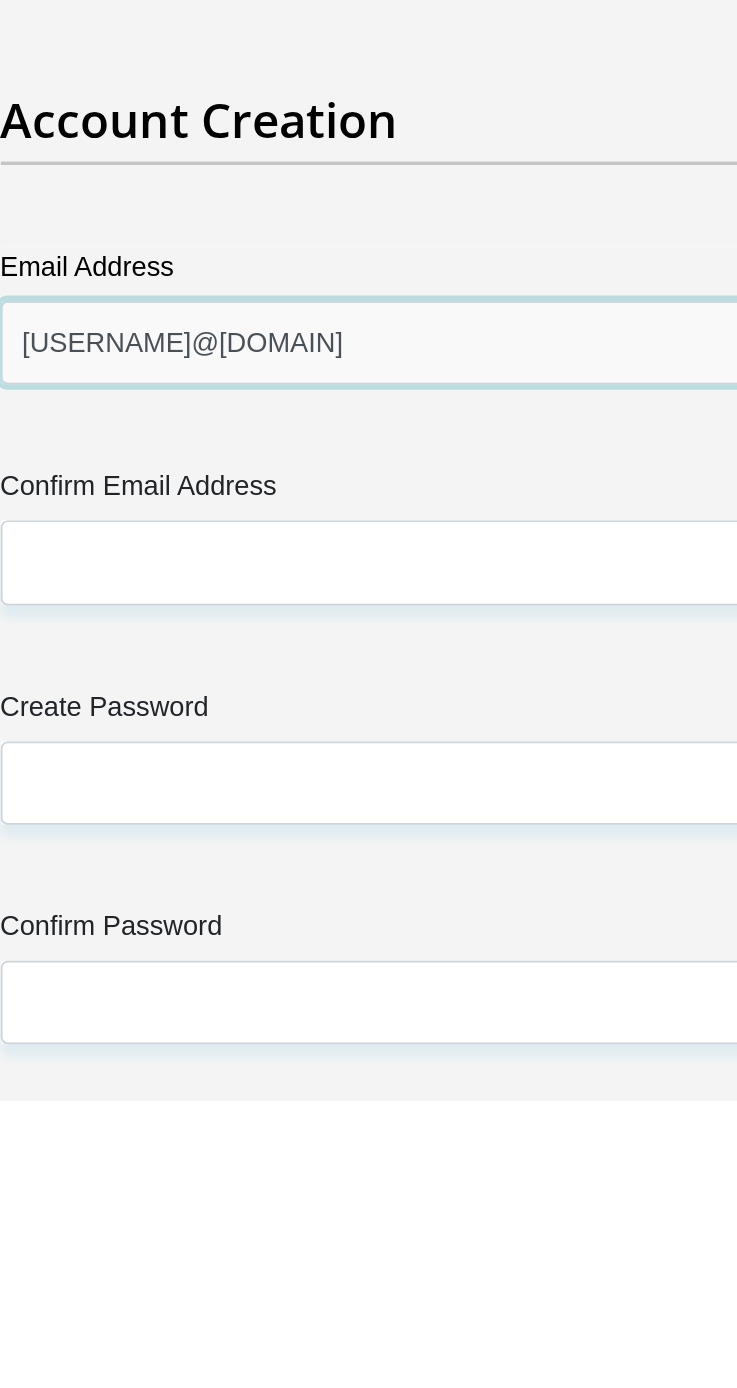 scroll, scrollTop: 2140, scrollLeft: 0, axis: vertical 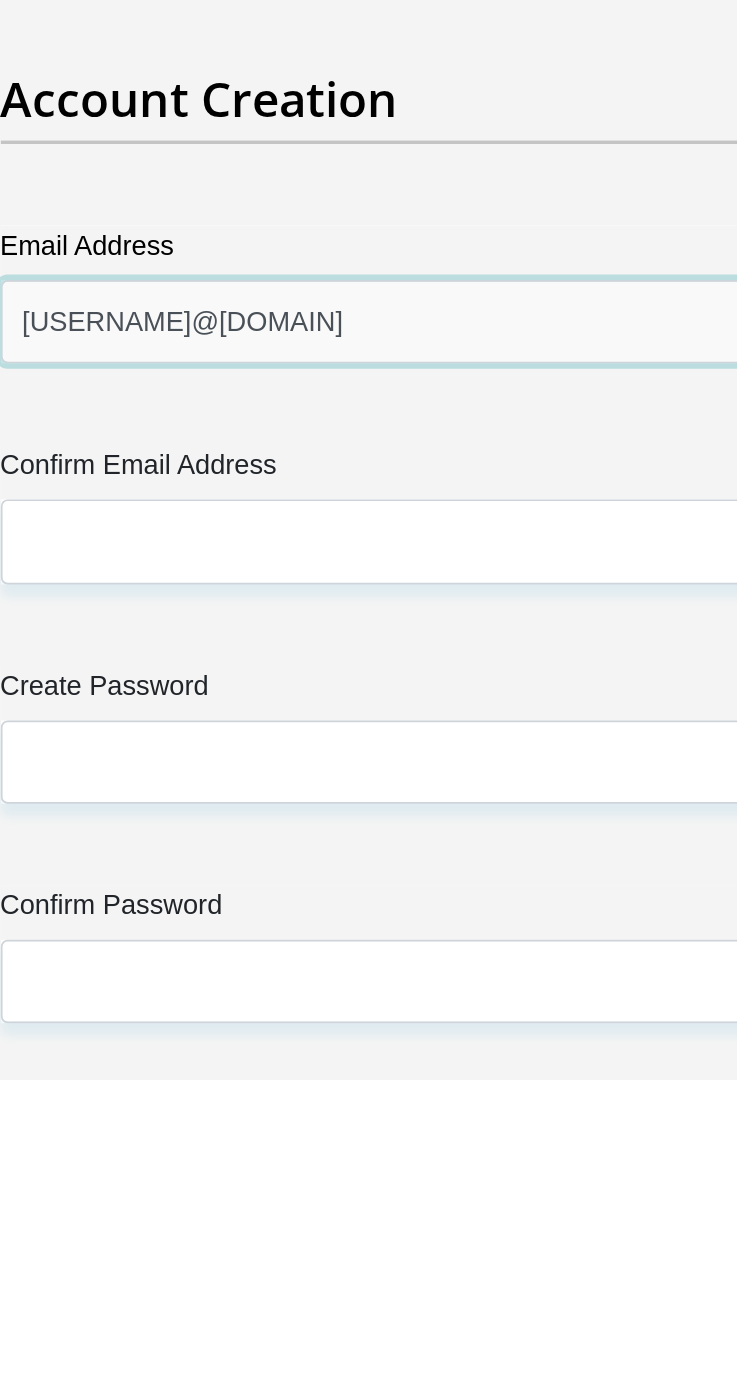 type on "mmaahied@gmail.com" 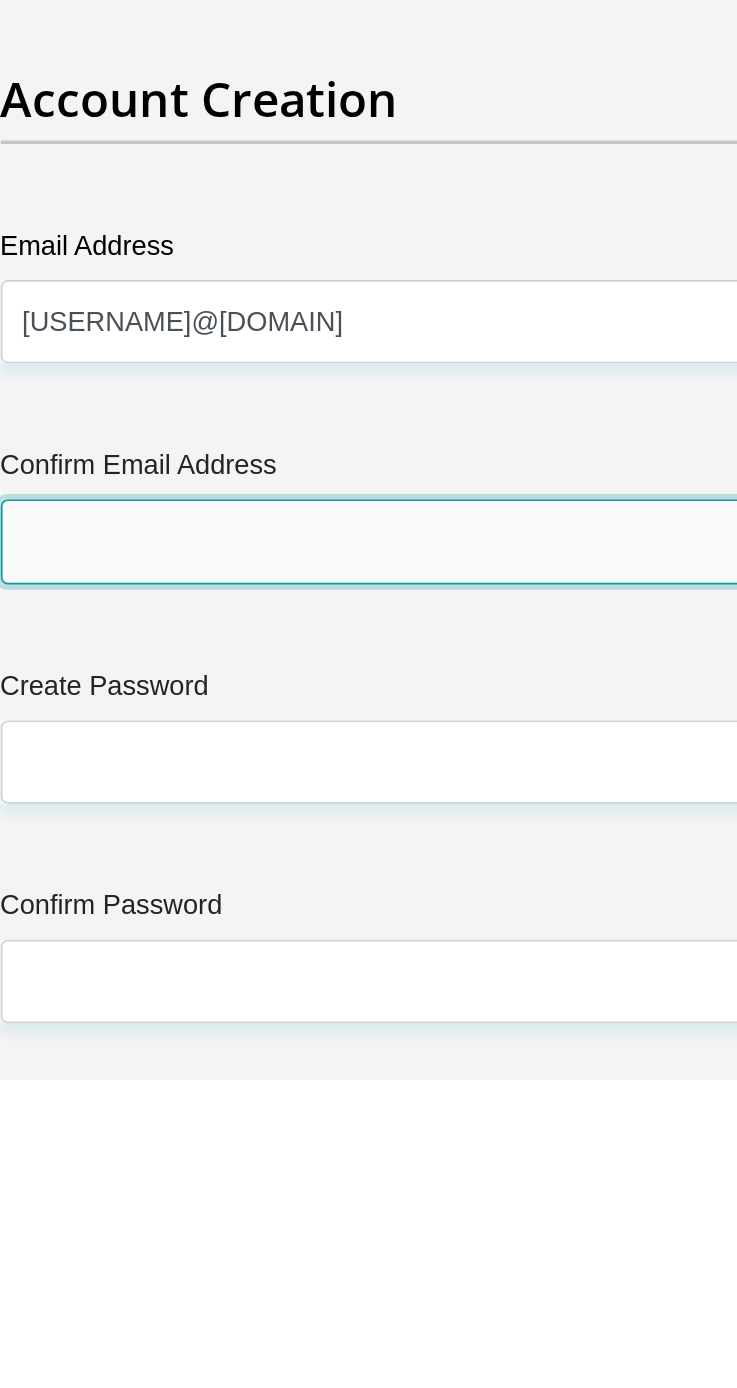 click on "Confirm Email Address" at bounding box center [369, 1071] 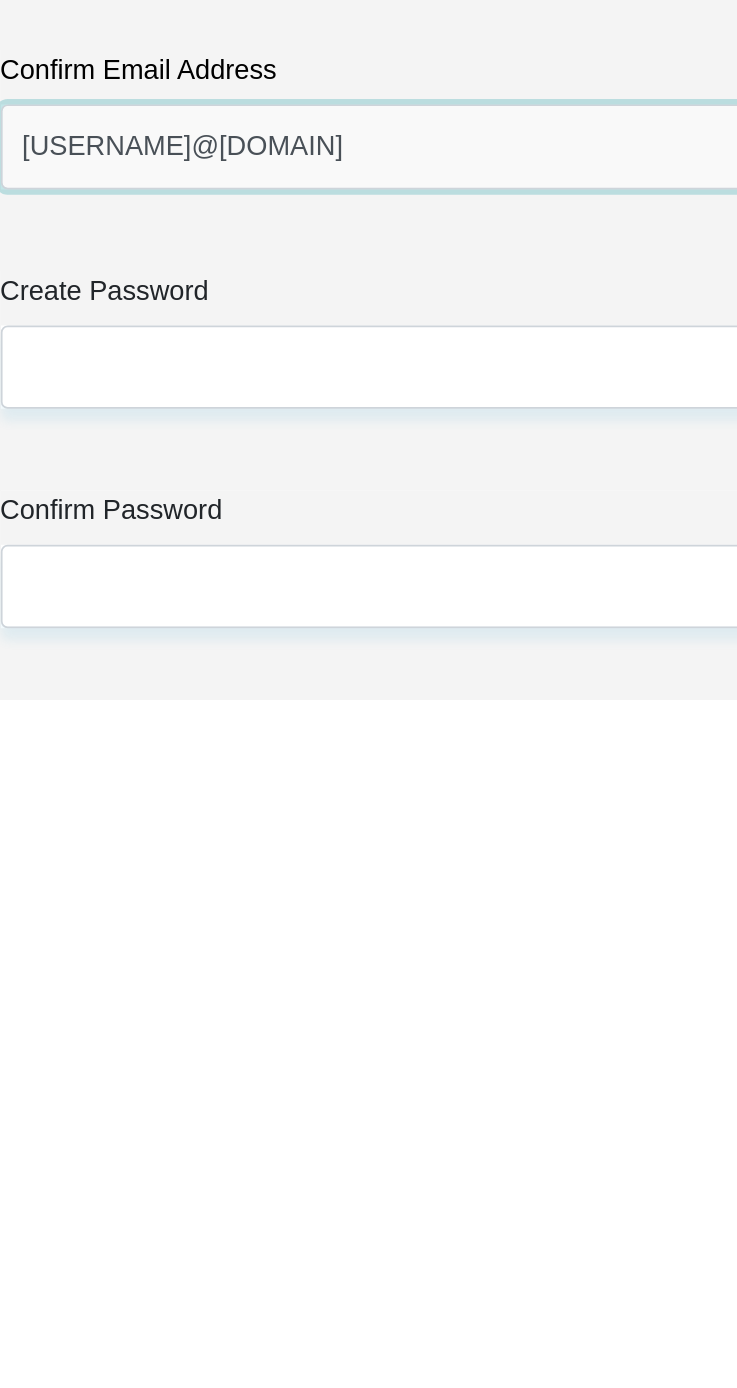 type on "mmaahied@gmail.com" 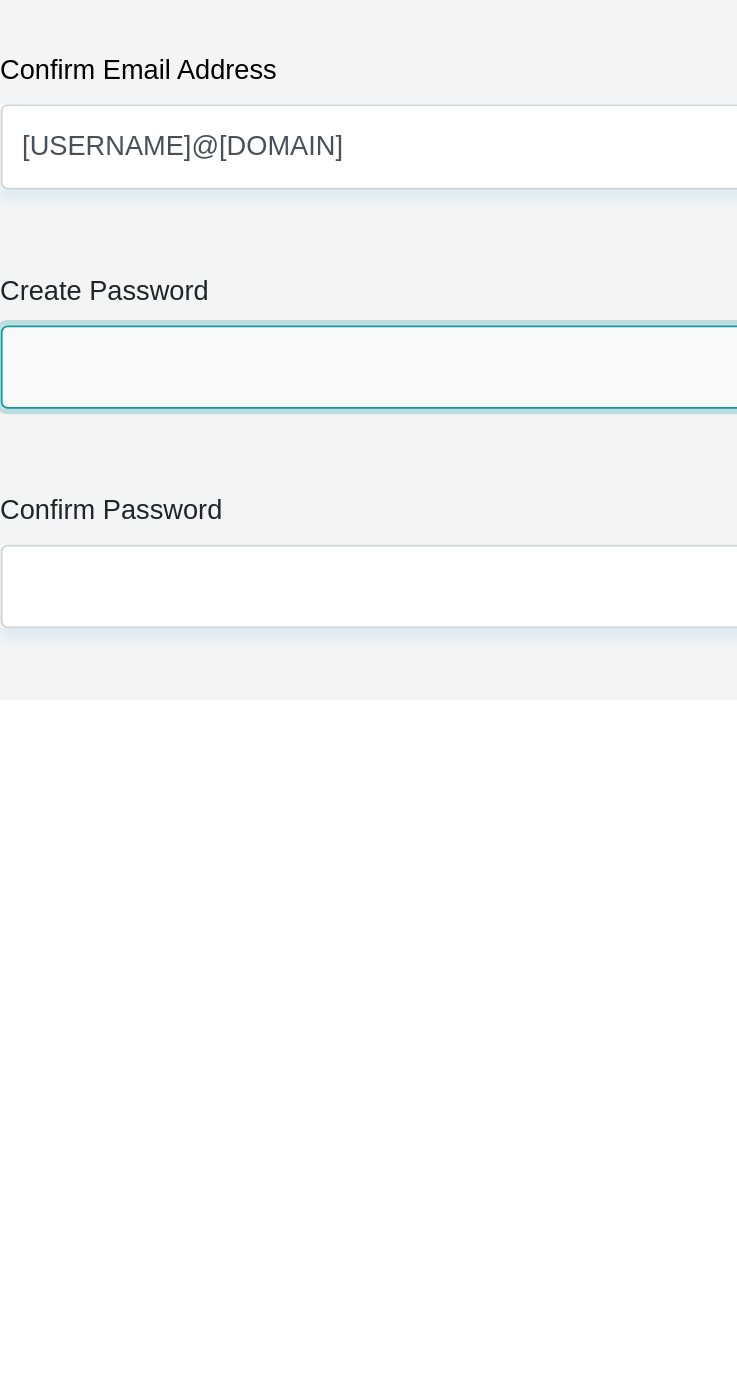 click on "Create Password" at bounding box center [369, 1192] 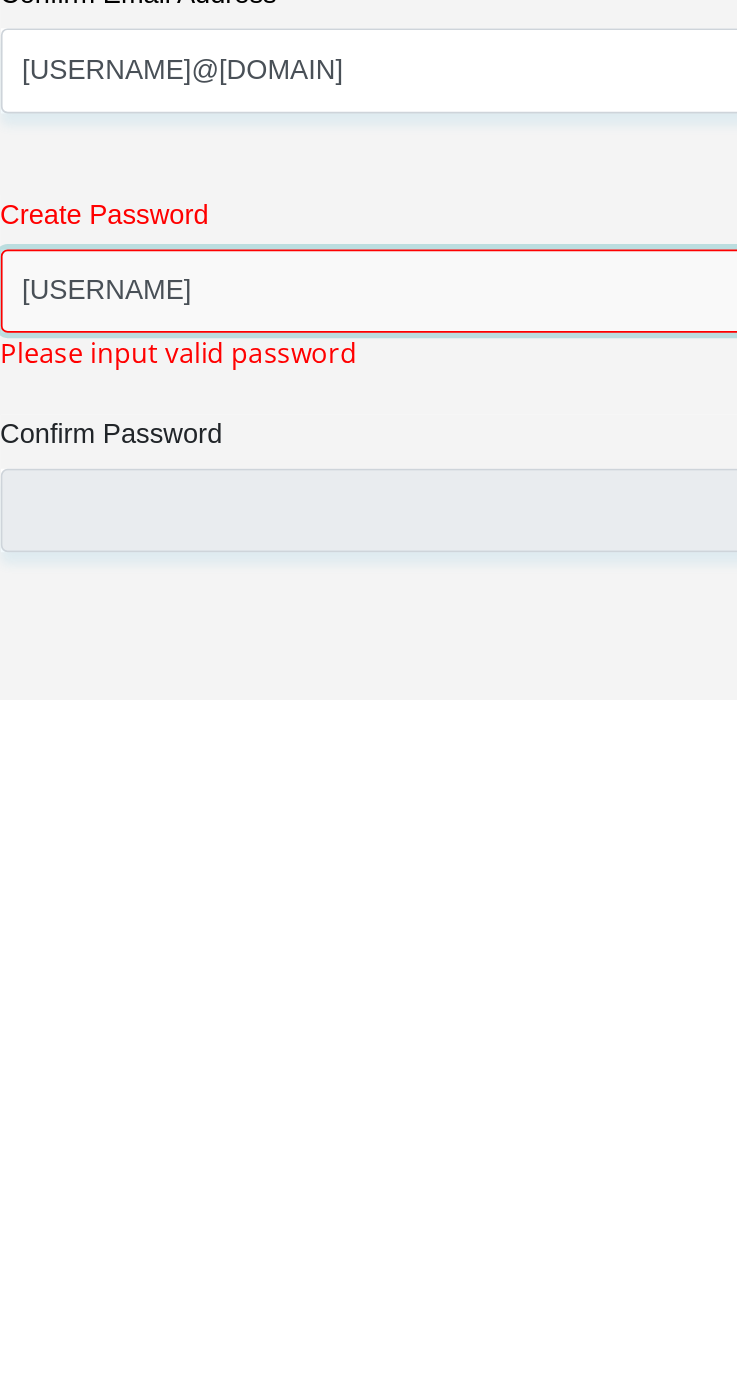 scroll, scrollTop: 2207, scrollLeft: 0, axis: vertical 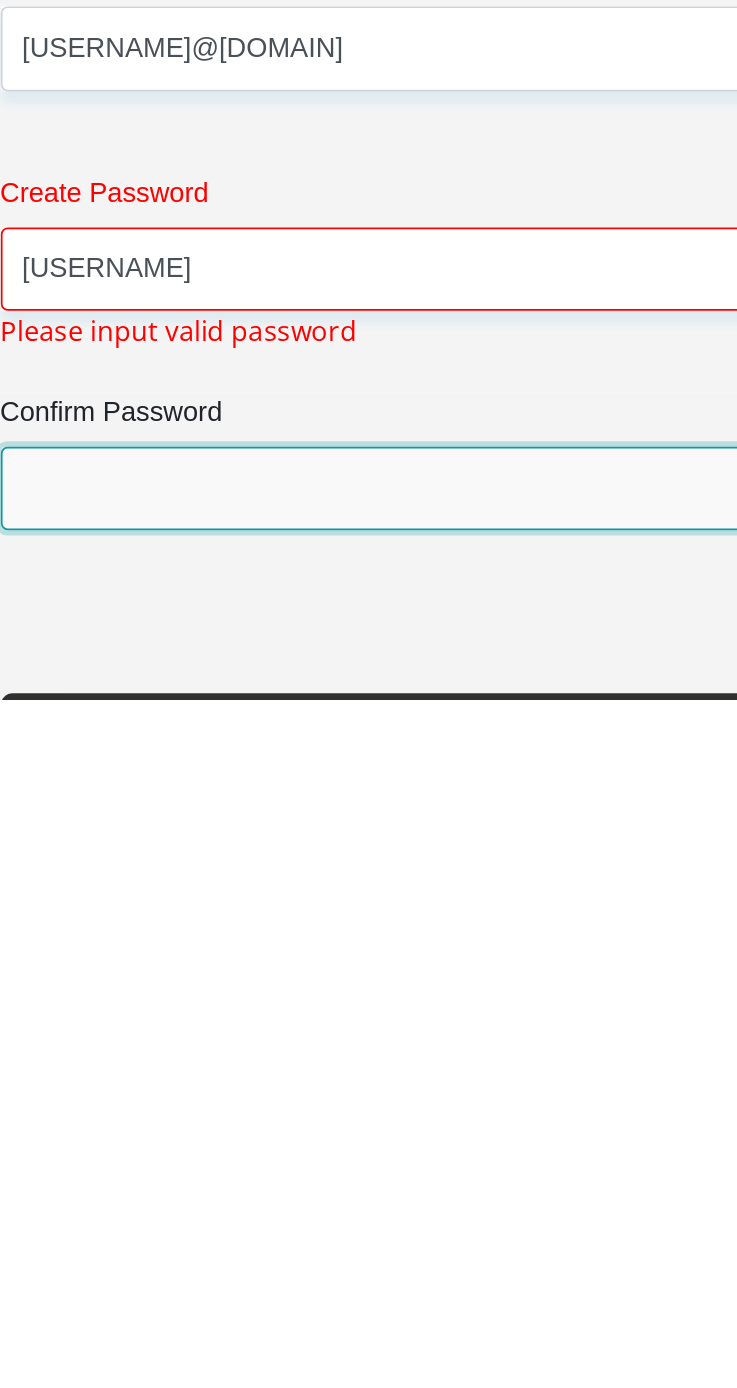 click on "Confirm Password" at bounding box center [369, 1263] 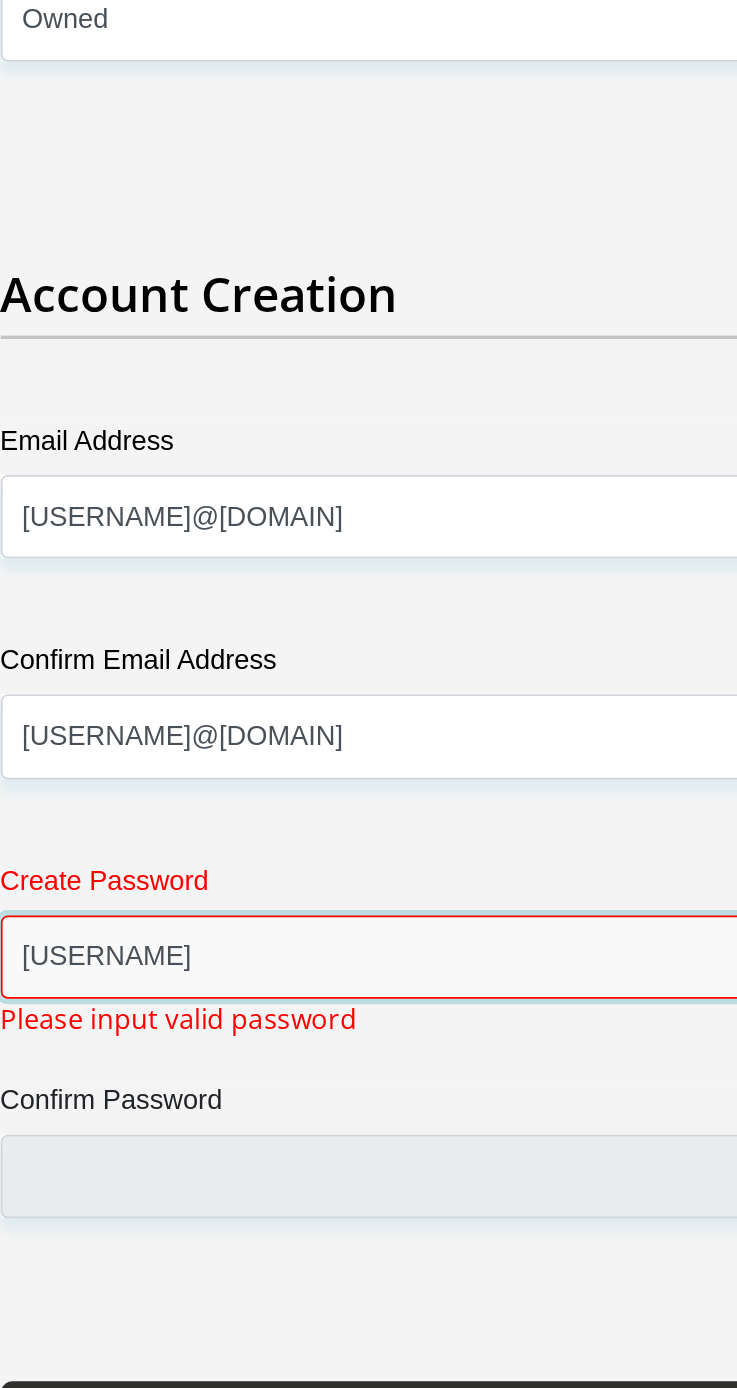 click on "galolina25" at bounding box center [369, 1134] 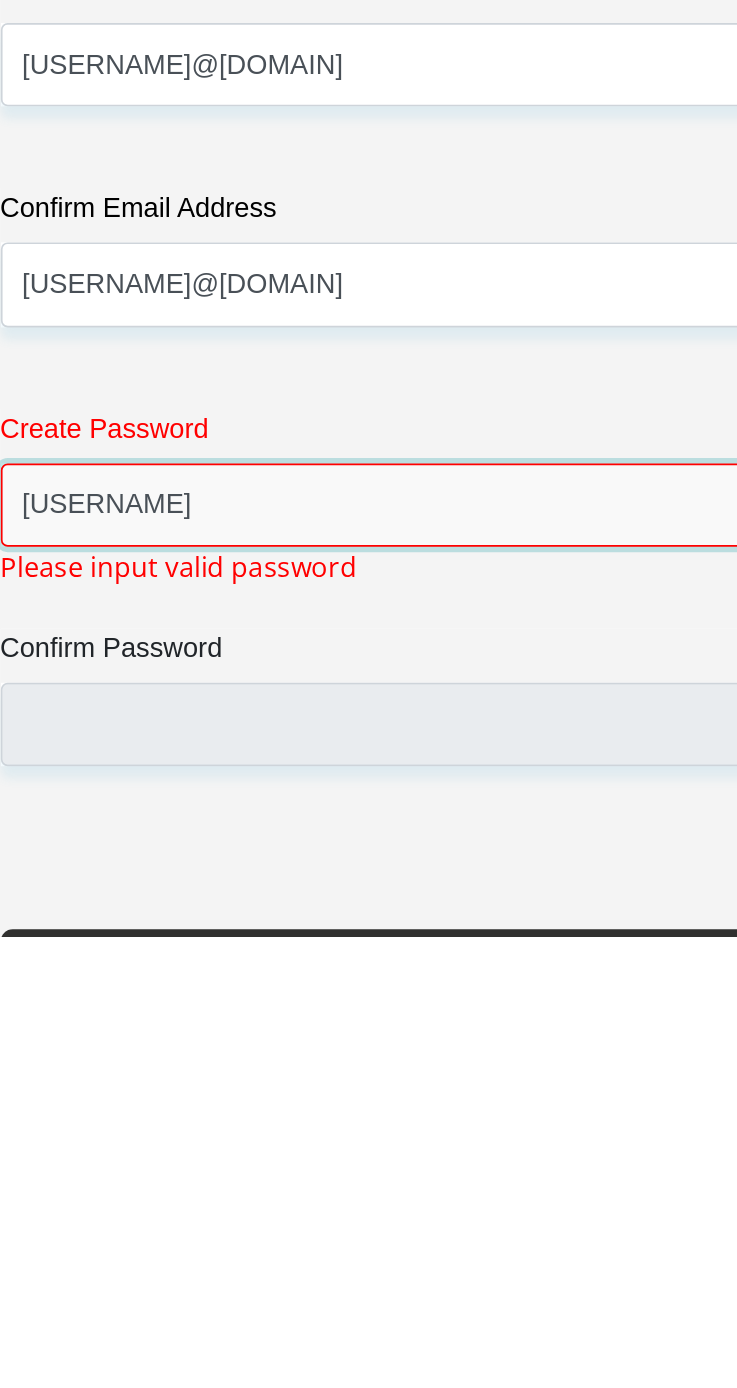 scroll, scrollTop: 2207, scrollLeft: 0, axis: vertical 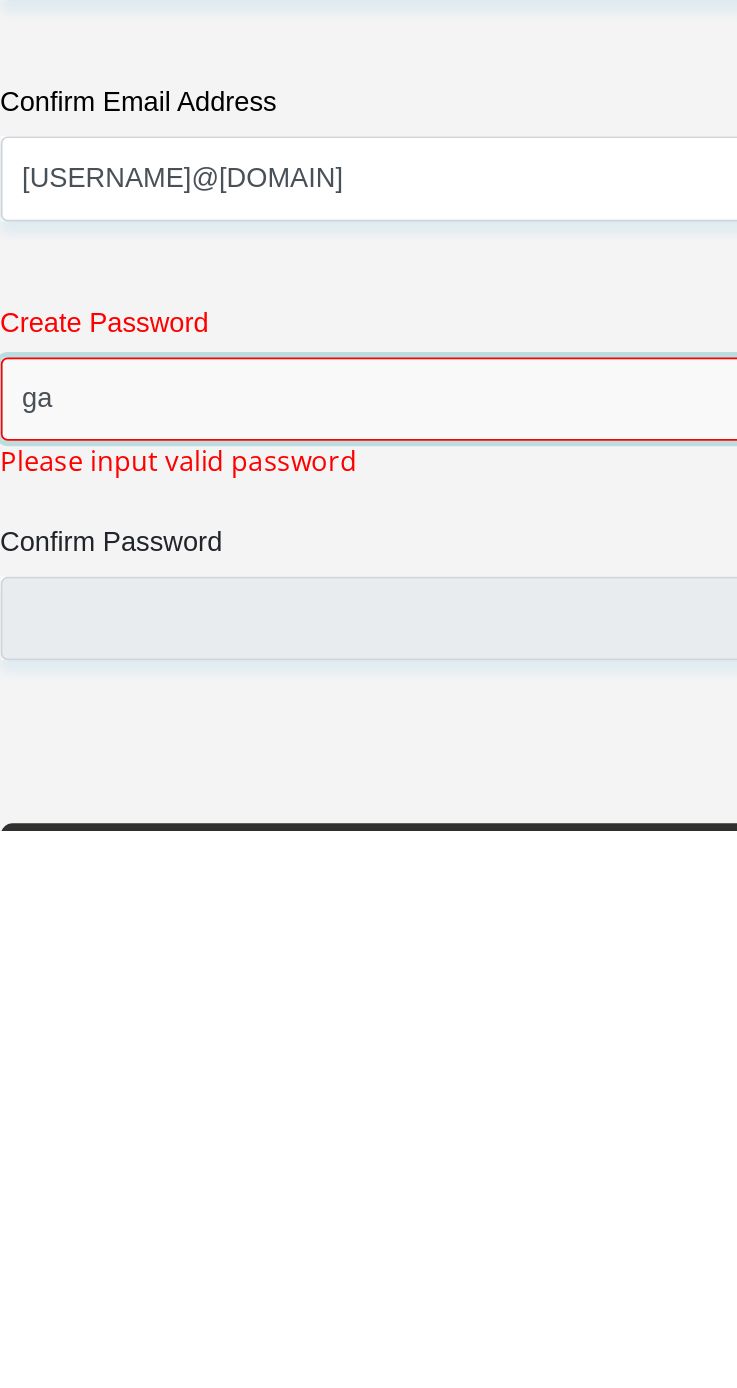 type on "g" 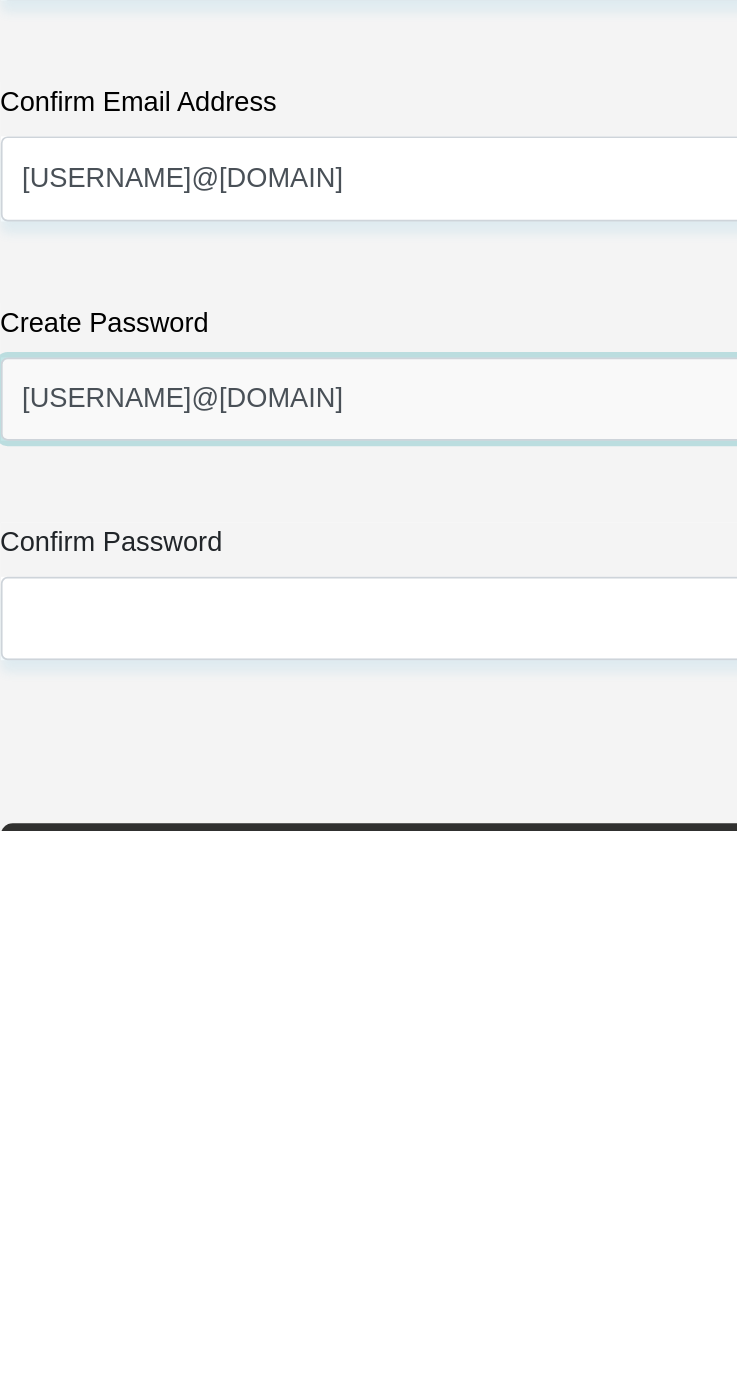 type on "Galolina@25" 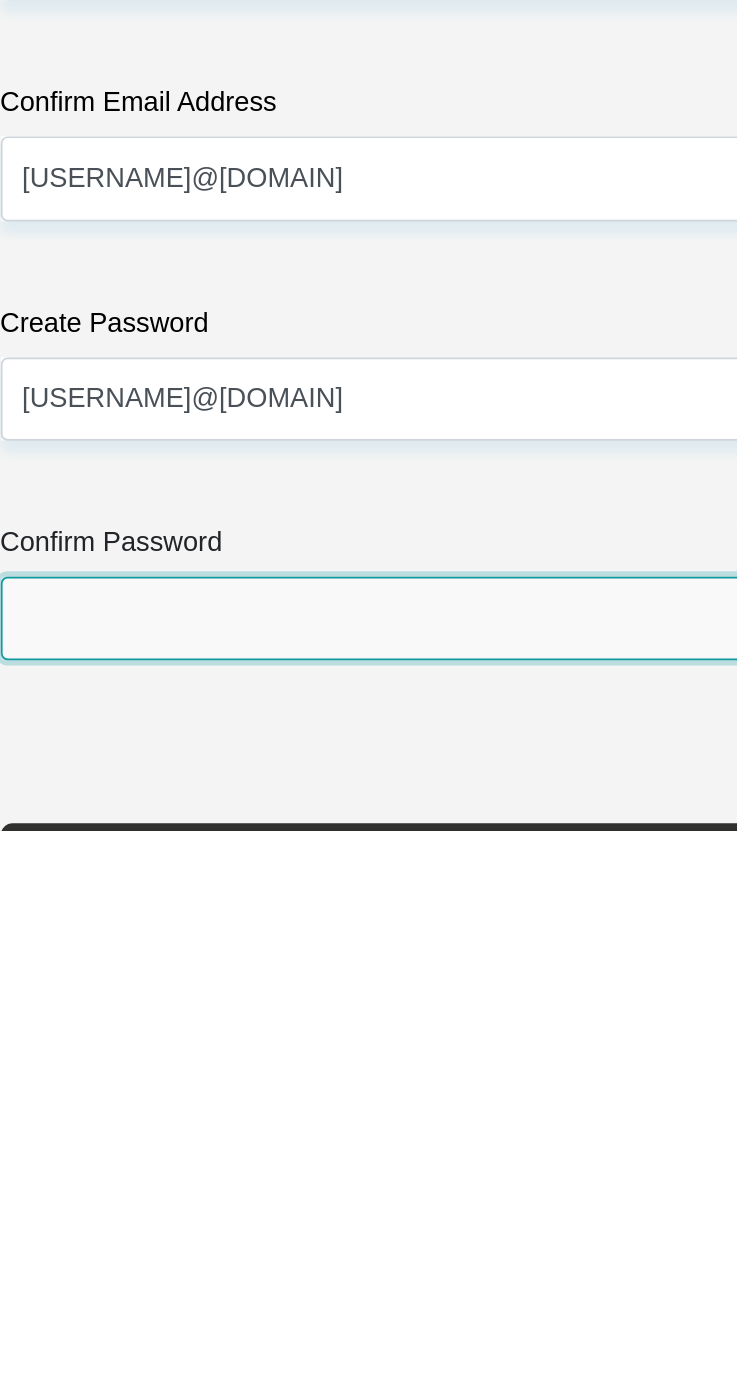 click on "Confirm Password" at bounding box center (369, 1263) 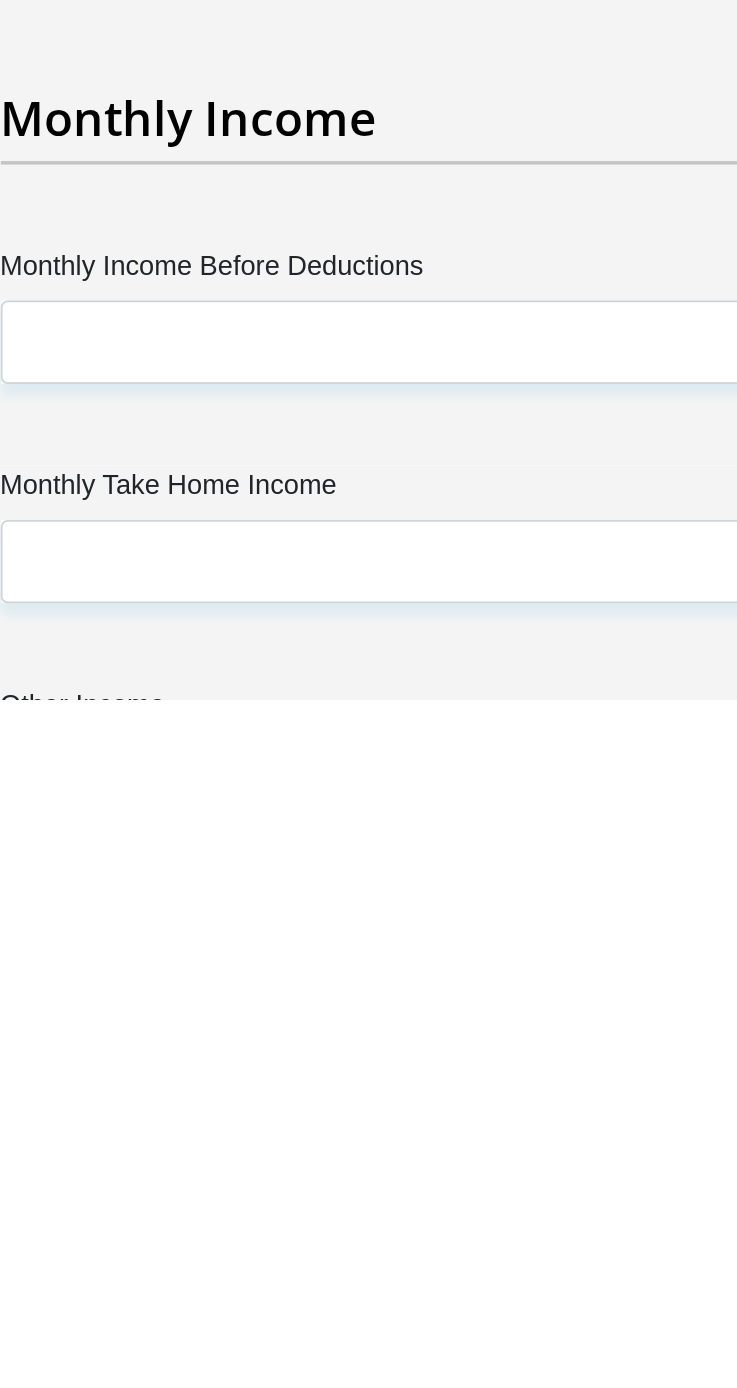 scroll, scrollTop: 2942, scrollLeft: 0, axis: vertical 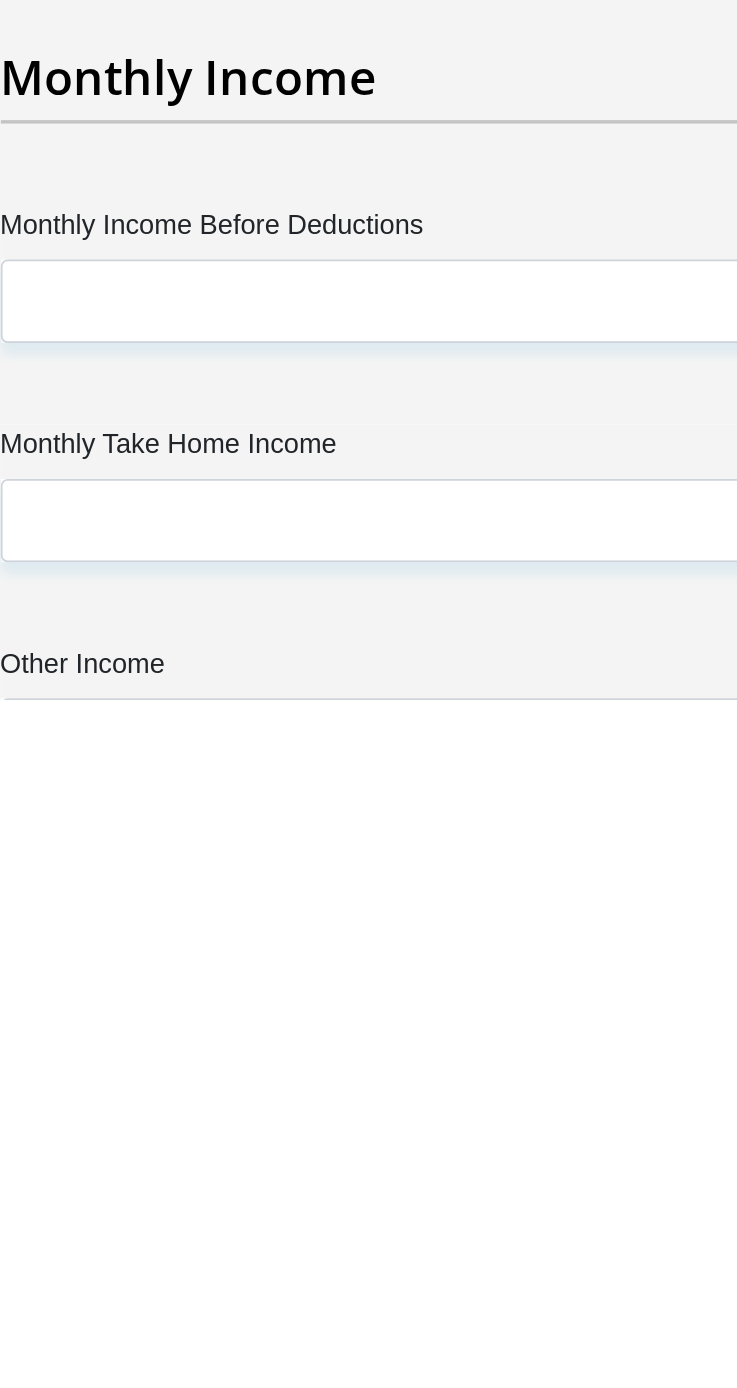 type on "Galolina@25" 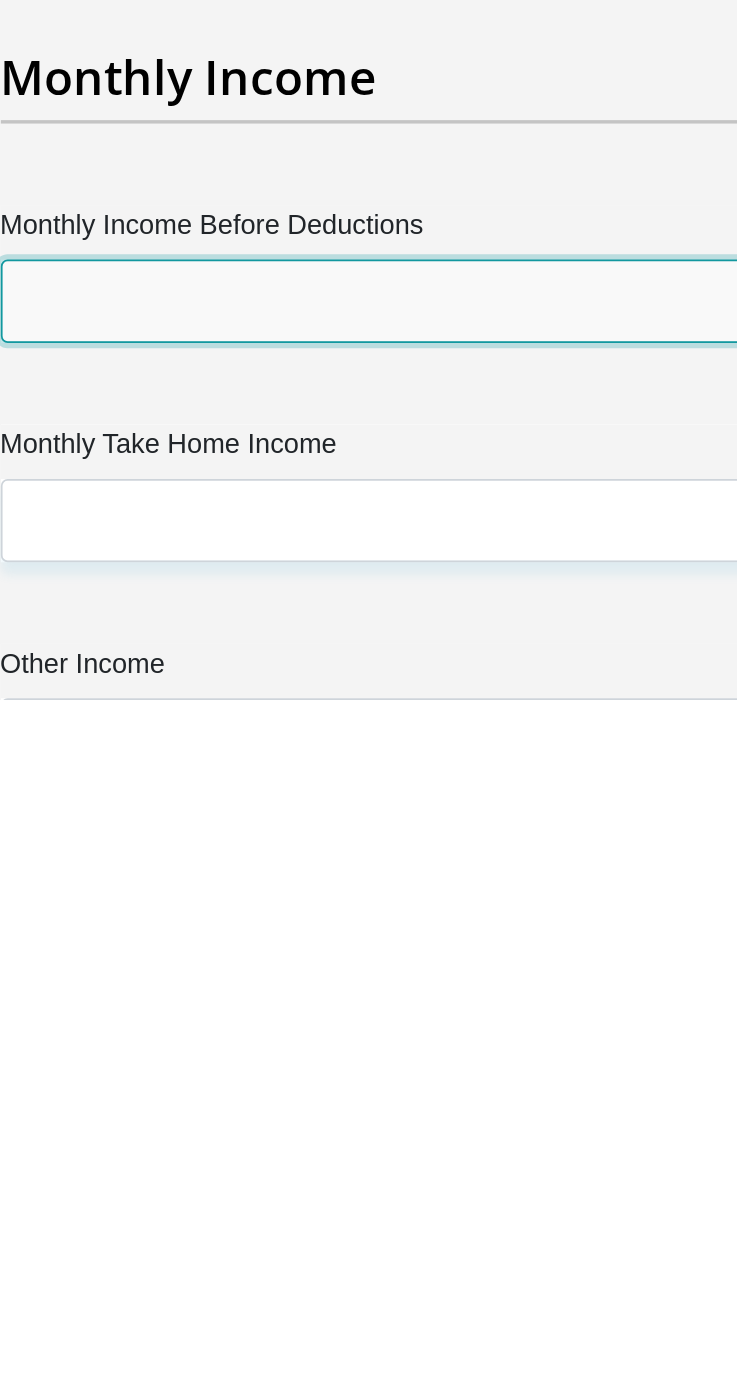 click on "Monthly Income Before Deductions" at bounding box center [369, 1153] 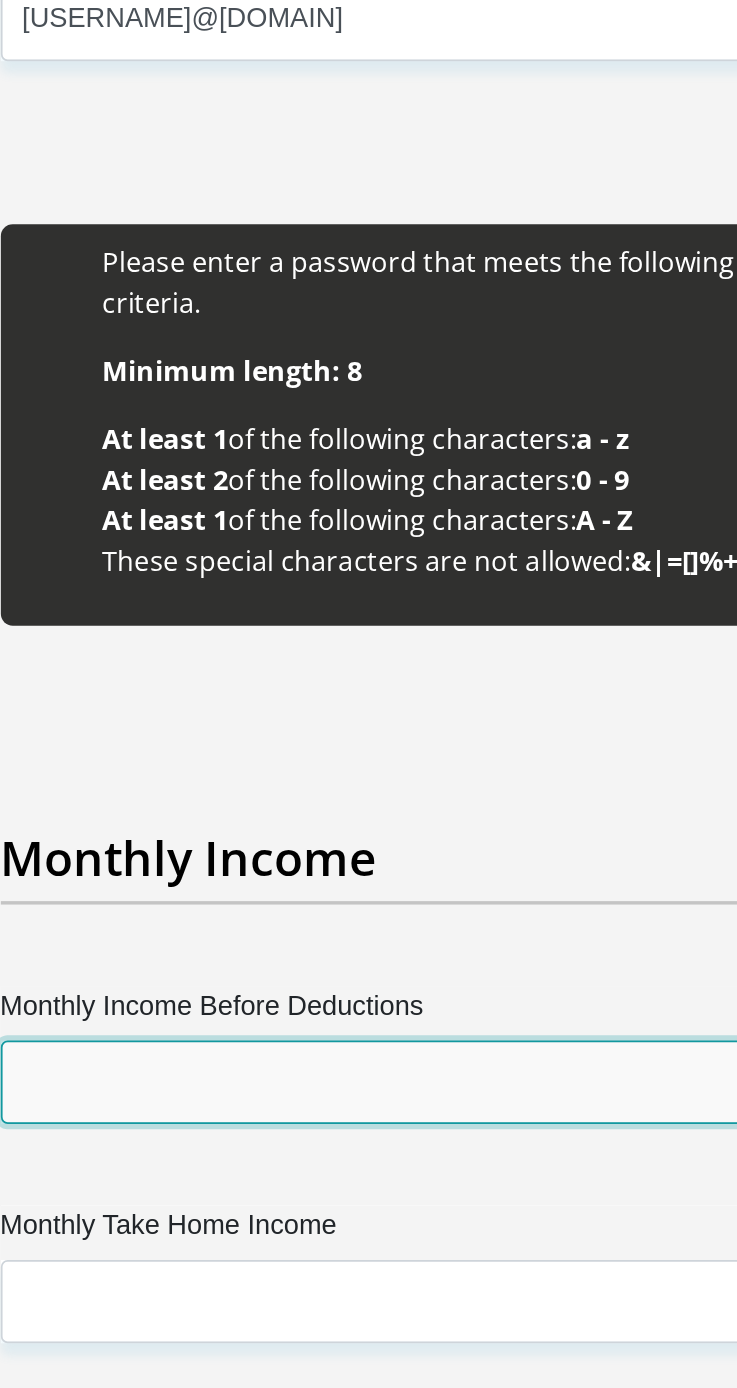 scroll, scrollTop: 2942, scrollLeft: 0, axis: vertical 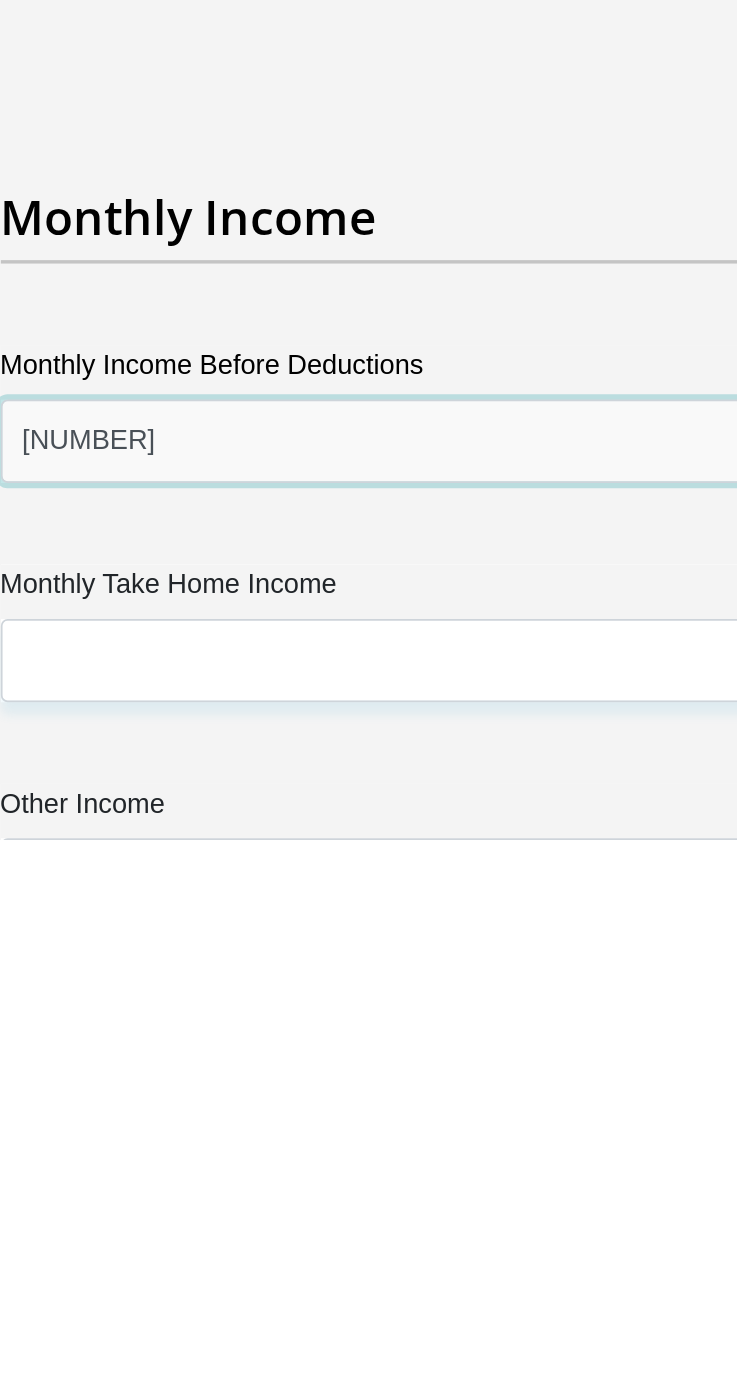 type on "15800" 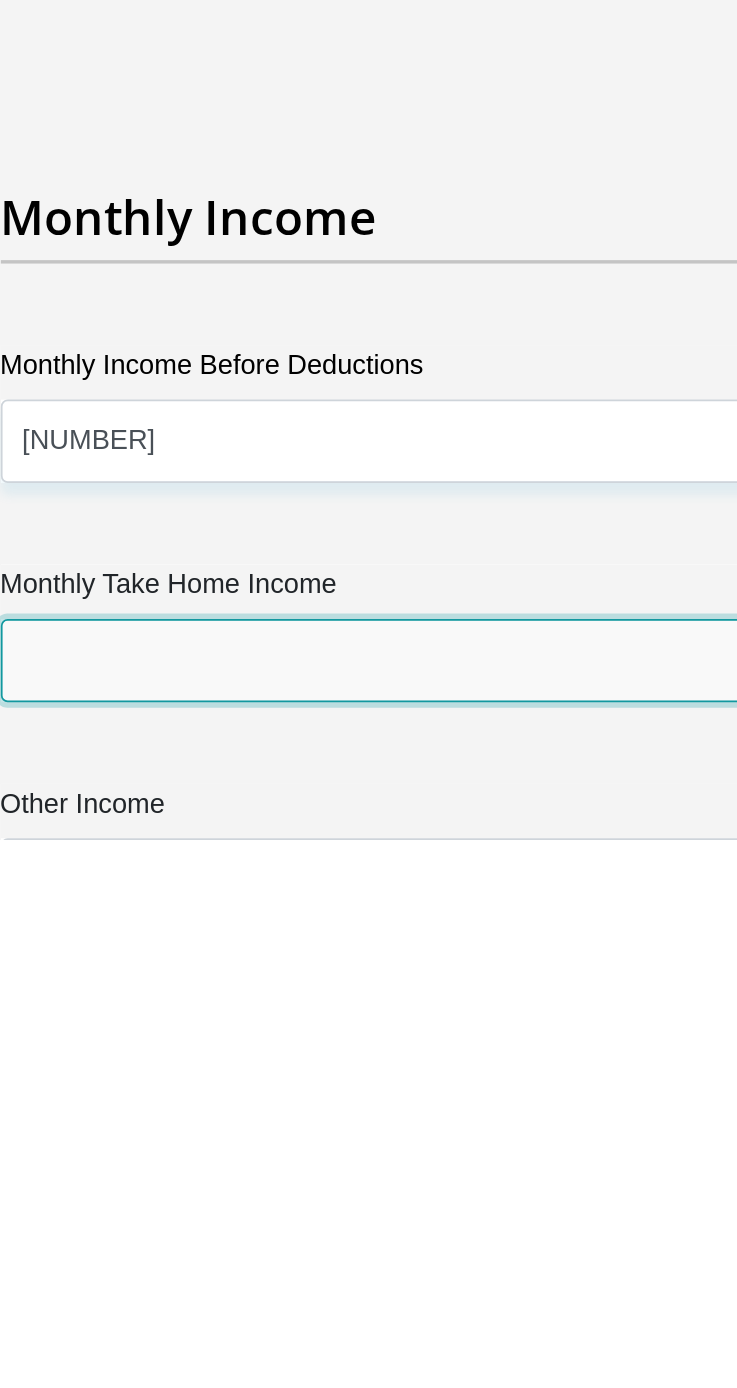click on "Monthly Take Home Income" at bounding box center [369, 1282] 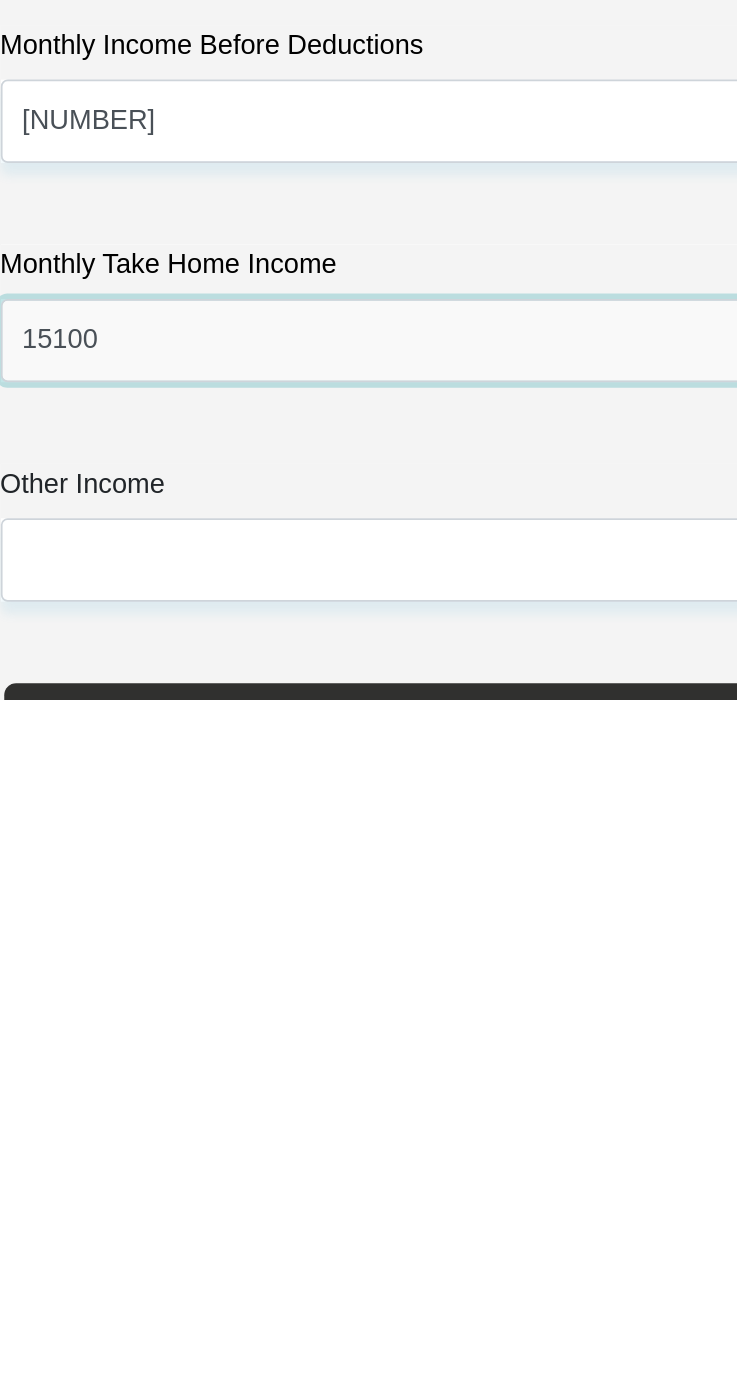 type on "15100" 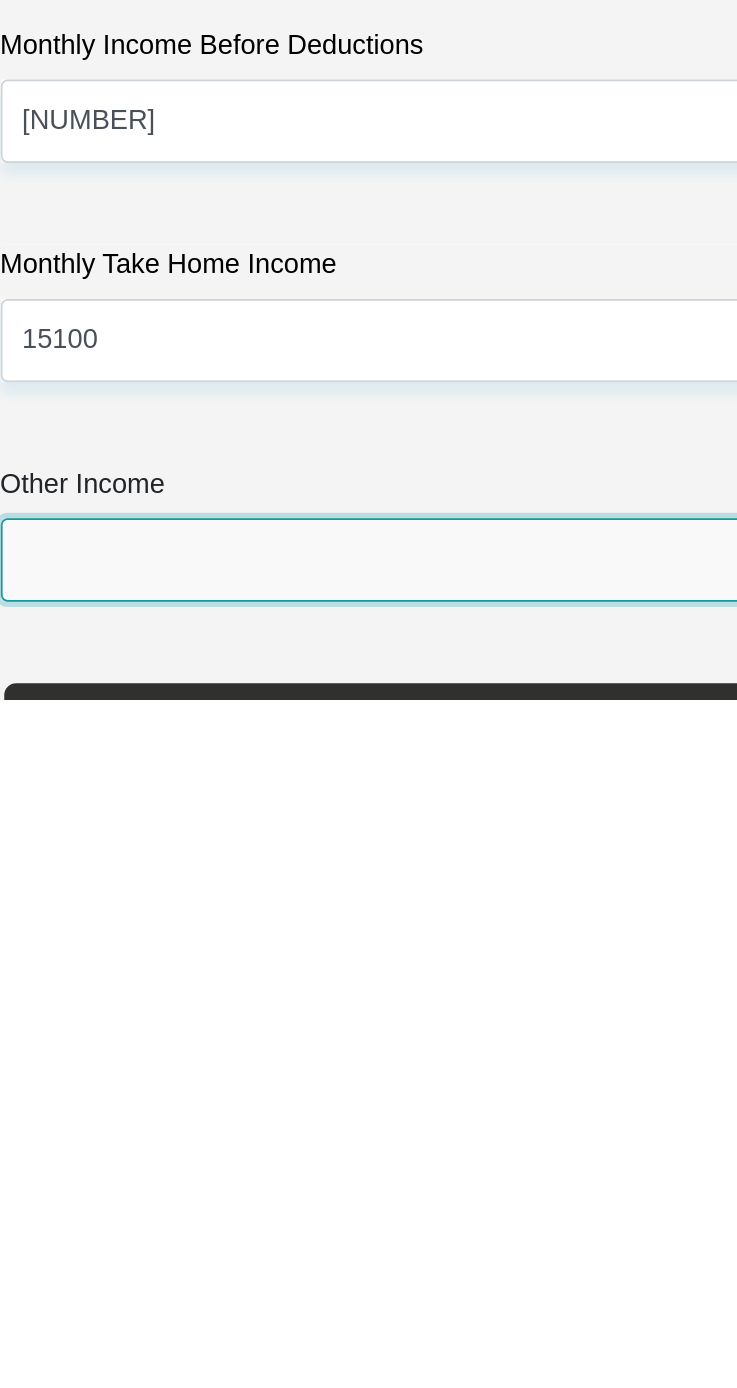 click on "Other Income" at bounding box center (369, 1305) 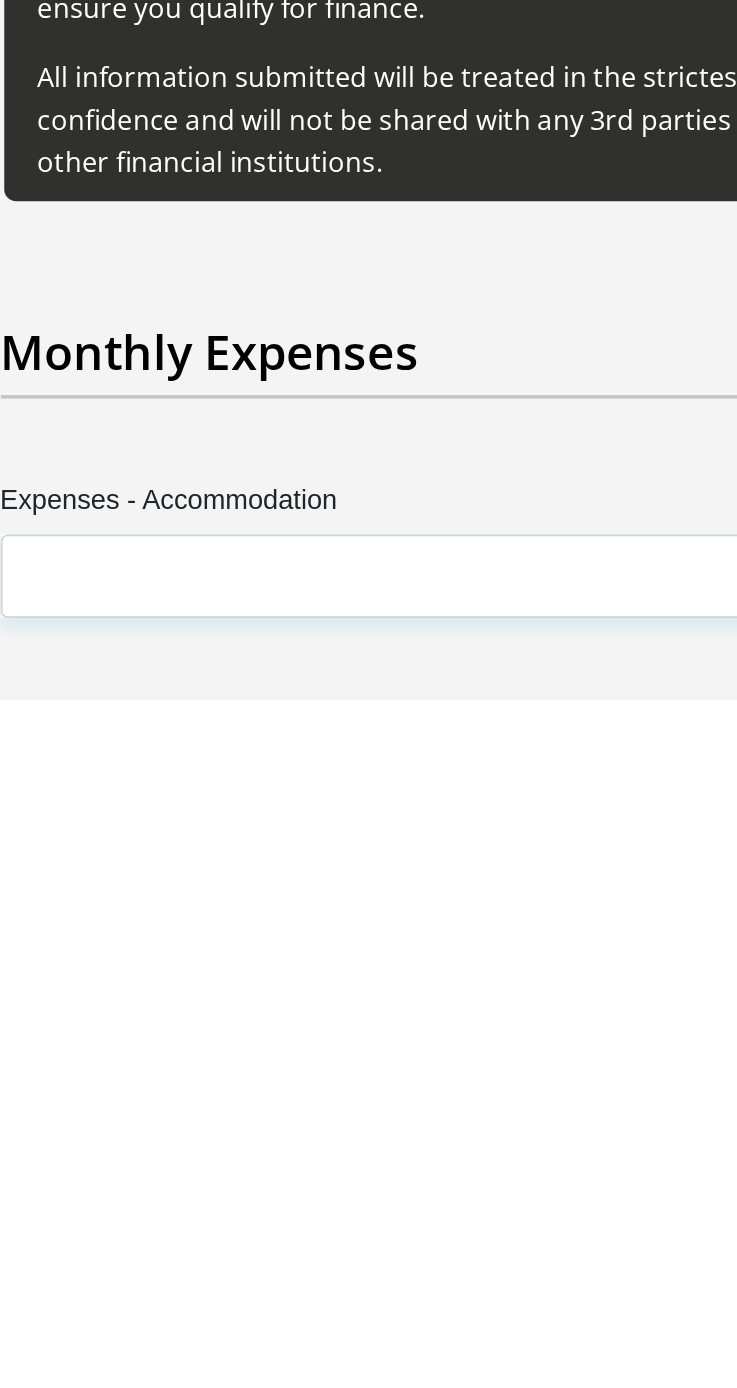 scroll, scrollTop: 3608, scrollLeft: 0, axis: vertical 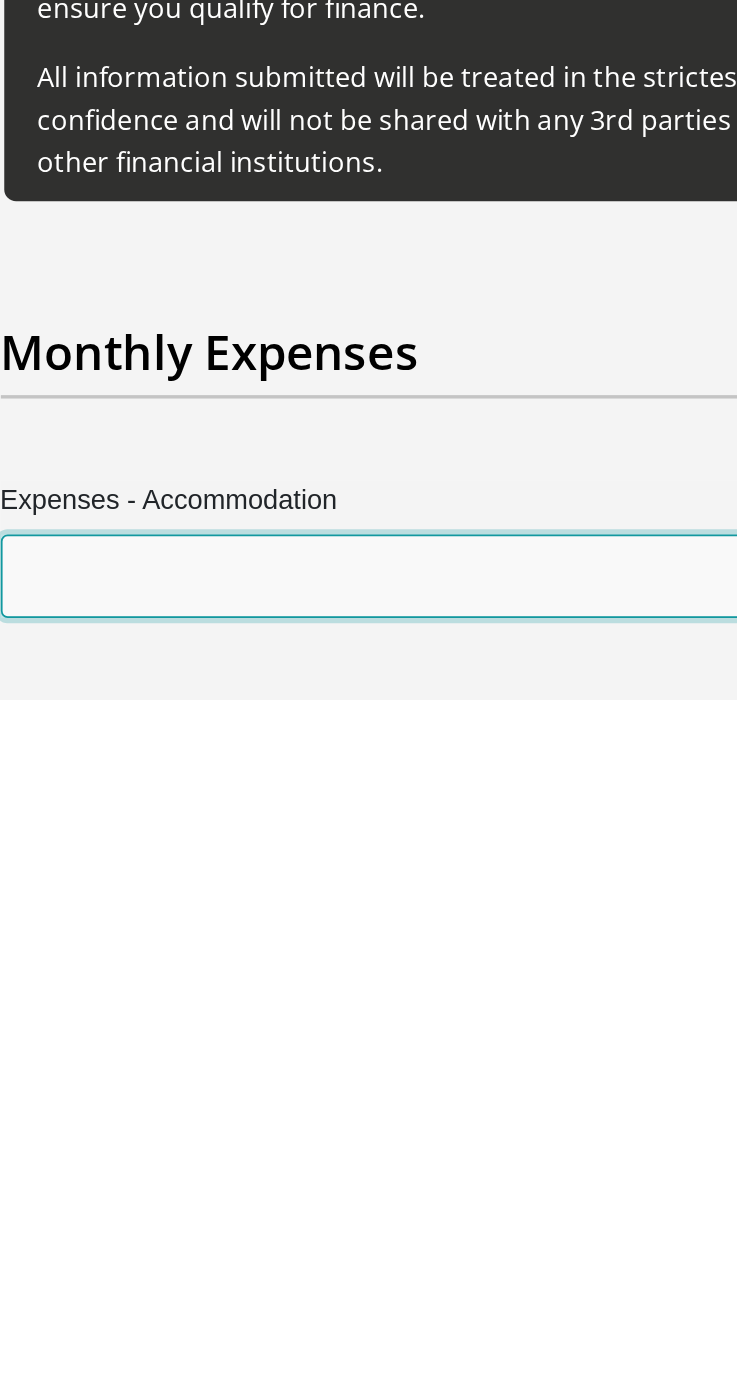 click on "Expenses - Accommodation" at bounding box center [369, 1315] 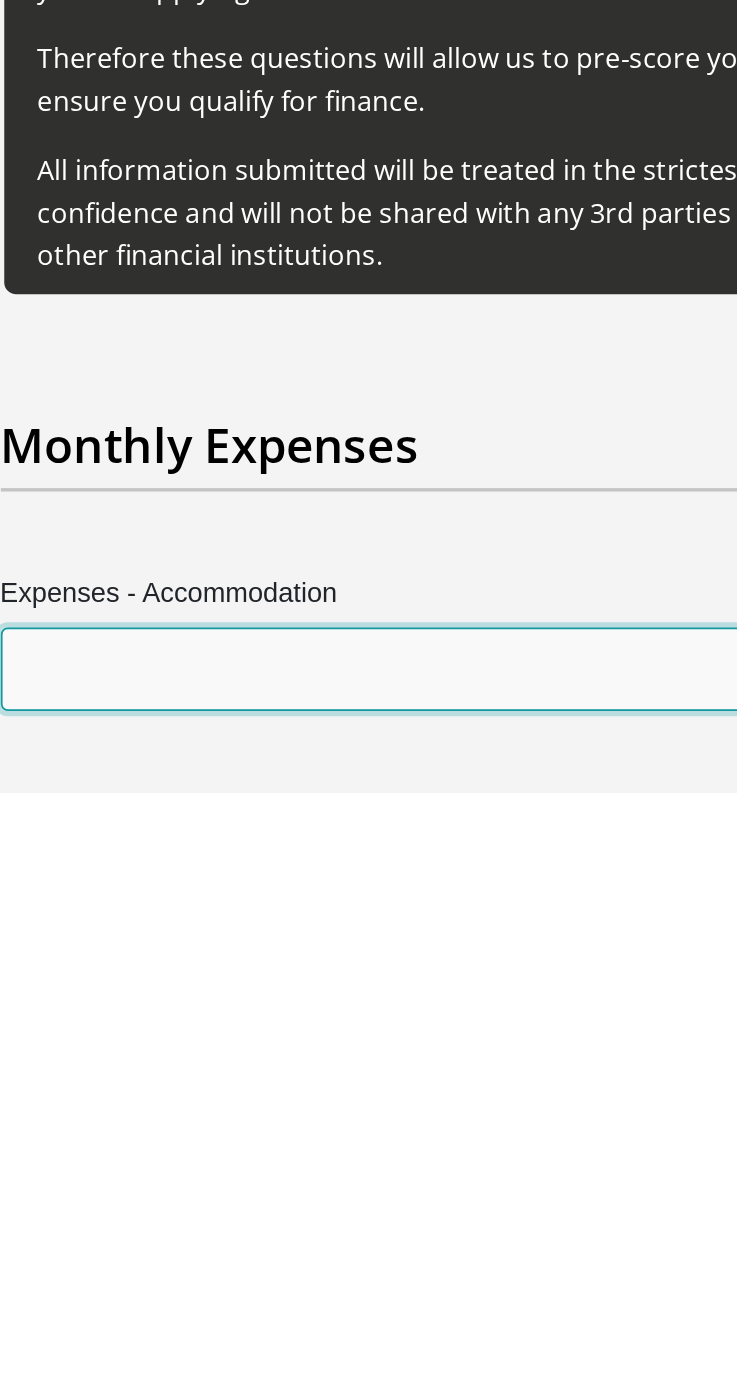 type on "1" 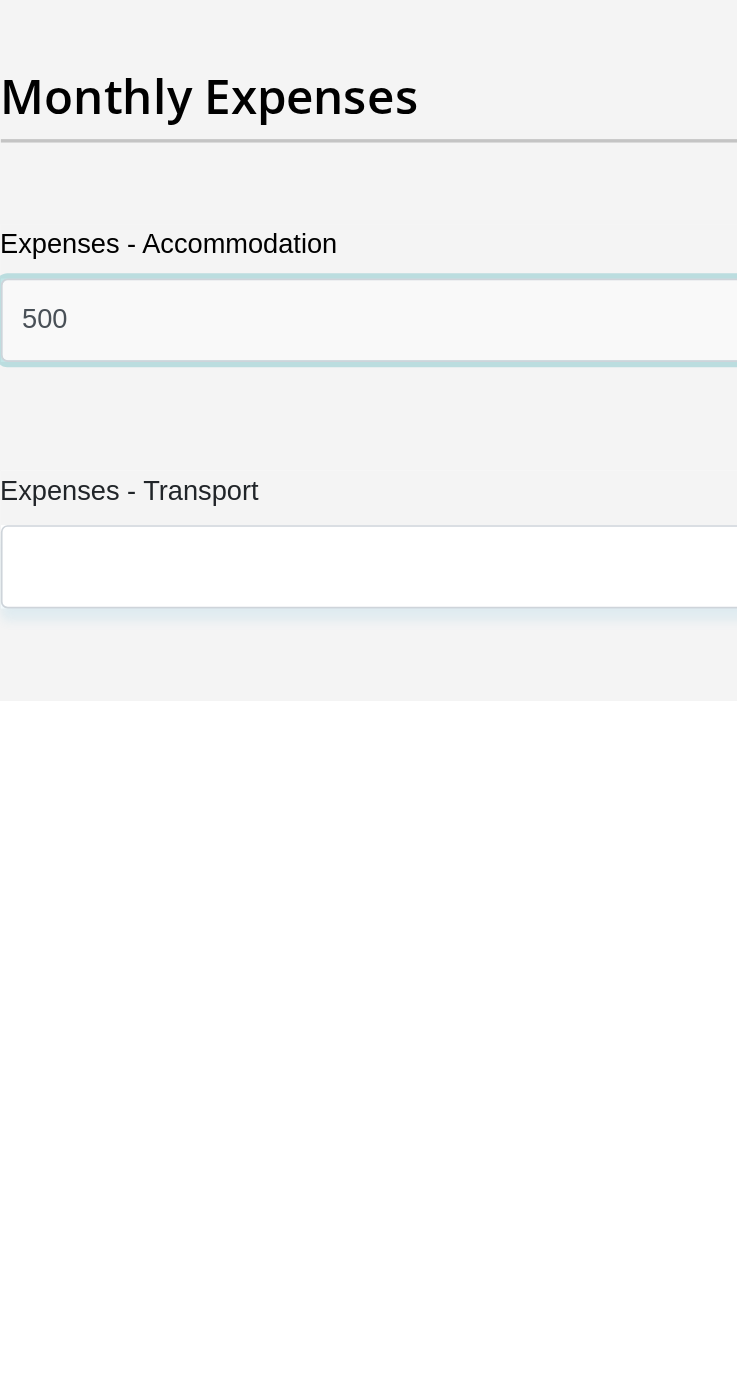scroll, scrollTop: 3759, scrollLeft: 0, axis: vertical 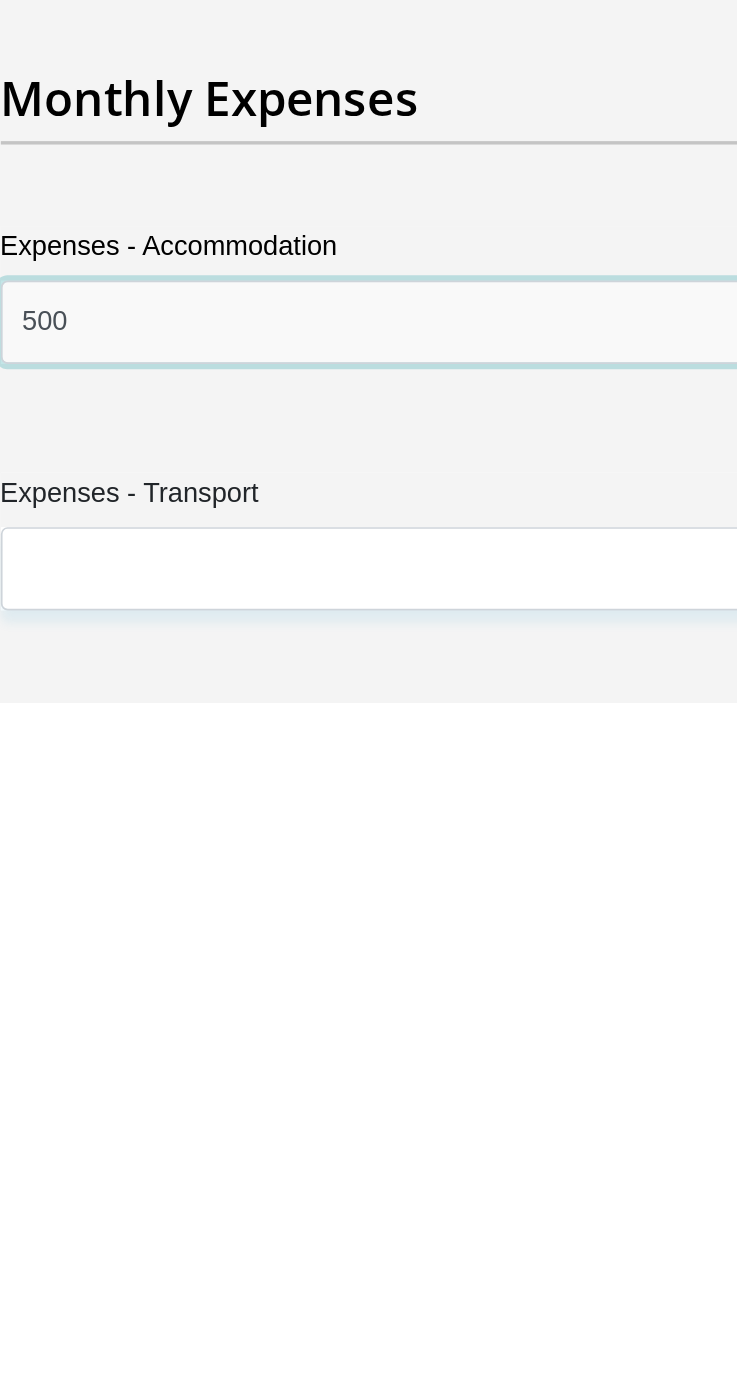 type on "500" 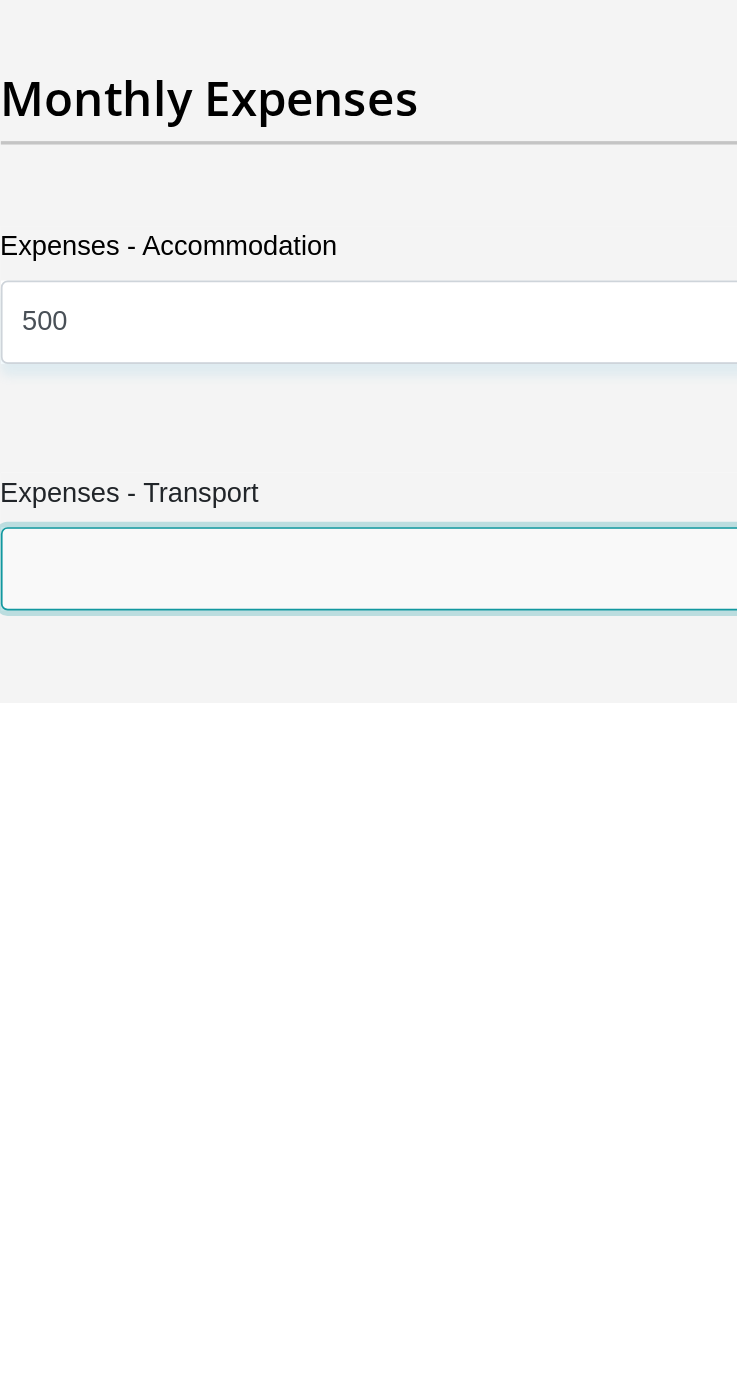 click on "Expenses - Transport" at bounding box center (369, 1309) 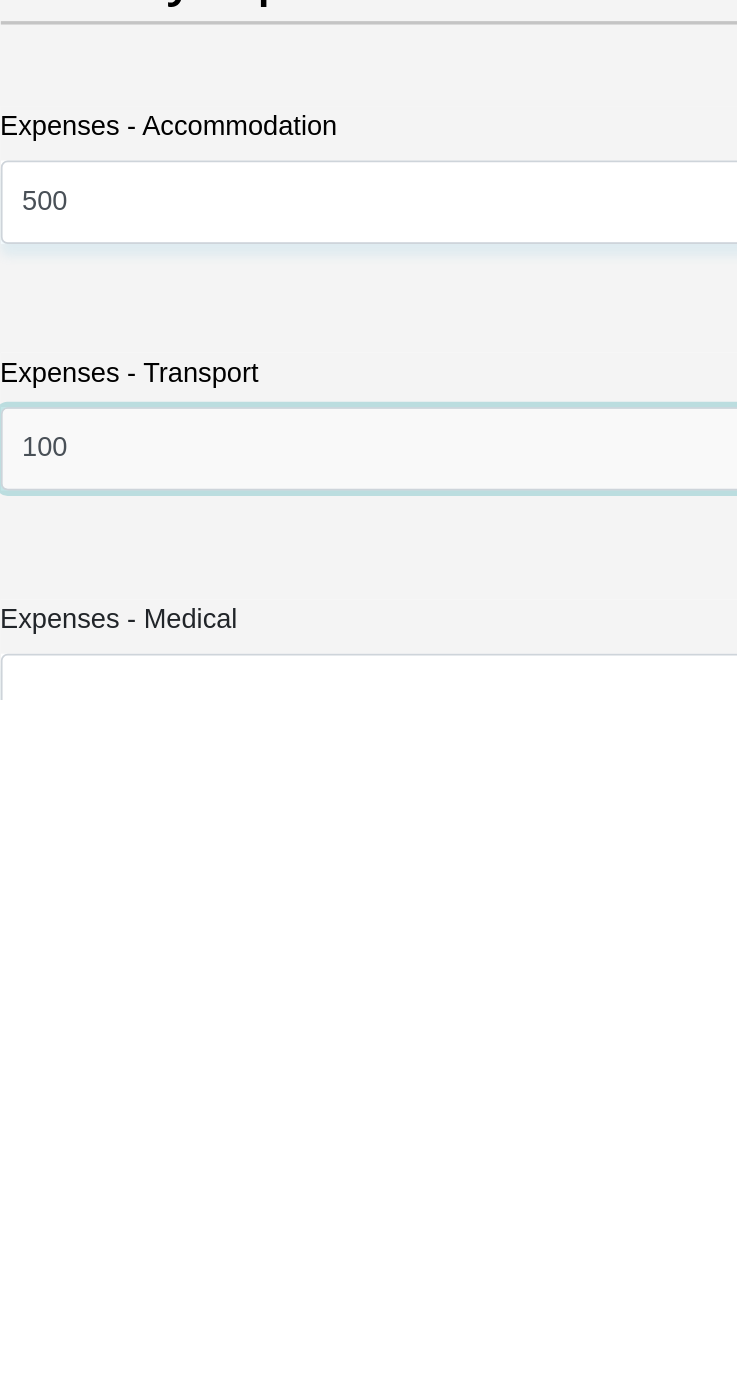 scroll, scrollTop: 3934, scrollLeft: 0, axis: vertical 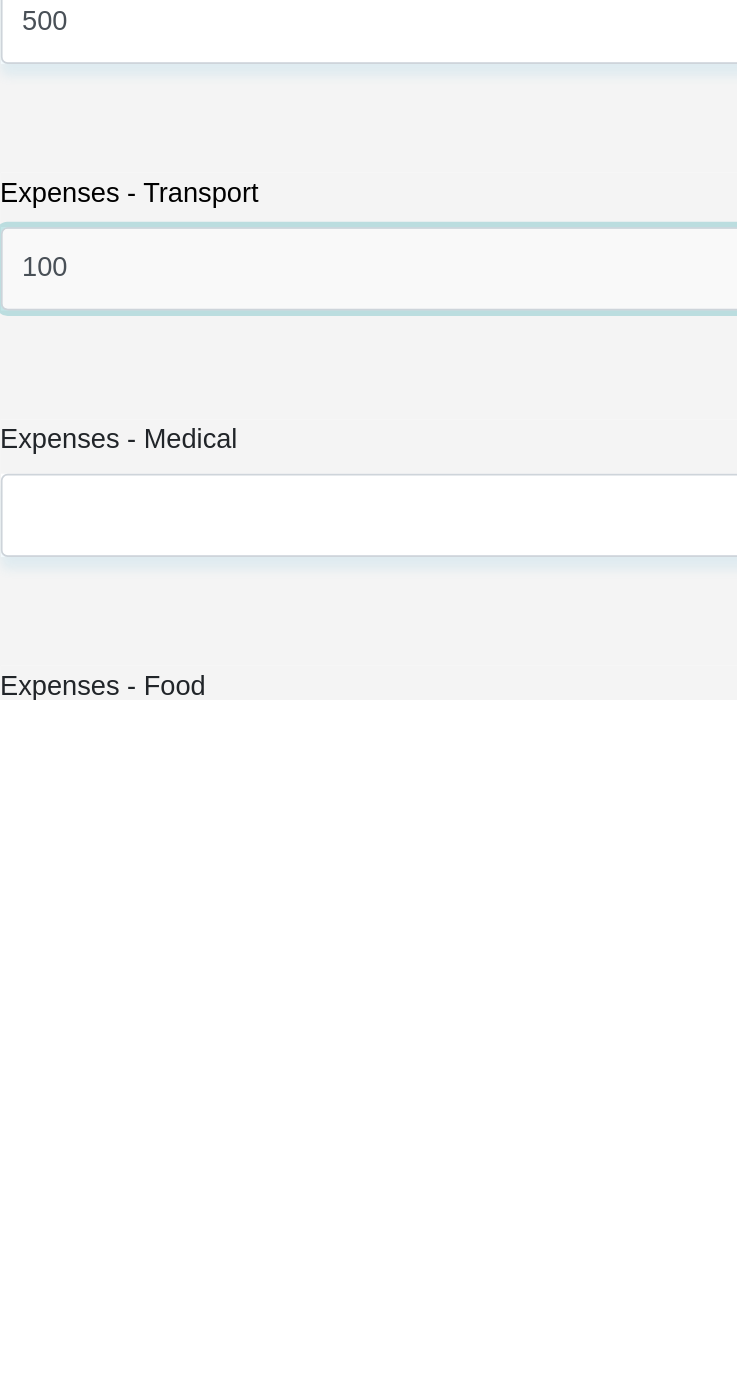 type on "100" 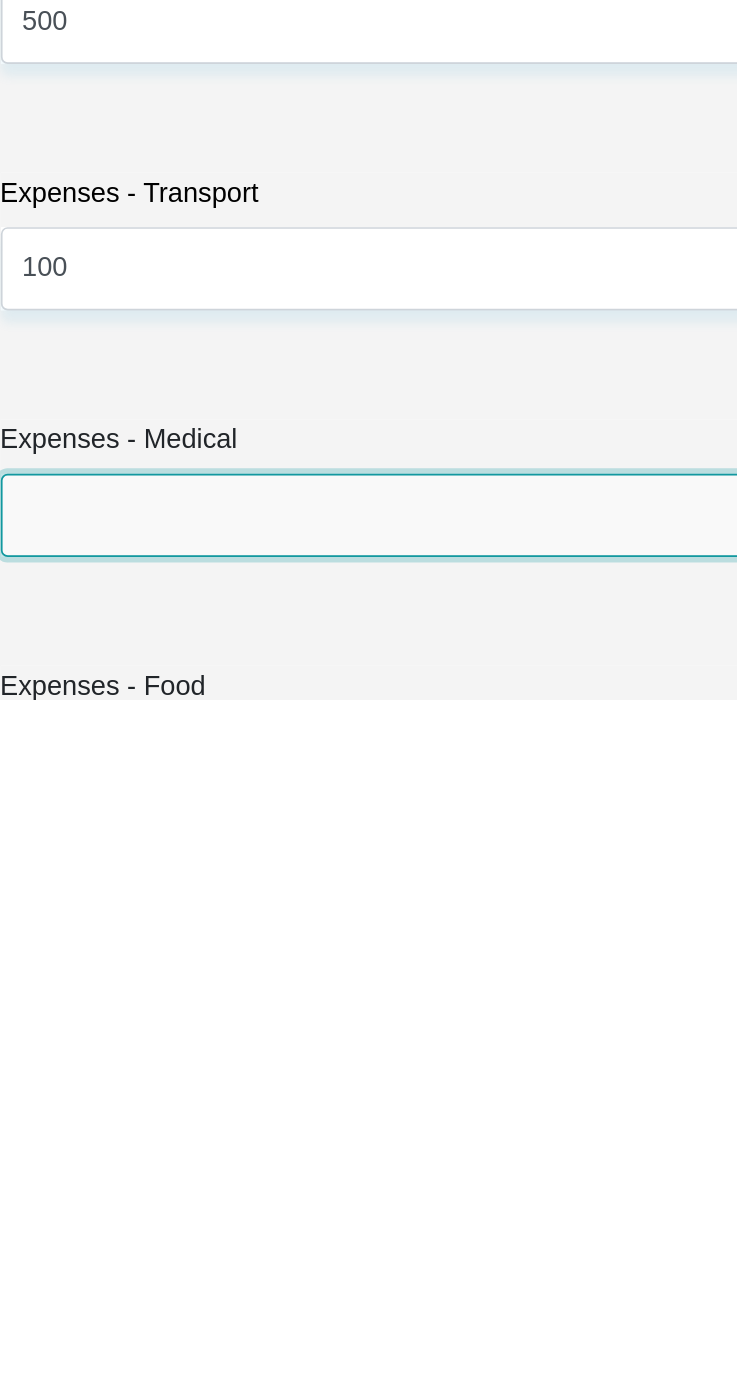 click on "Expenses - Medical" at bounding box center [369, 1279] 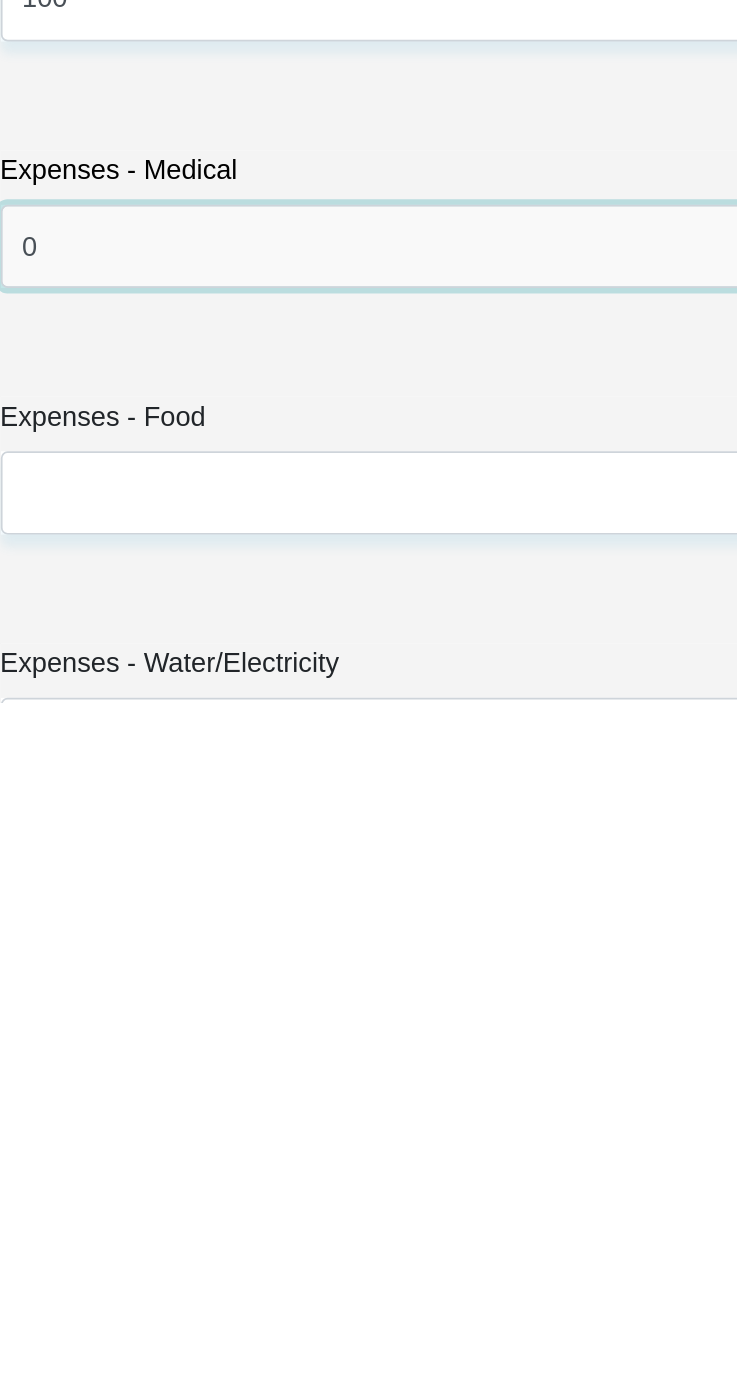type on "0" 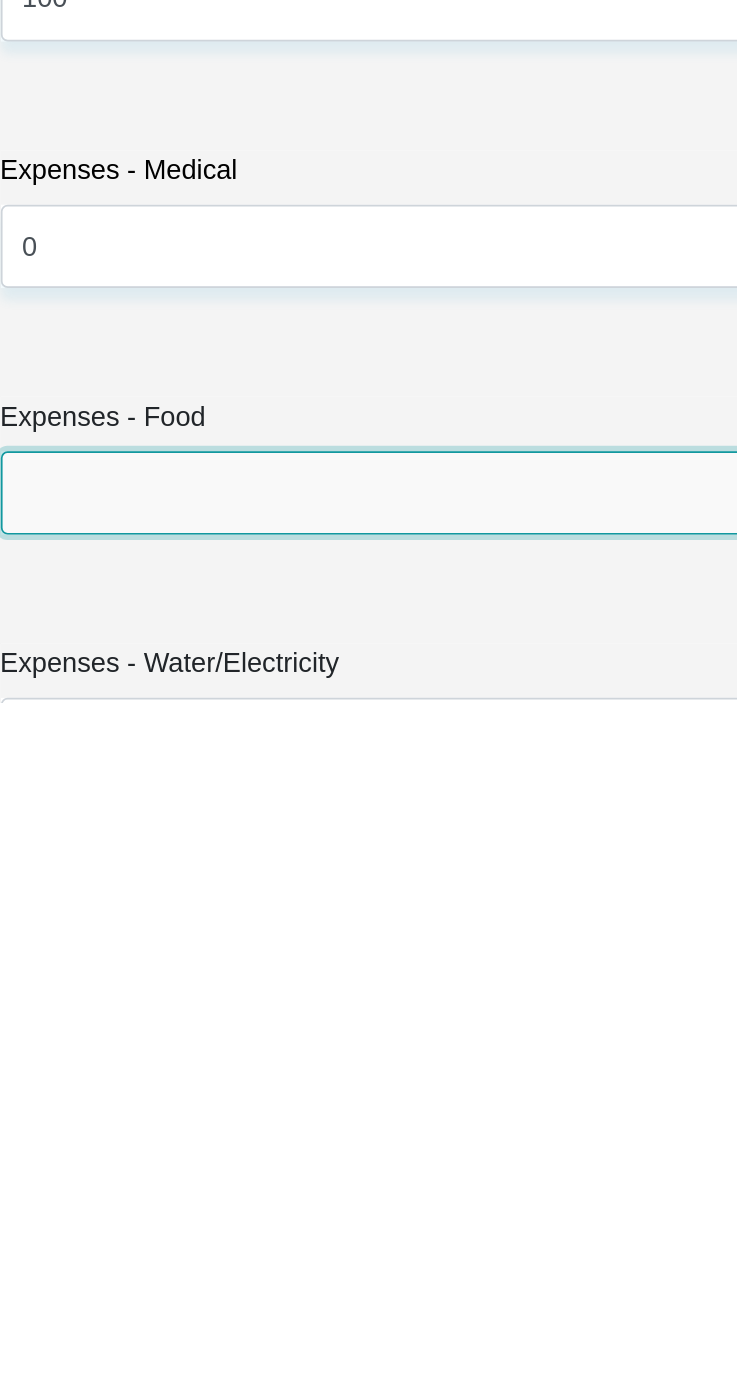 click on "Expenses - Food" at bounding box center [369, 1264] 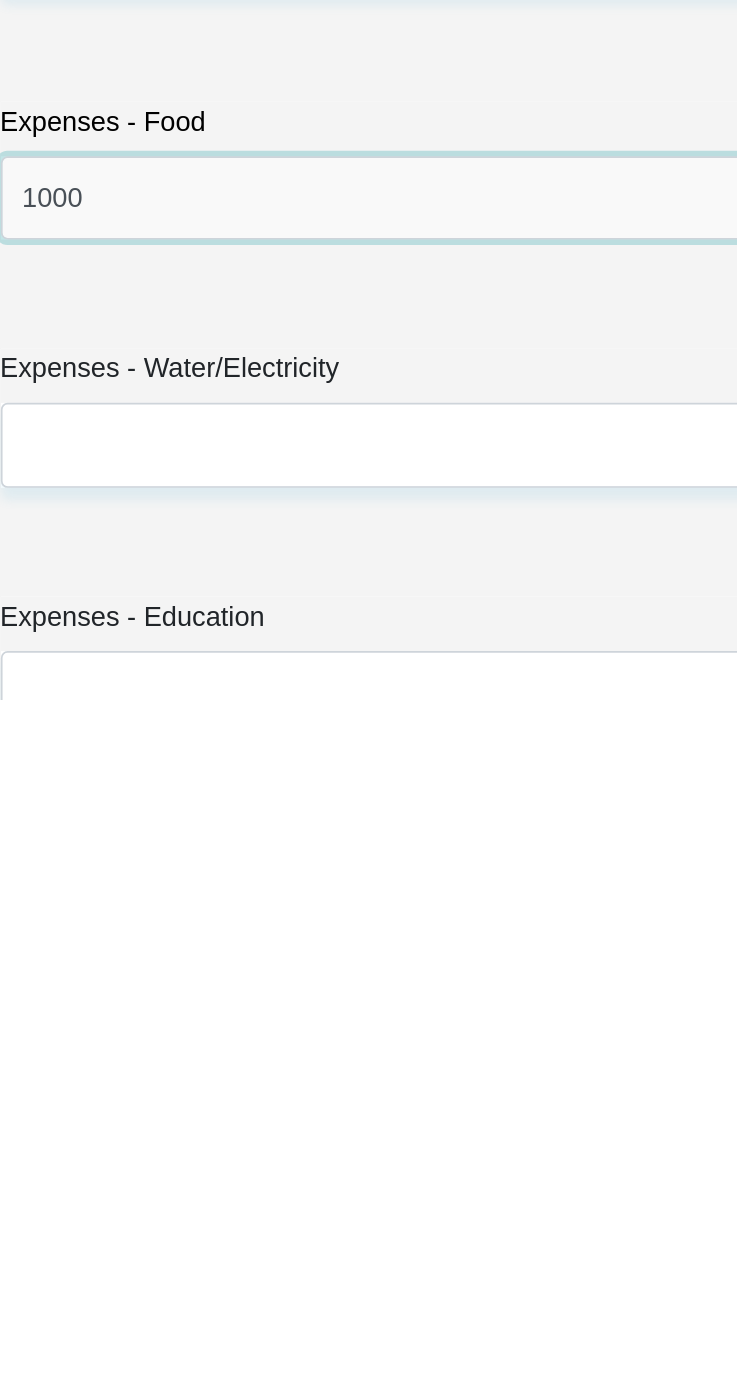 scroll, scrollTop: 4267, scrollLeft: 0, axis: vertical 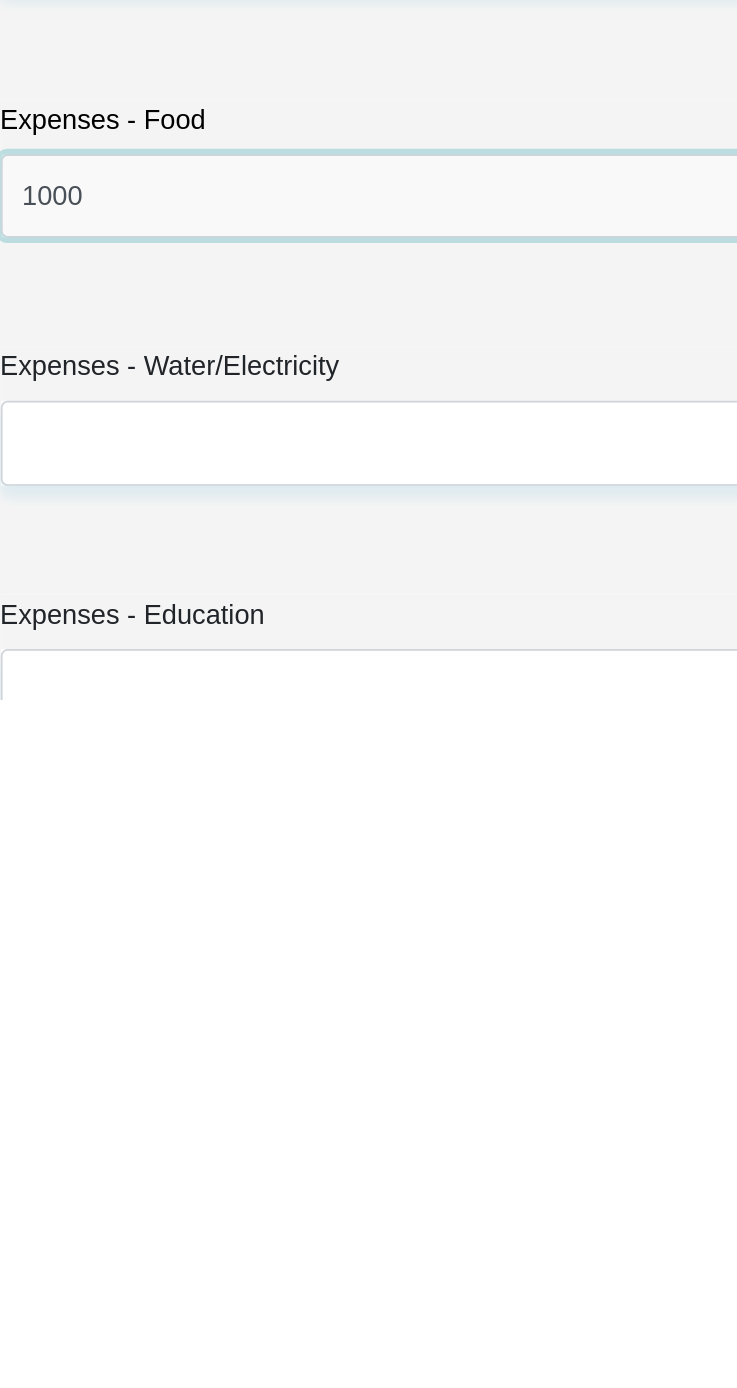 type on "1000" 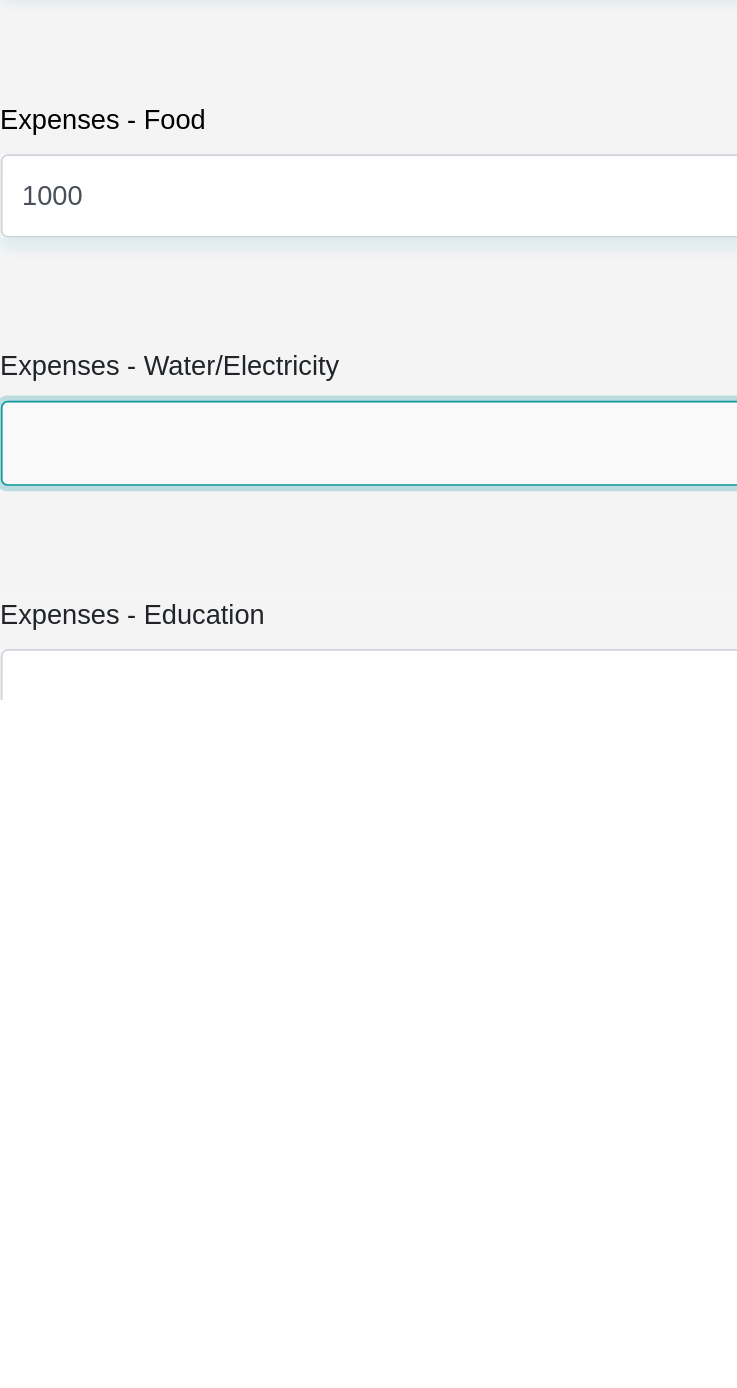 click on "Expenses - Water/Electricity" at bounding box center [369, 1236] 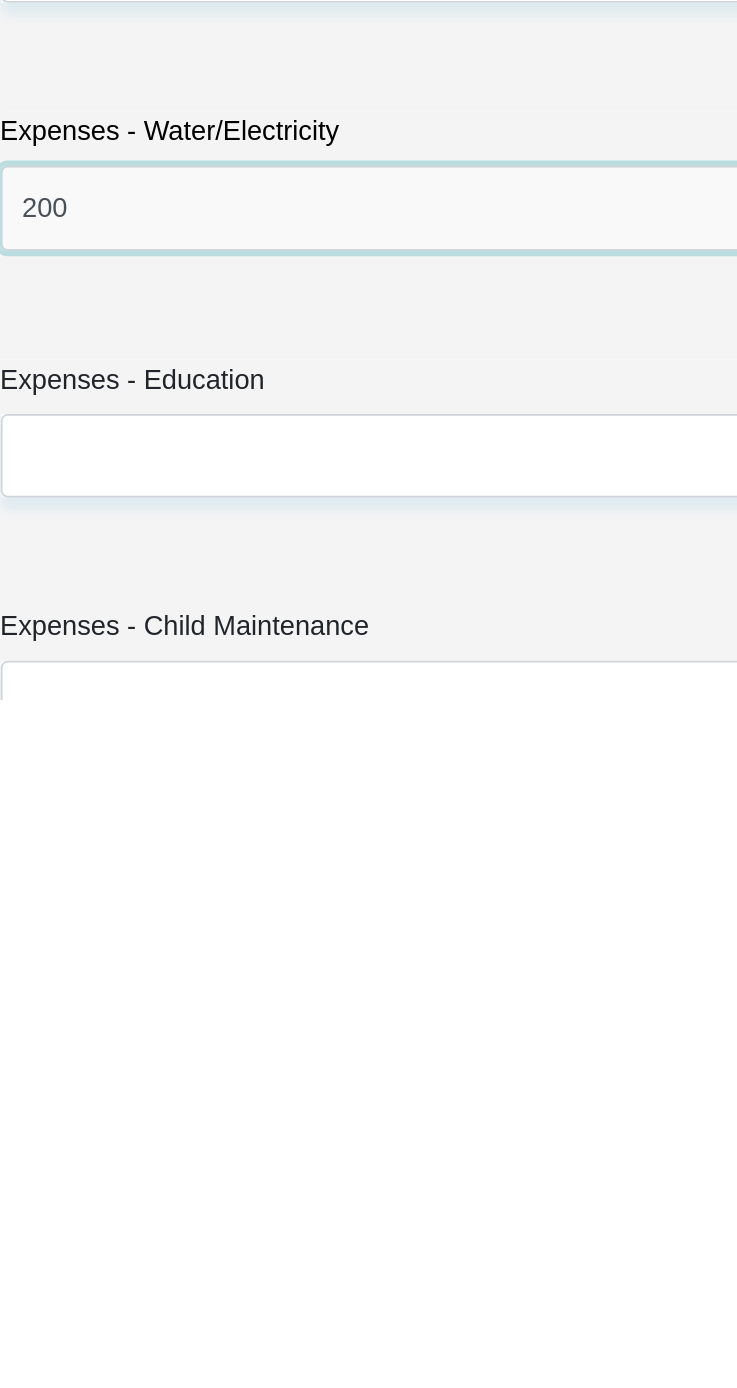 scroll, scrollTop: 4426, scrollLeft: 0, axis: vertical 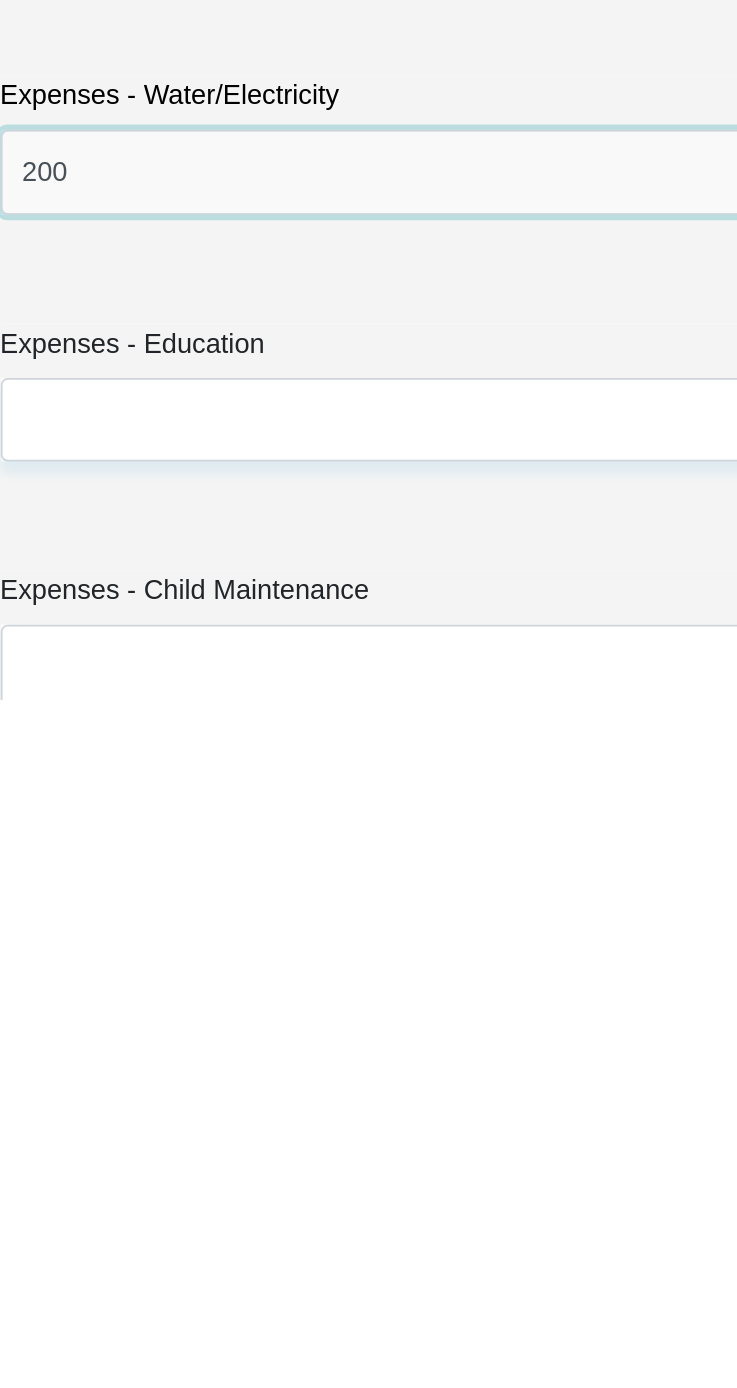 type on "200" 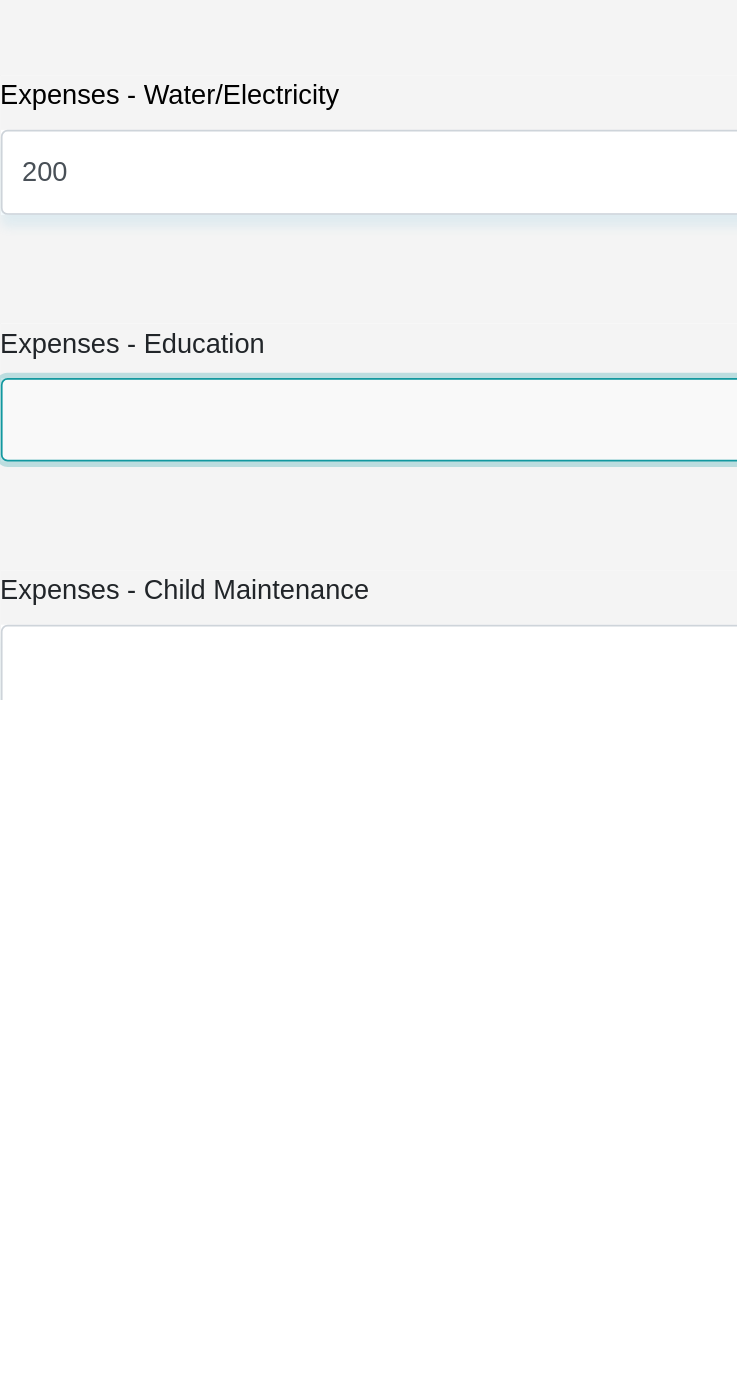 click on "Expenses - Education" at bounding box center (369, 1223) 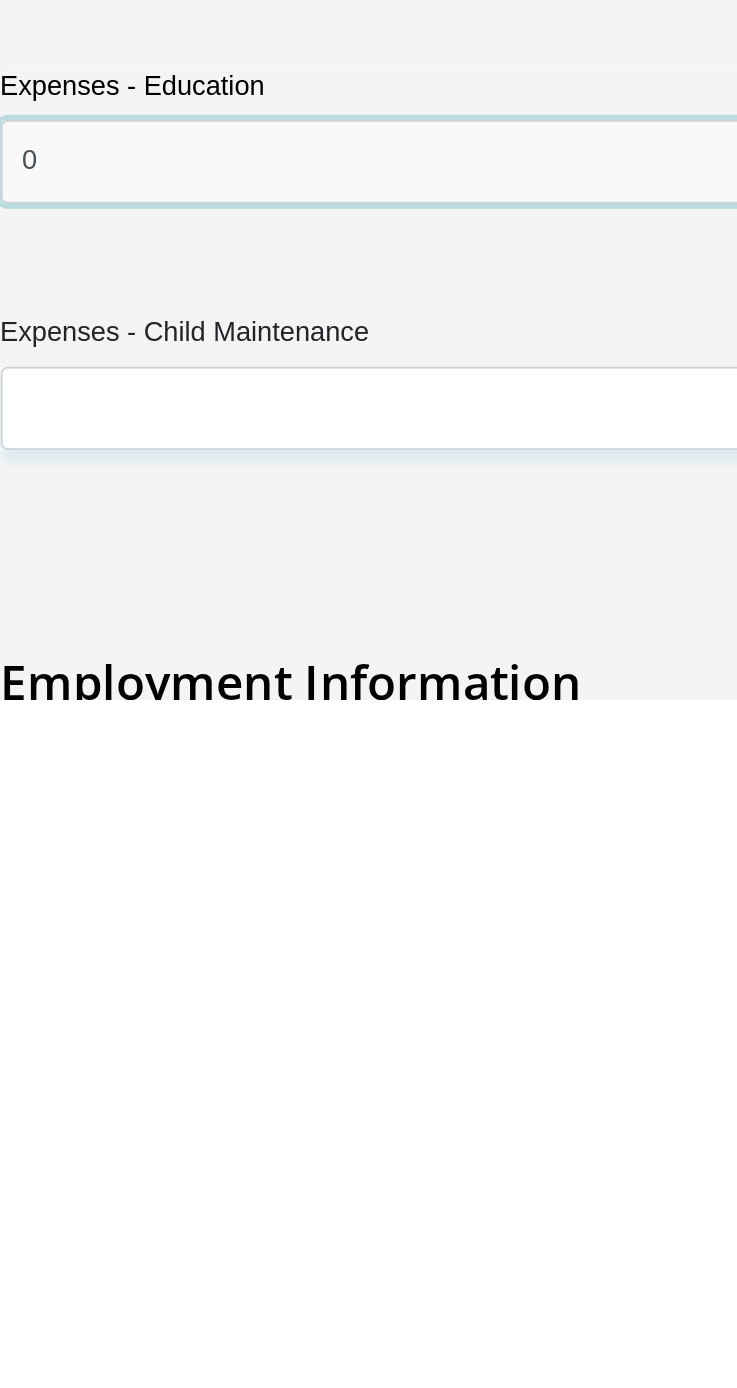 type on "0" 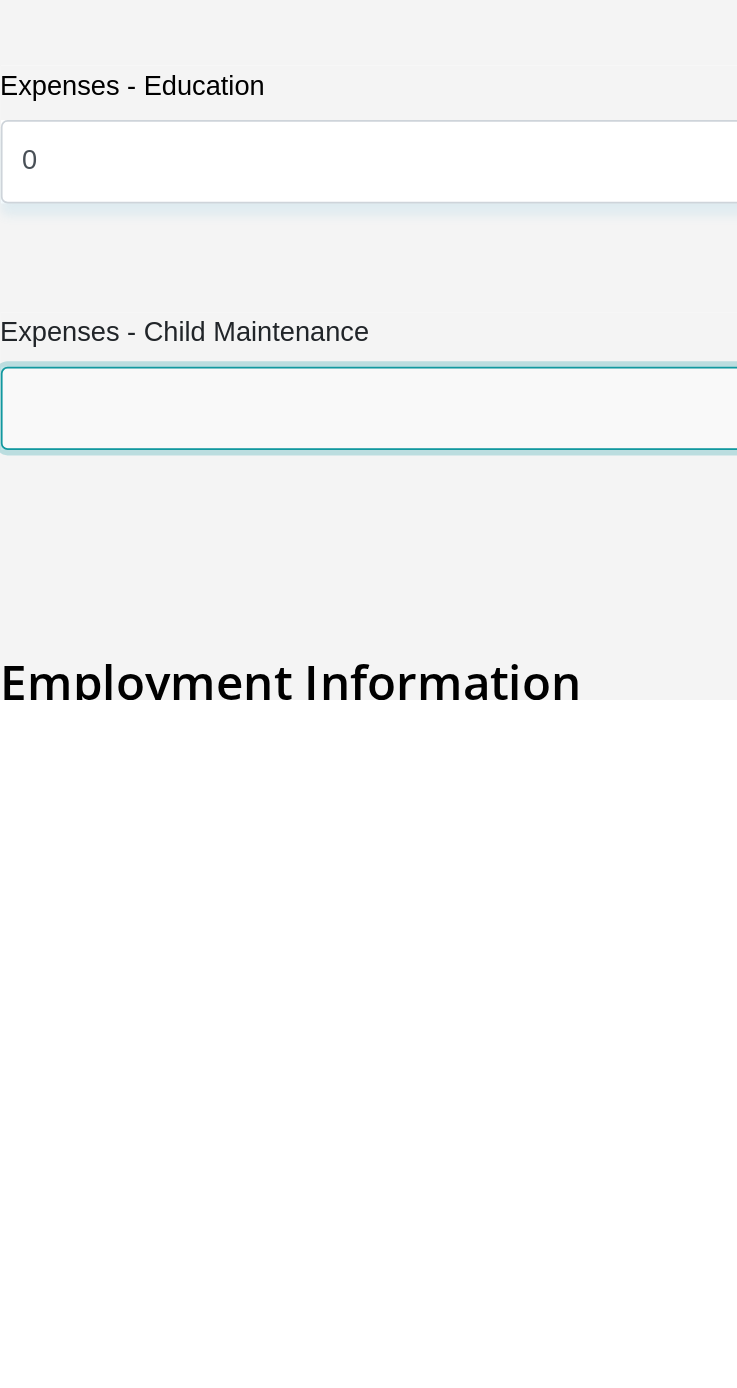 click on "Expenses - Child Maintenance" at bounding box center [369, 1216] 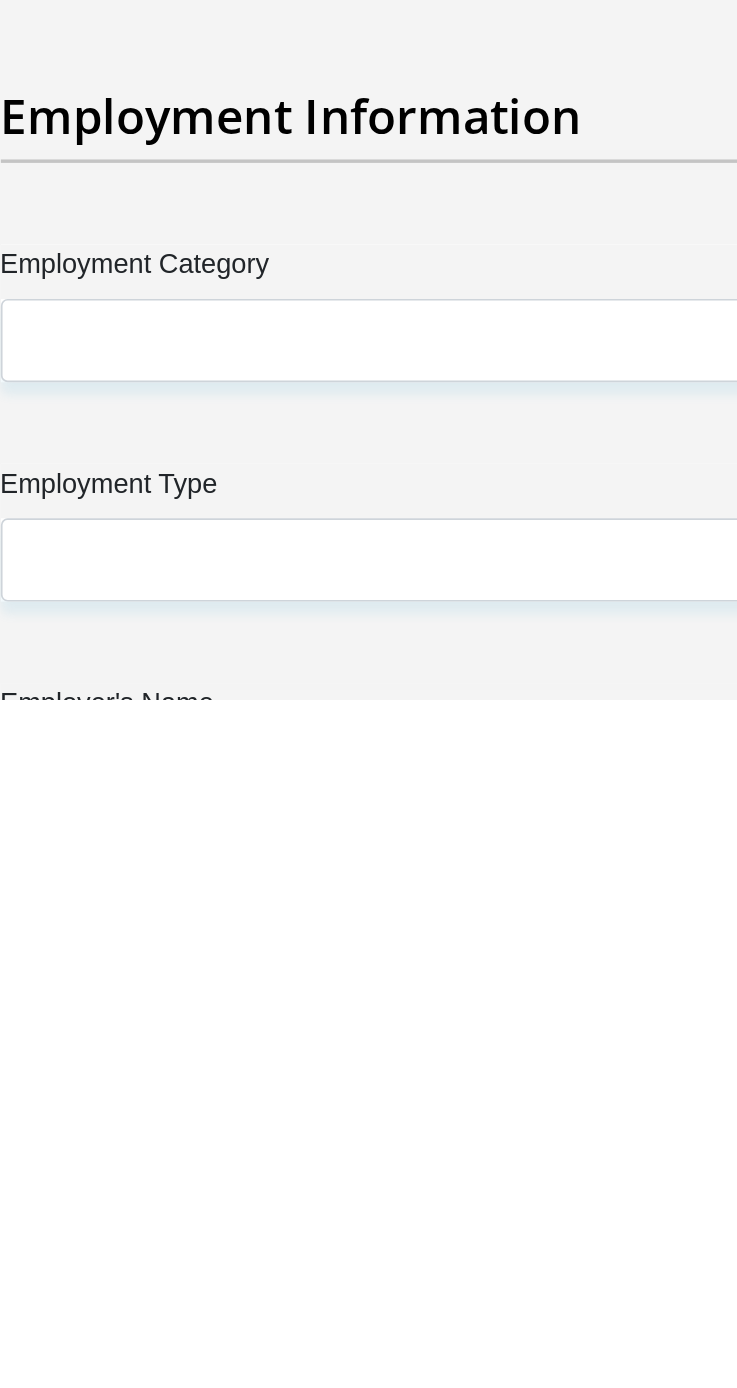 scroll, scrollTop: 4973, scrollLeft: 0, axis: vertical 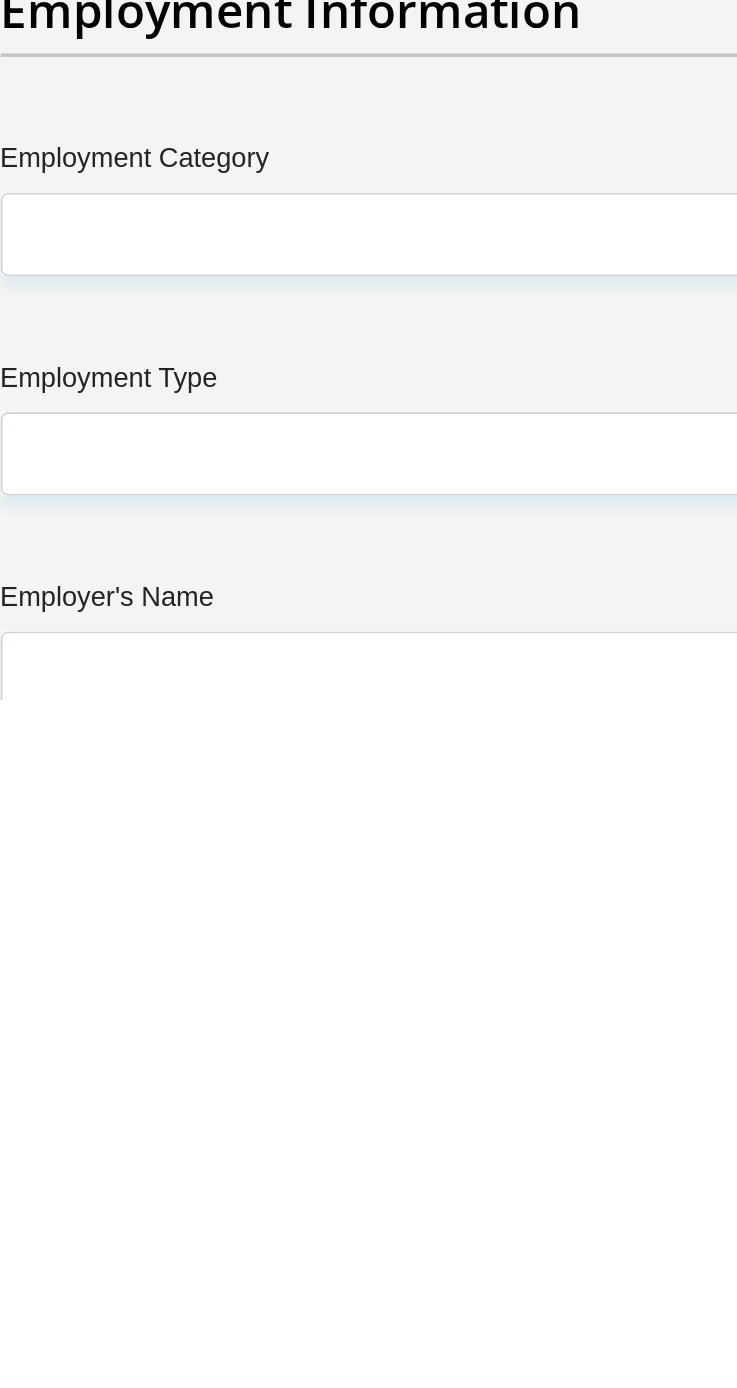 type on "0" 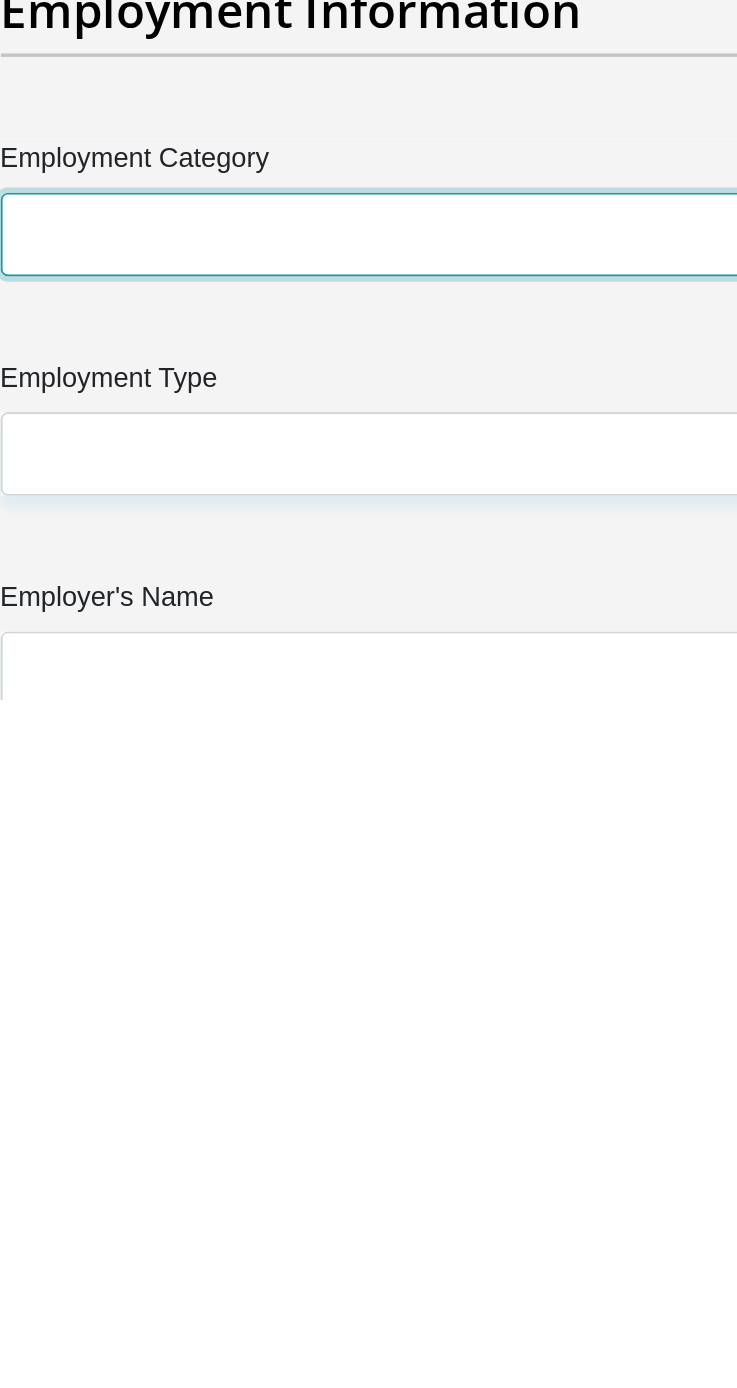 click on "AGRICULTURE
ALCOHOL & TOBACCO
CONSTRUCTION MATERIALS
METALLURGY
EQUIPMENT FOR RENEWABLE ENERGY
SPECIALIZED CONTRACTORS
CAR
GAMING (INCL. INTERNET
OTHER WHOLESALE
UNLICENSED PHARMACEUTICALS
CURRENCY EXCHANGE HOUSES
OTHER FINANCIAL INSTITUTIONS & INSURANCE
REAL ESTATE AGENTS
OIL & GAS
OTHER MATERIALS (E.G. IRON ORE)
PRECIOUS STONES & PRECIOUS METALS
POLITICAL ORGANIZATIONS
RELIGIOUS ORGANIZATIONS(NOT SECTS)
ACTI. HAVING BUSINESS DEAL WITH PUBLIC ADMINISTRATION
LAUNDROMATS" at bounding box center [369, 1114] 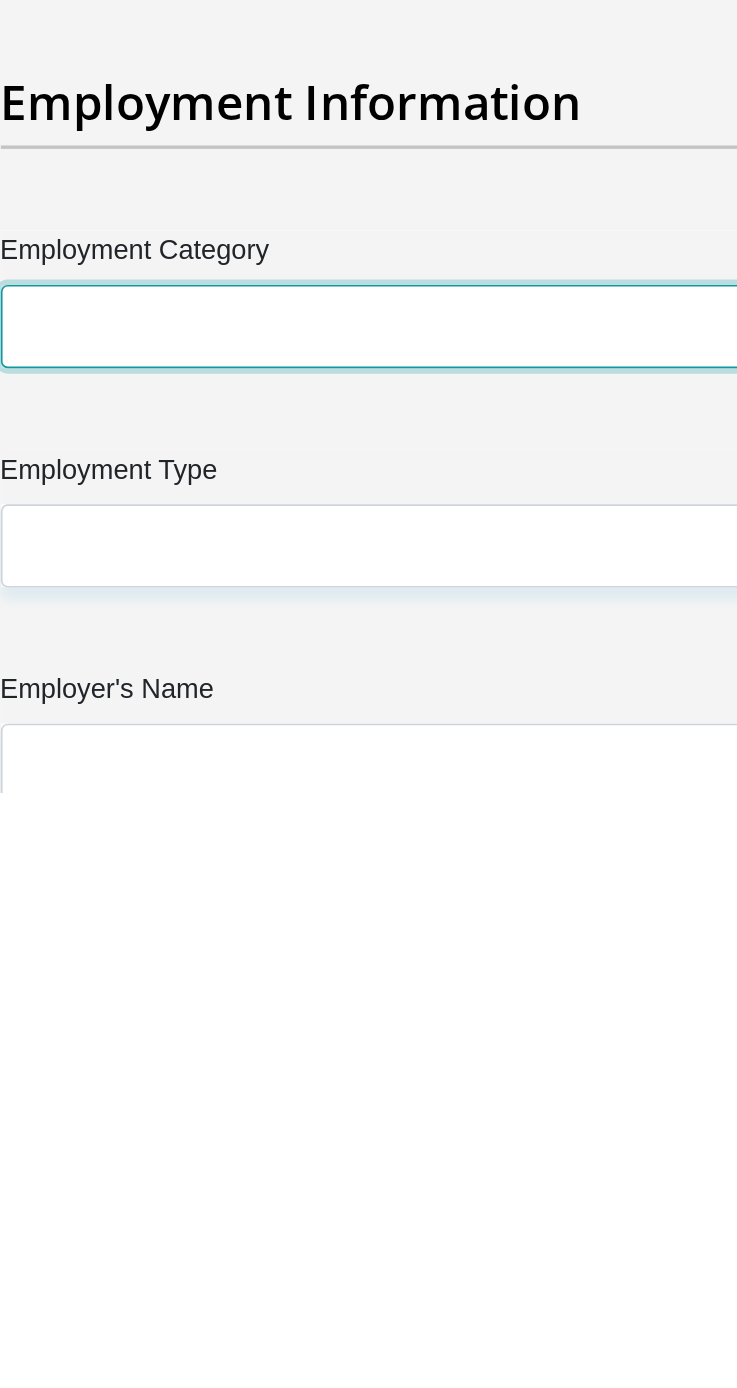scroll, scrollTop: 4973, scrollLeft: 0, axis: vertical 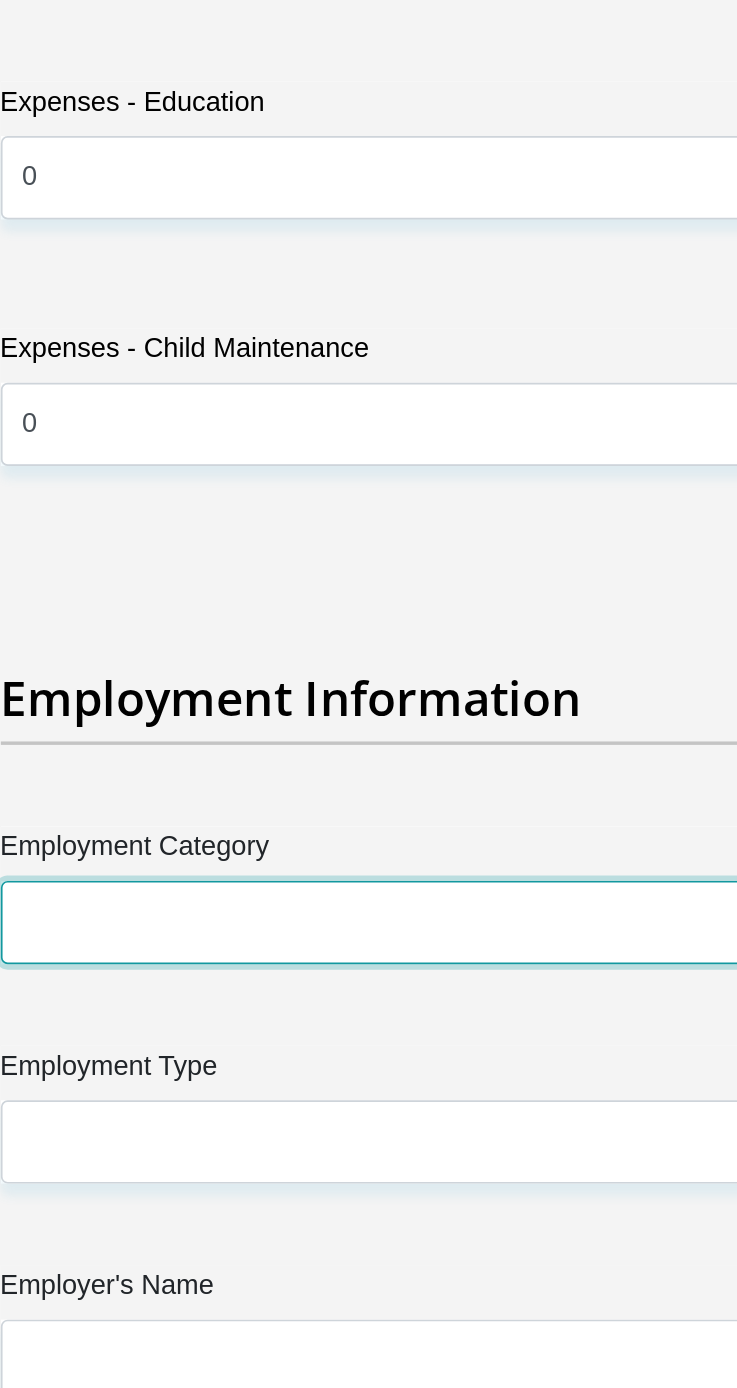 select on "44" 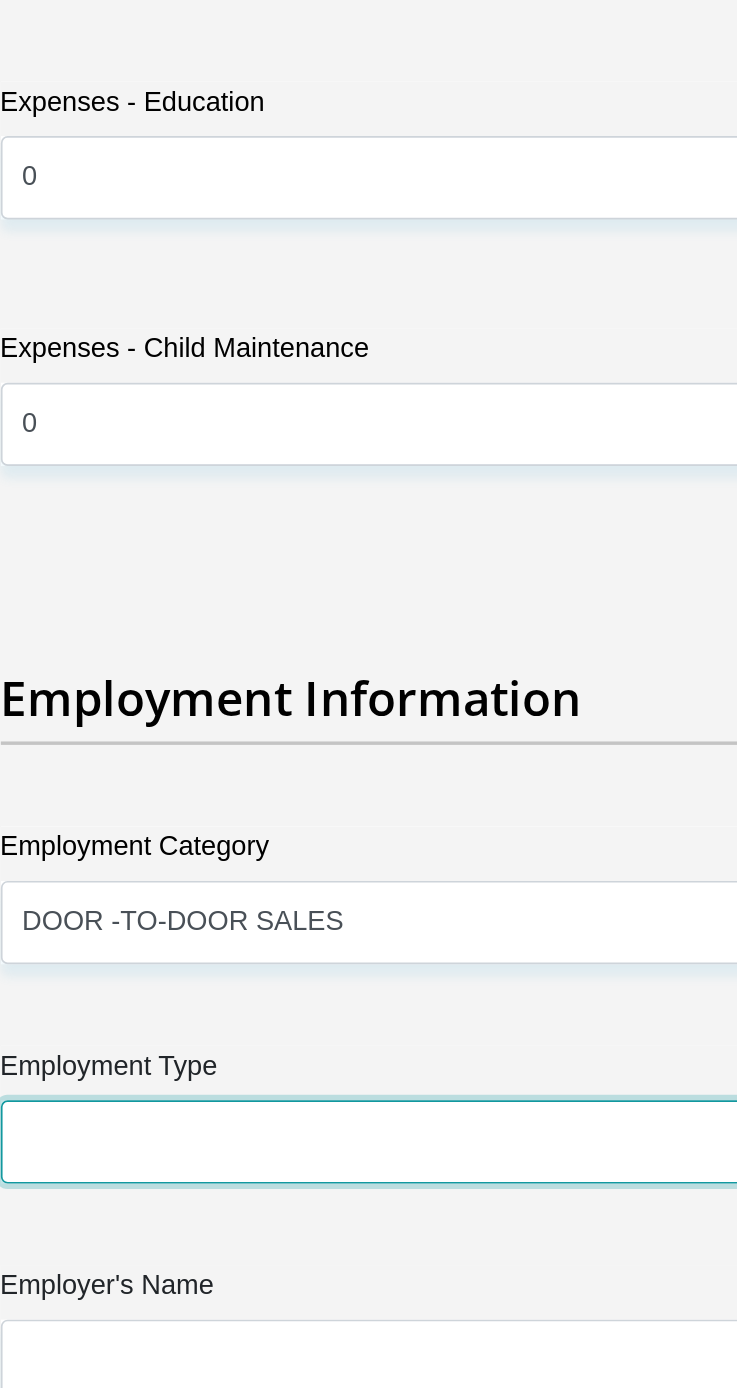 click on "College/Lecturer
Craft Seller
Creative
Driver
Executive
Farmer
Forces - Non Commissioned
Forces - Officer
Hawker
Housewife
Labourer
Licenced Professional
Manager
Miner
Non Licenced Professional
Office Staff/Clerk
Outside Worker
Pensioner
Permanent Teacher
Production/Manufacturing
Sales
Self-Employed
Semi-Professional Worker
Service Industry  Social Worker  Student" at bounding box center [369, 1243] 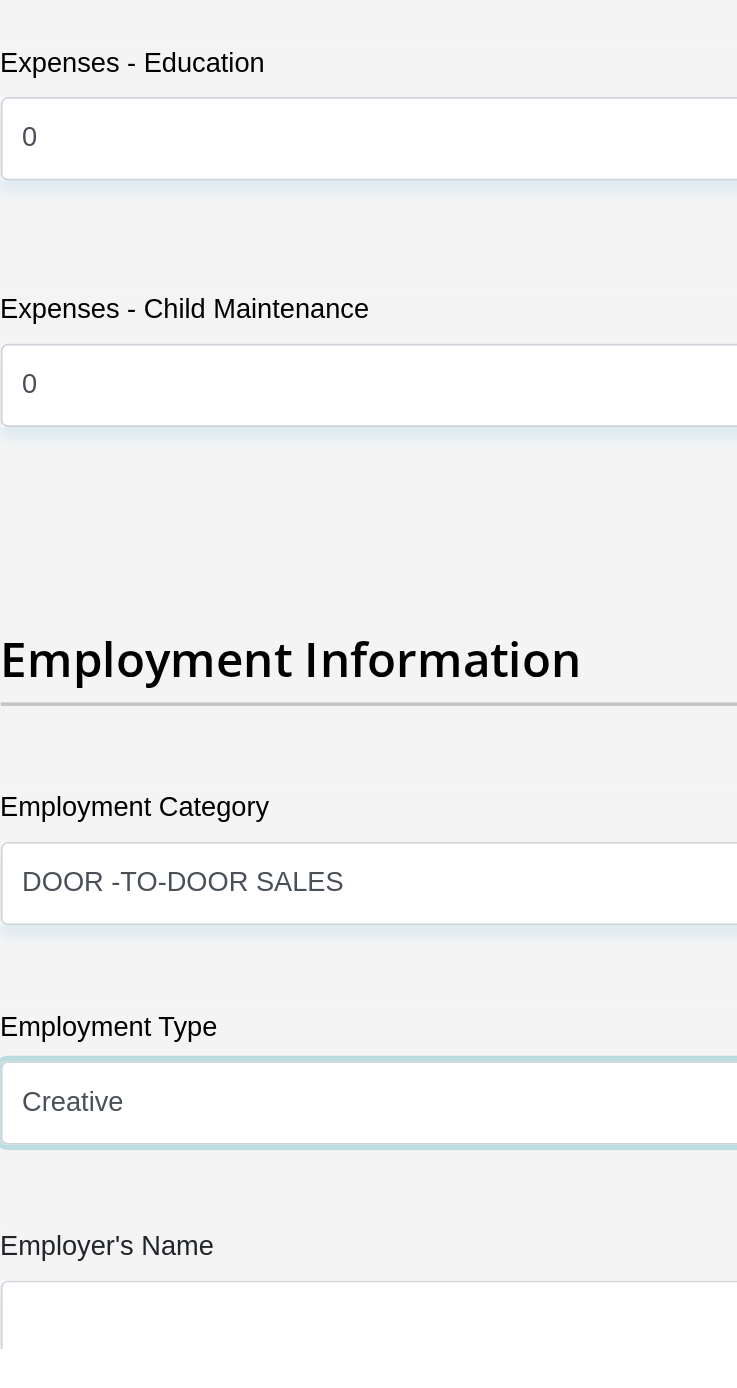 scroll, scrollTop: 5033, scrollLeft: 0, axis: vertical 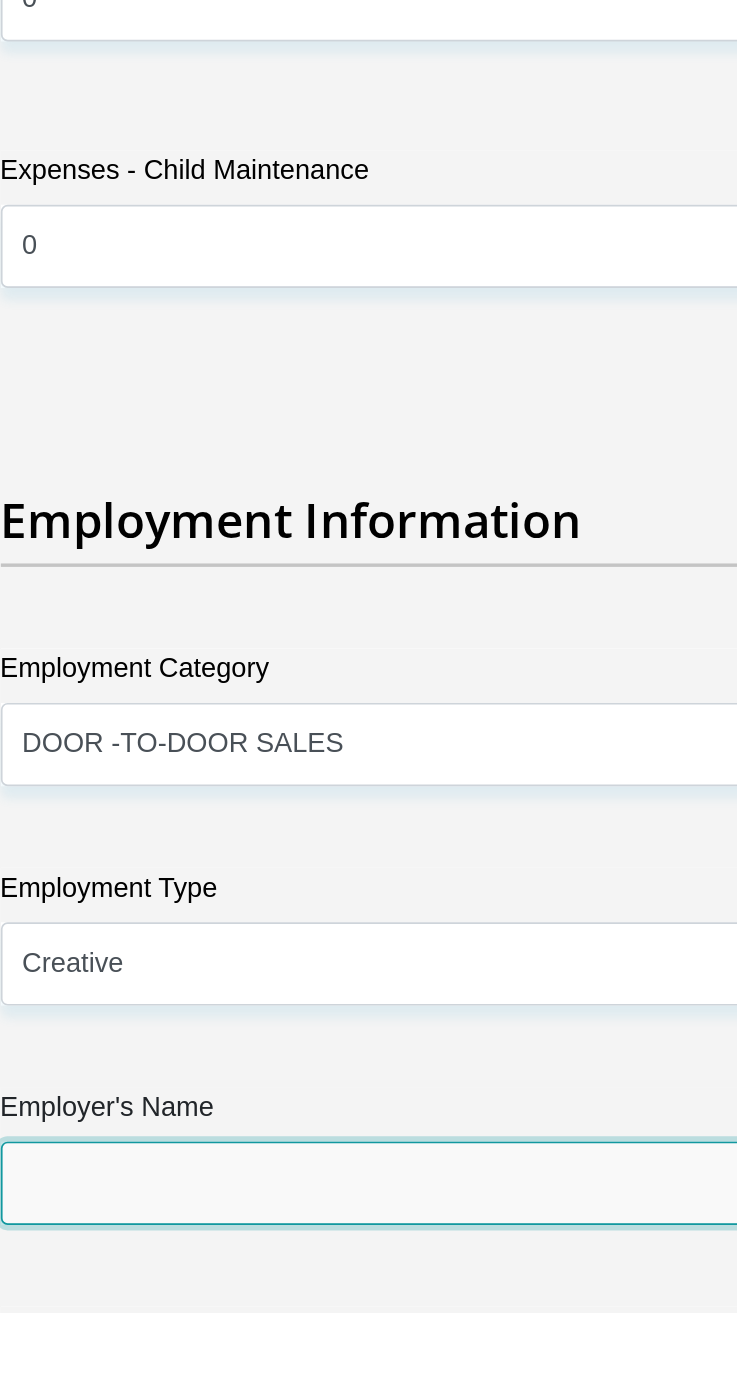 click on "Employer's Name" at bounding box center (369, 1312) 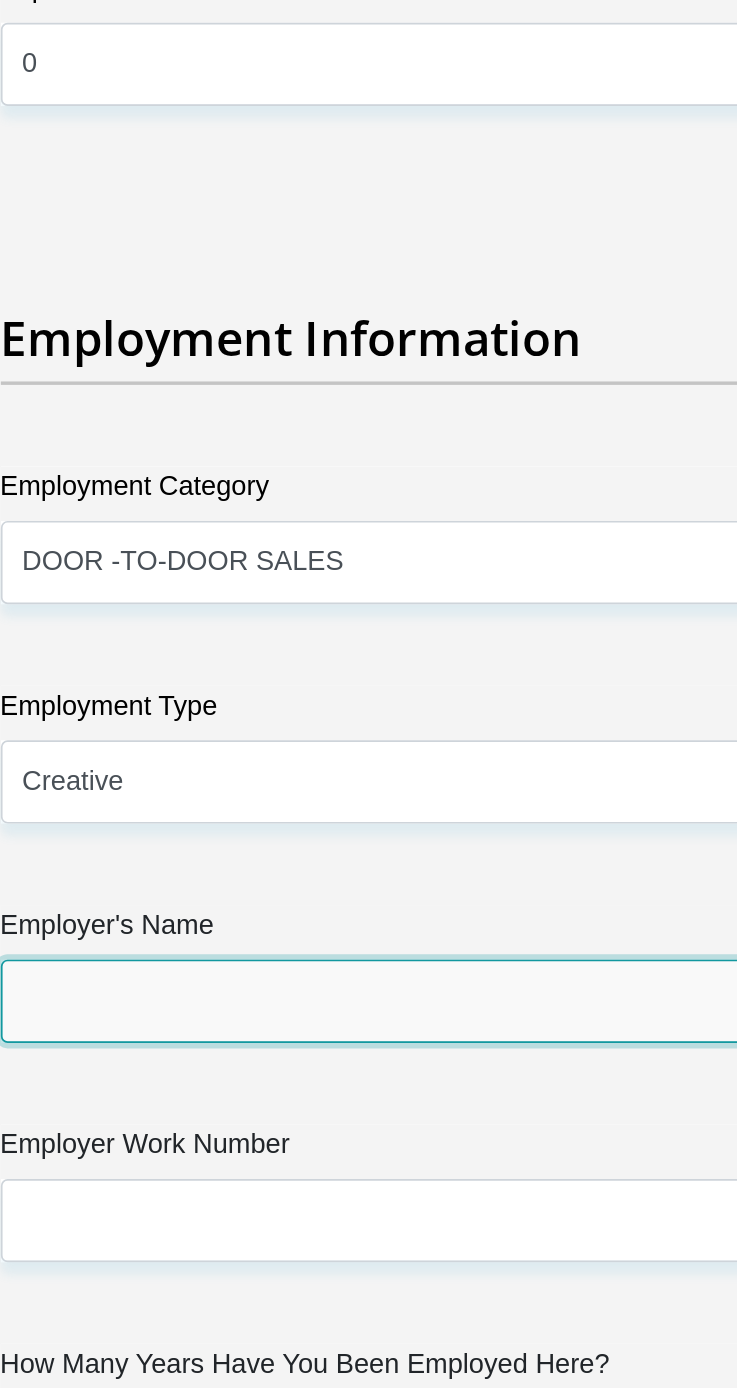 scroll, scrollTop: 5185, scrollLeft: 0, axis: vertical 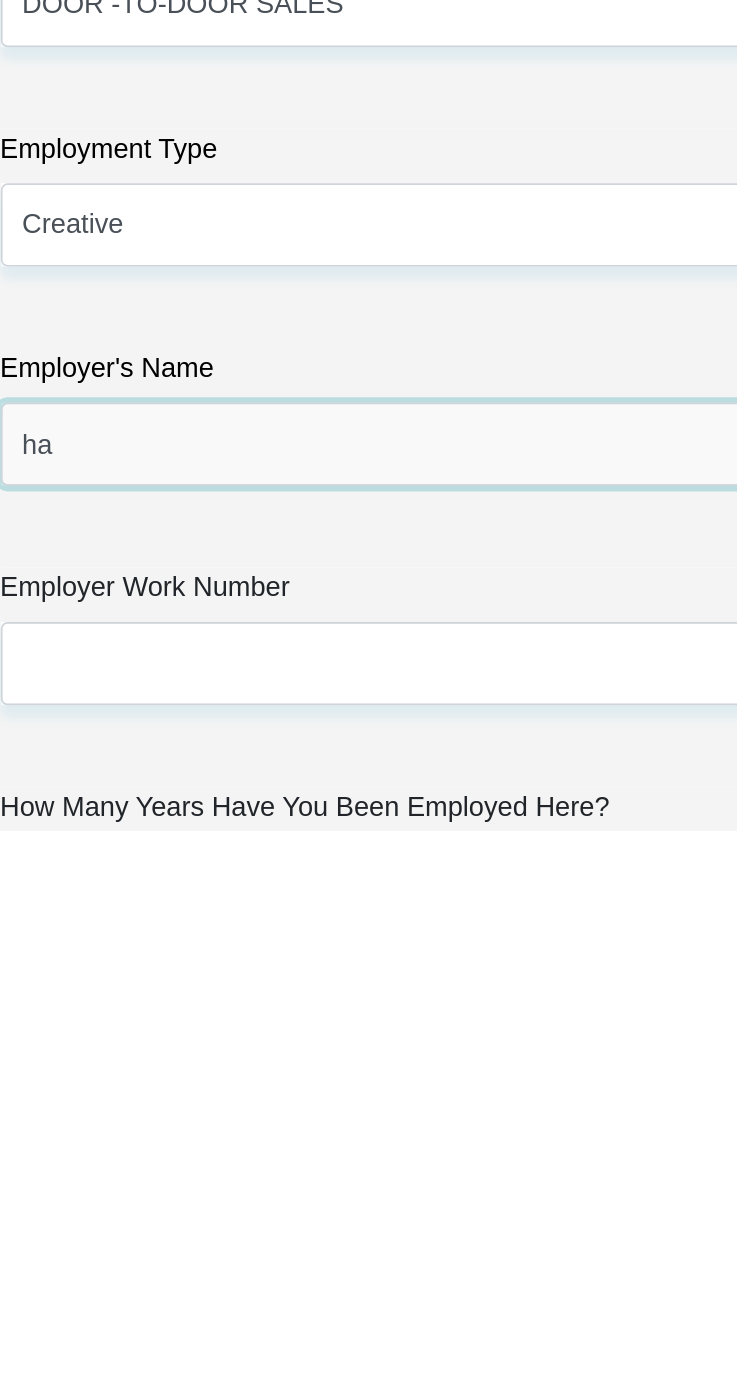 type on "h" 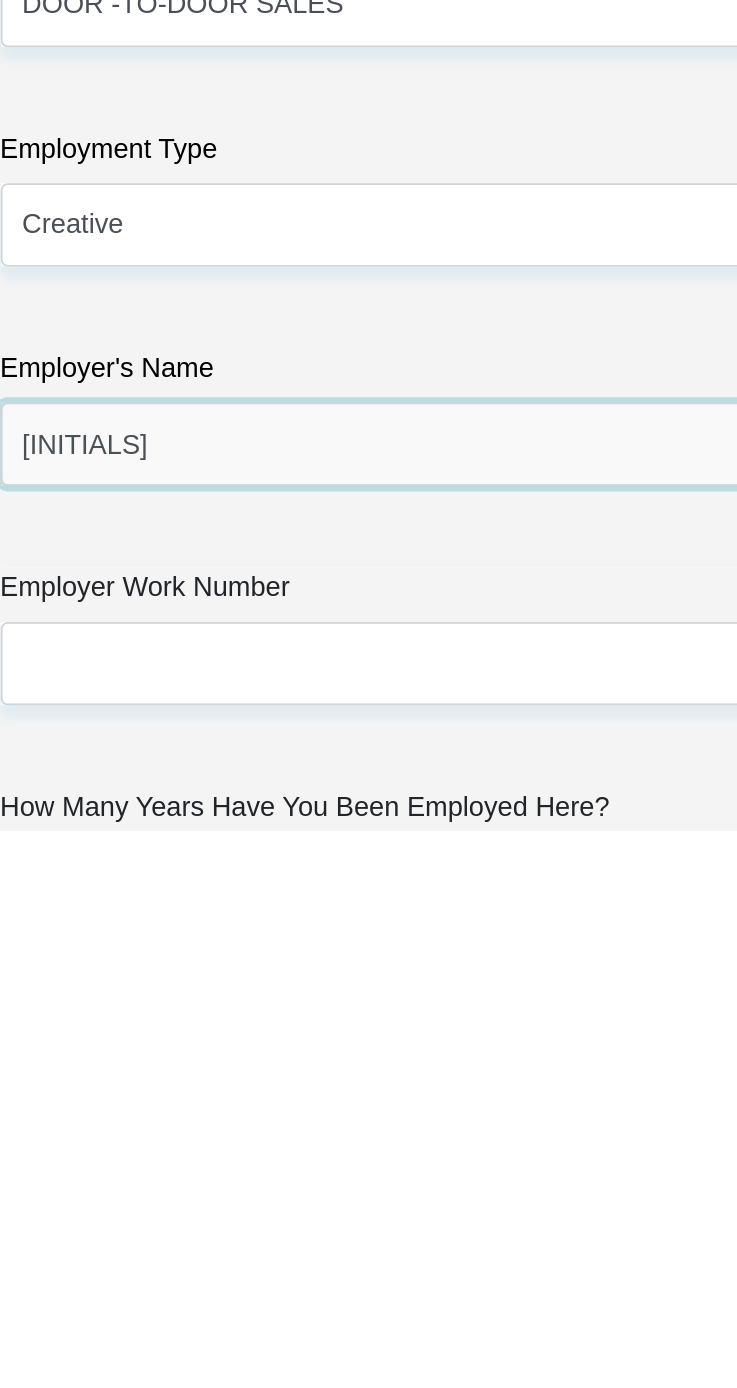 type on "H" 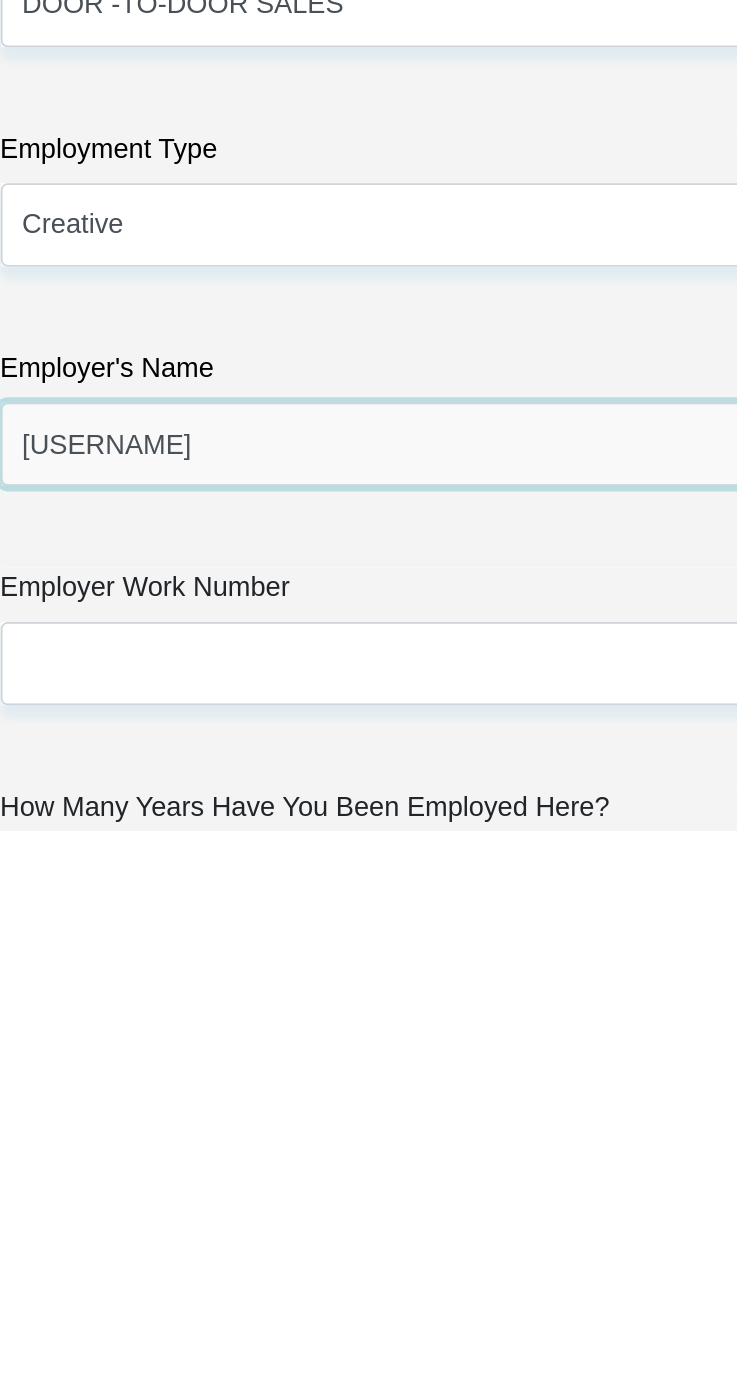 type on "suleiman" 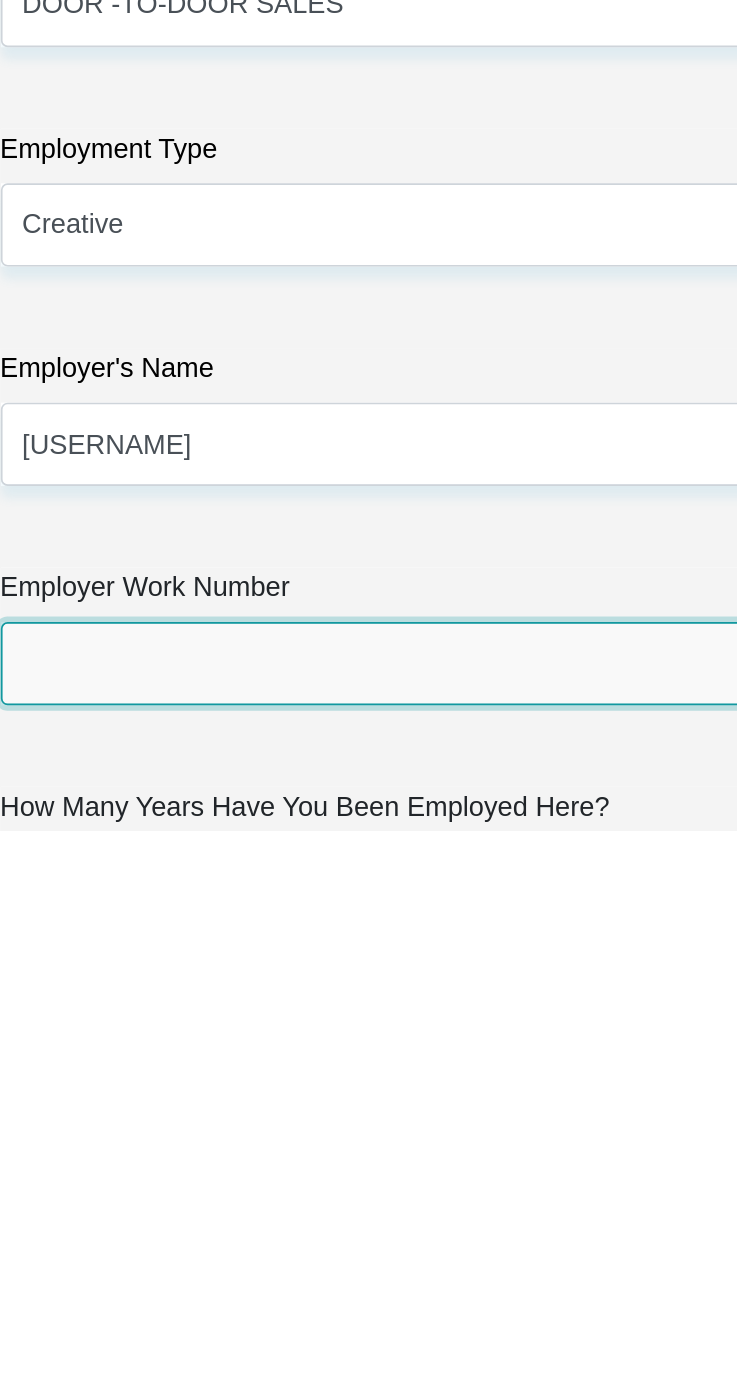 click on "Employer Work Number" at bounding box center (369, 1289) 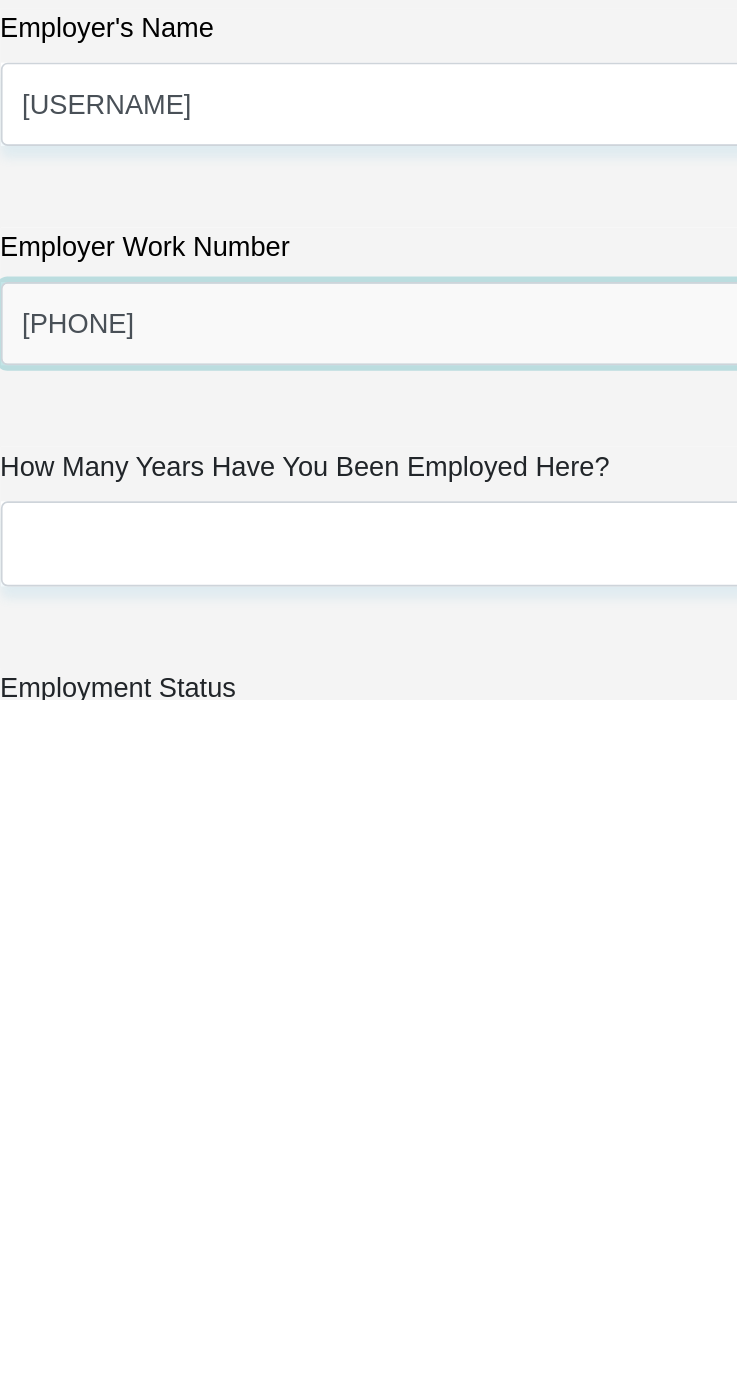 scroll, scrollTop: 5311, scrollLeft: 0, axis: vertical 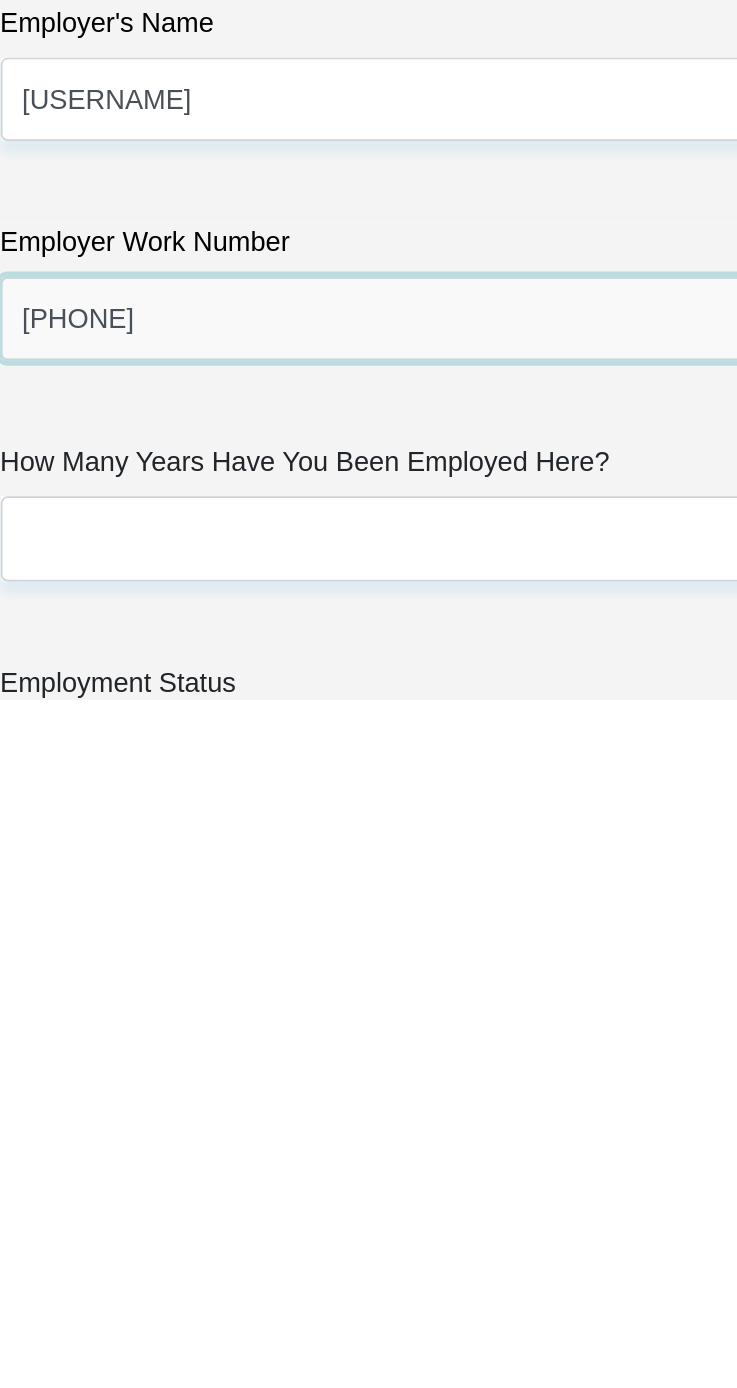 type on "0764995679" 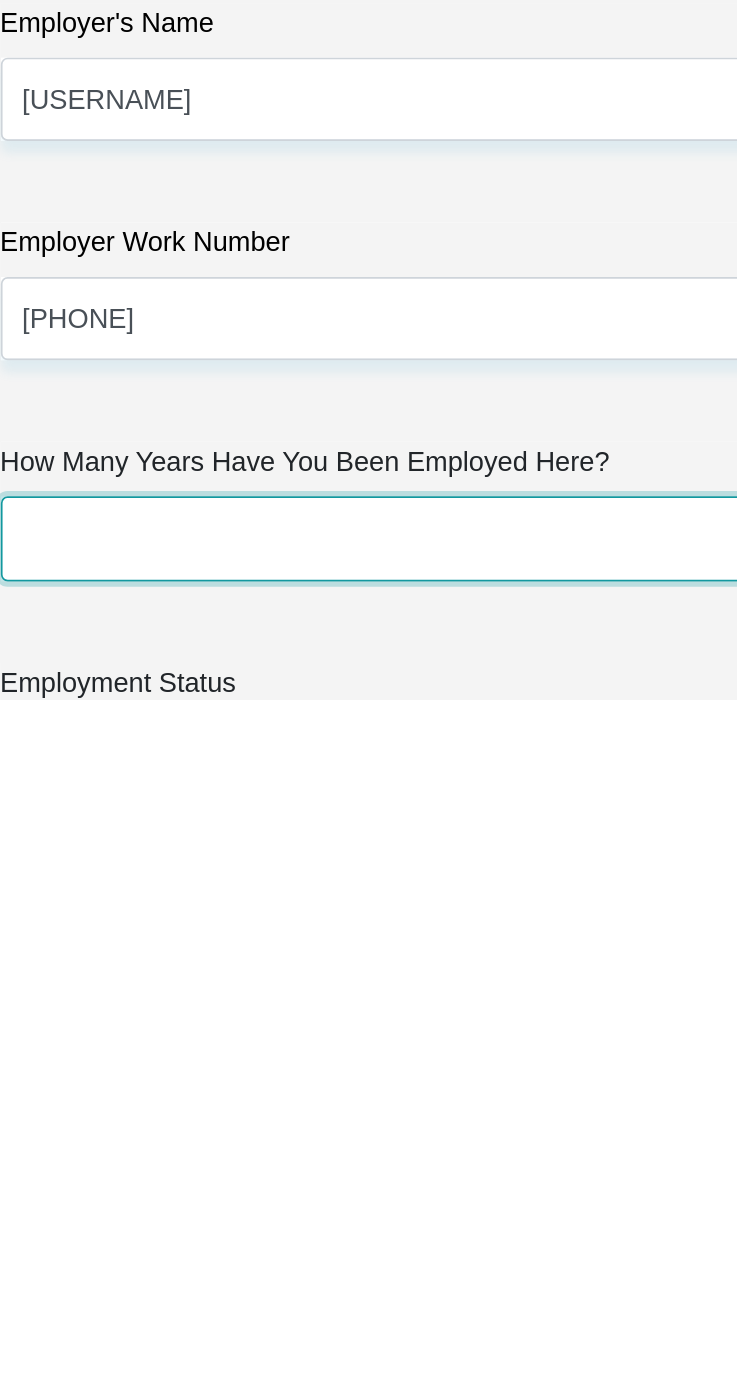 click on "less than 1 year
1-3 years
3-5 years
5+ years" at bounding box center [369, 1292] 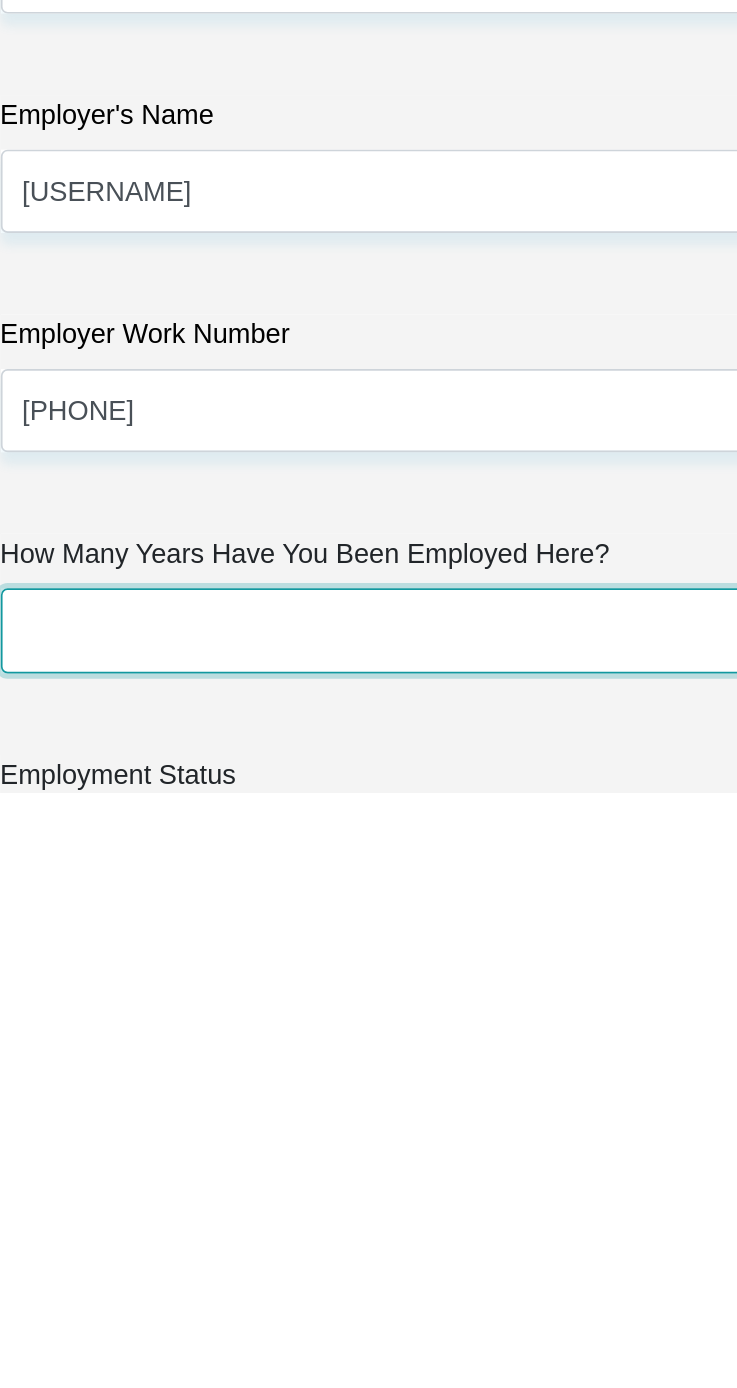 scroll, scrollTop: 5311, scrollLeft: 0, axis: vertical 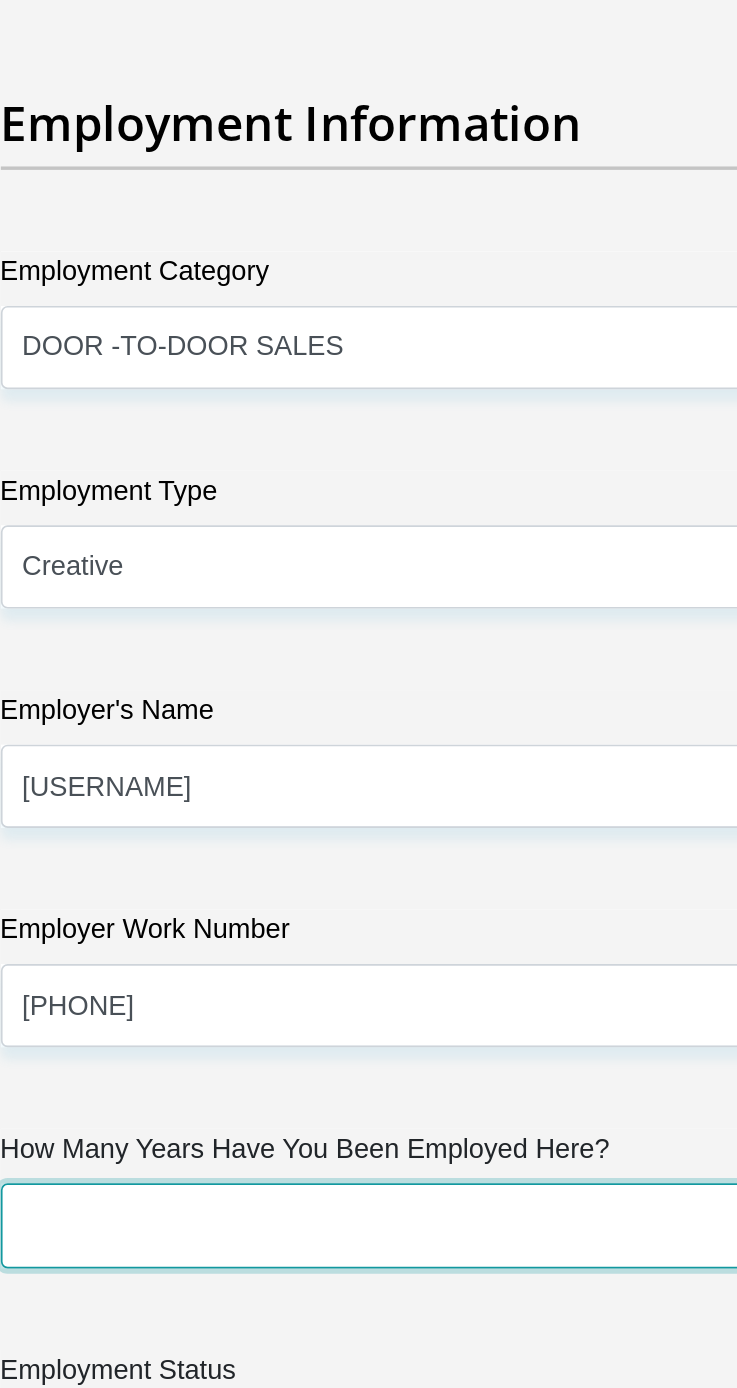 select on "60" 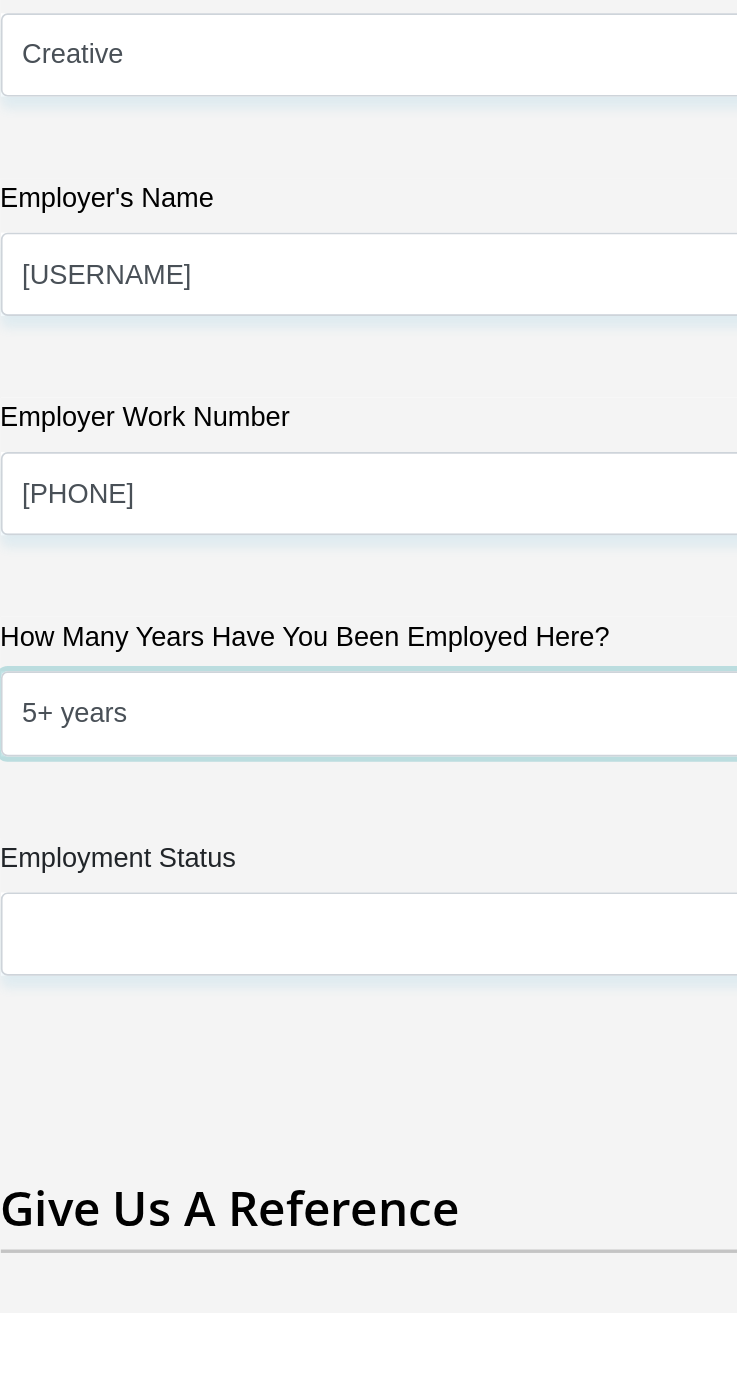 scroll, scrollTop: 5569, scrollLeft: 0, axis: vertical 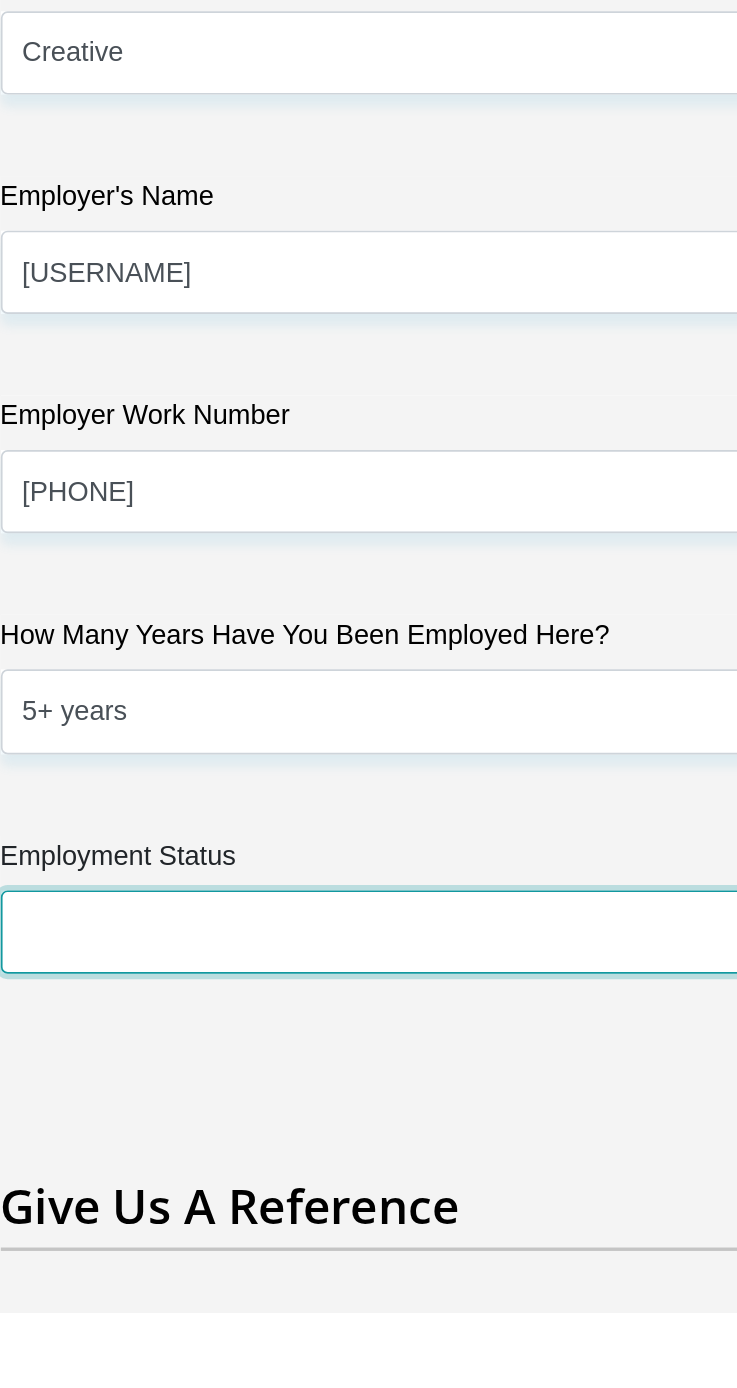 click on "Permanent/Full-time
Part-time/Casual
Contract Worker
Self-Employed
Housewife
Retired
Student
Medically Boarded
Disability
Unemployed" at bounding box center (369, 1164) 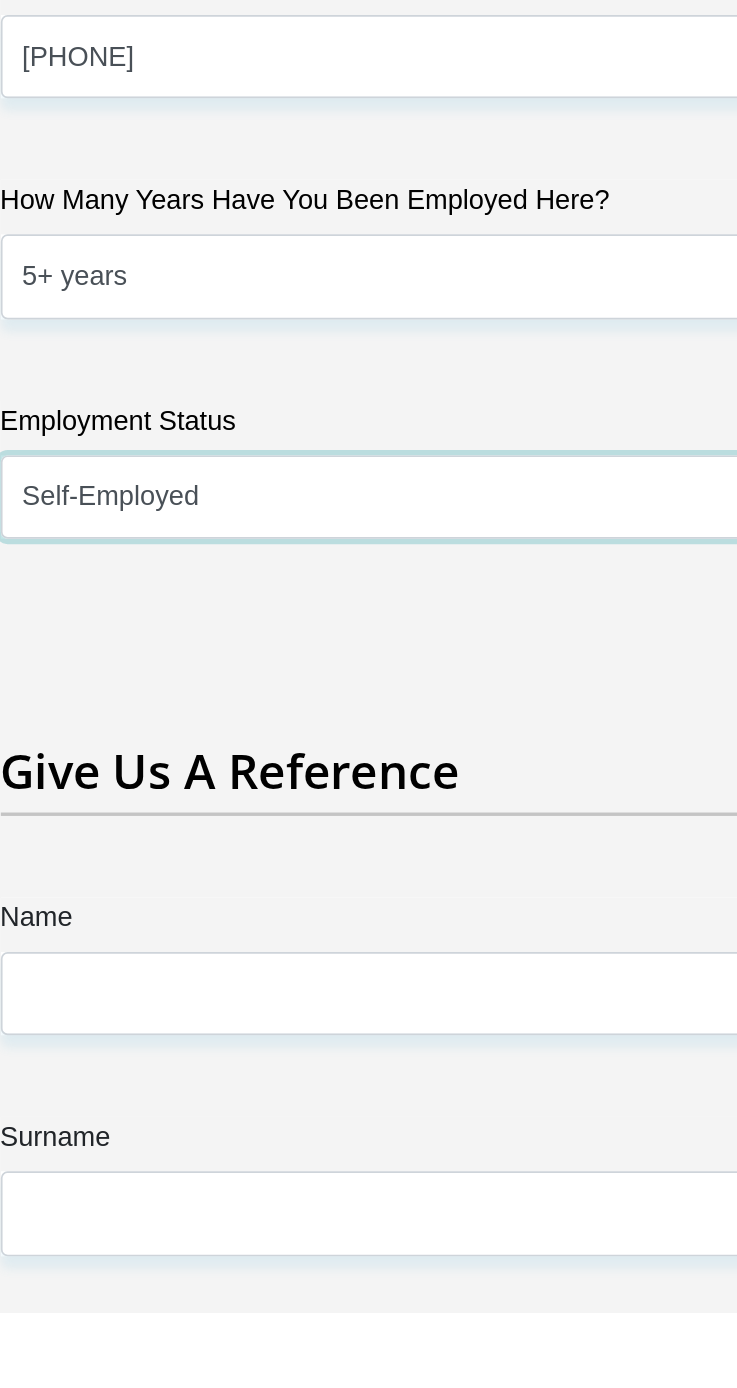 scroll, scrollTop: 5840, scrollLeft: 0, axis: vertical 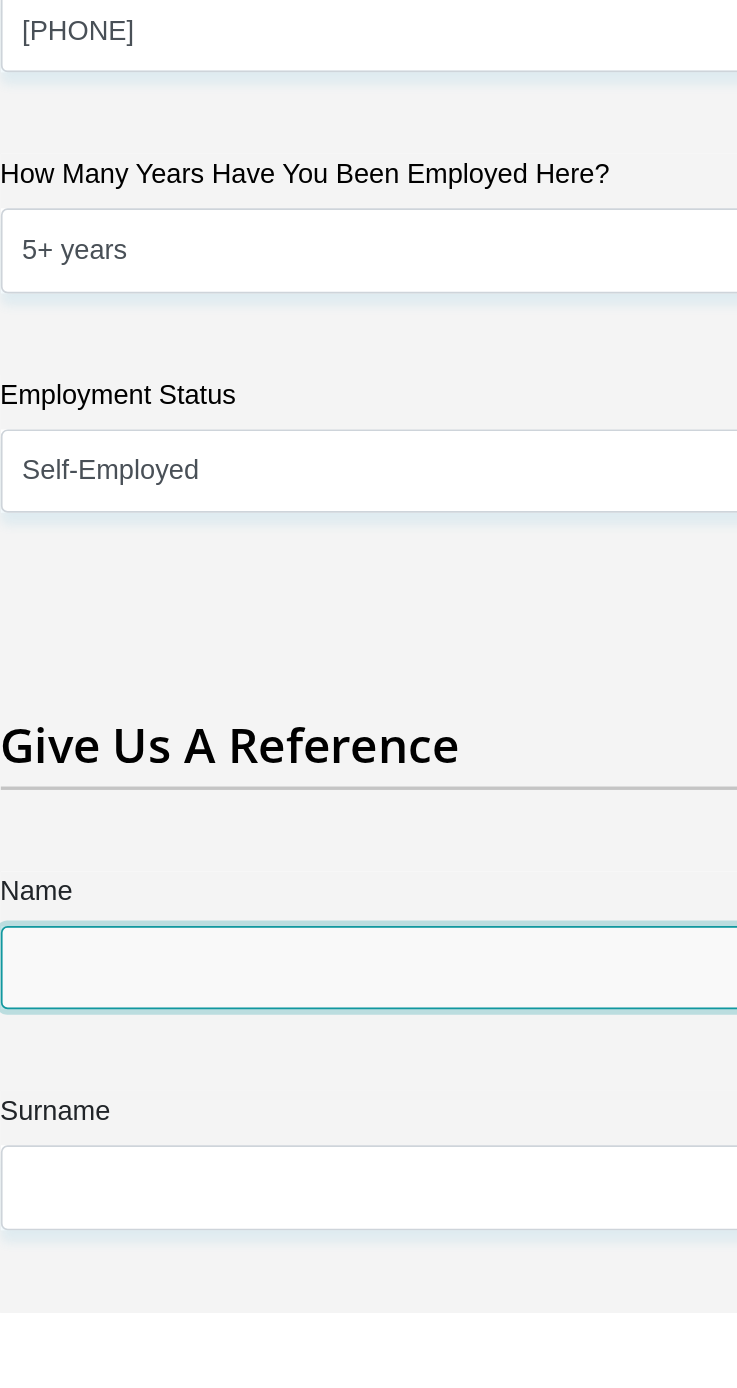 click on "Name" at bounding box center (369, 1185) 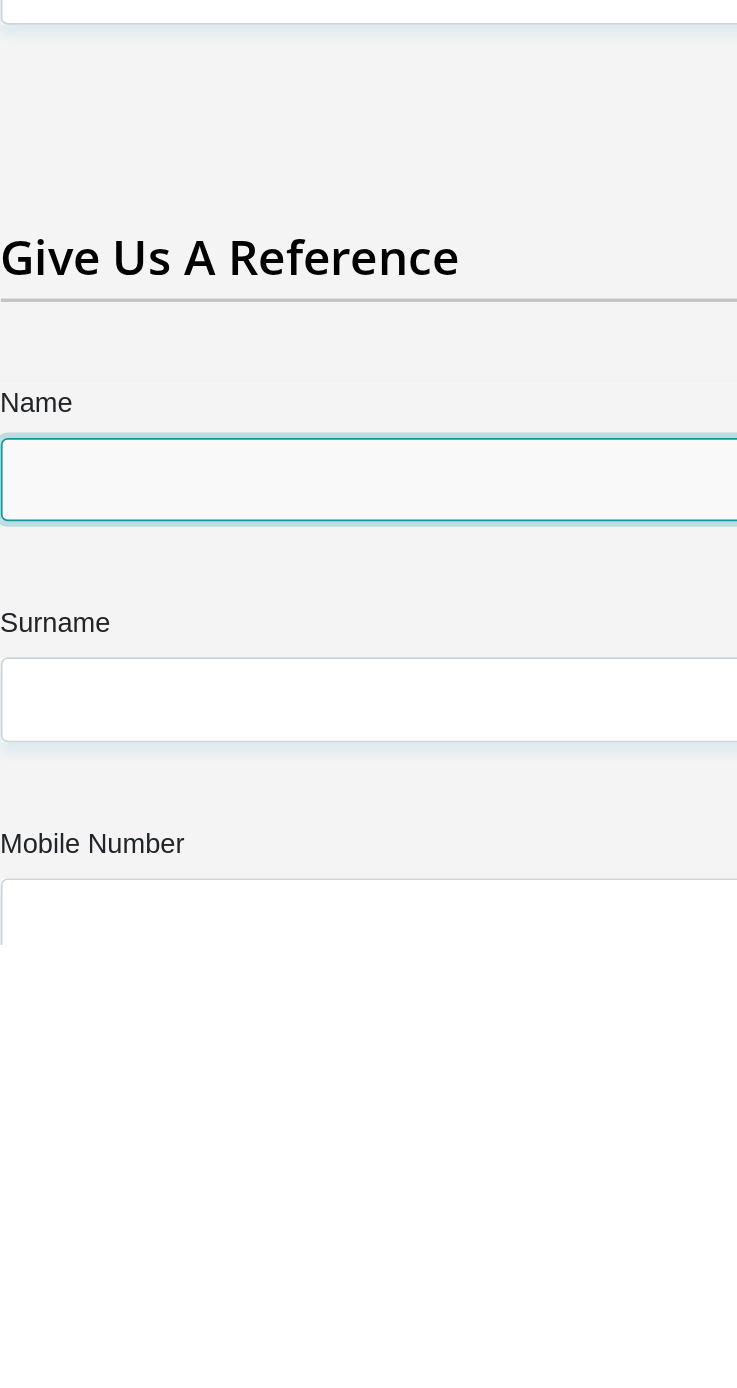 scroll, scrollTop: 5911, scrollLeft: 0, axis: vertical 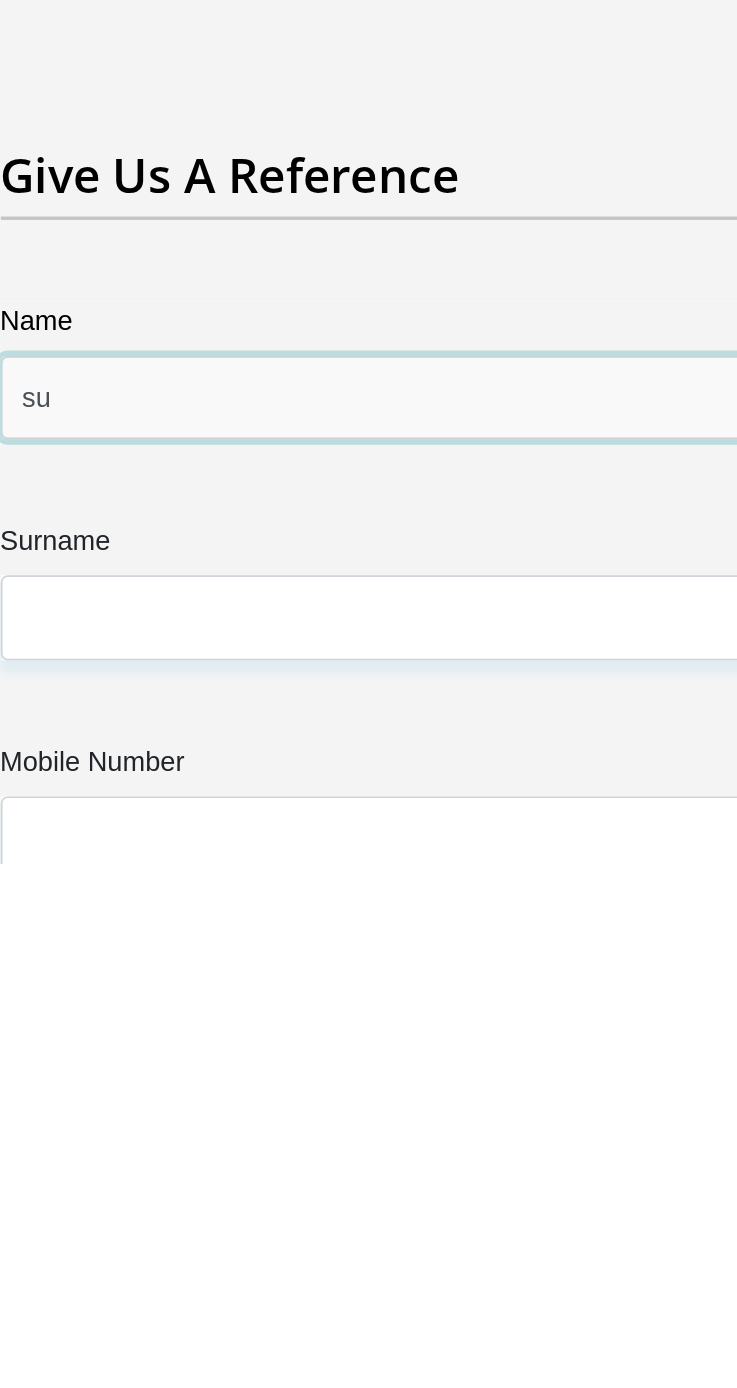 type on "s" 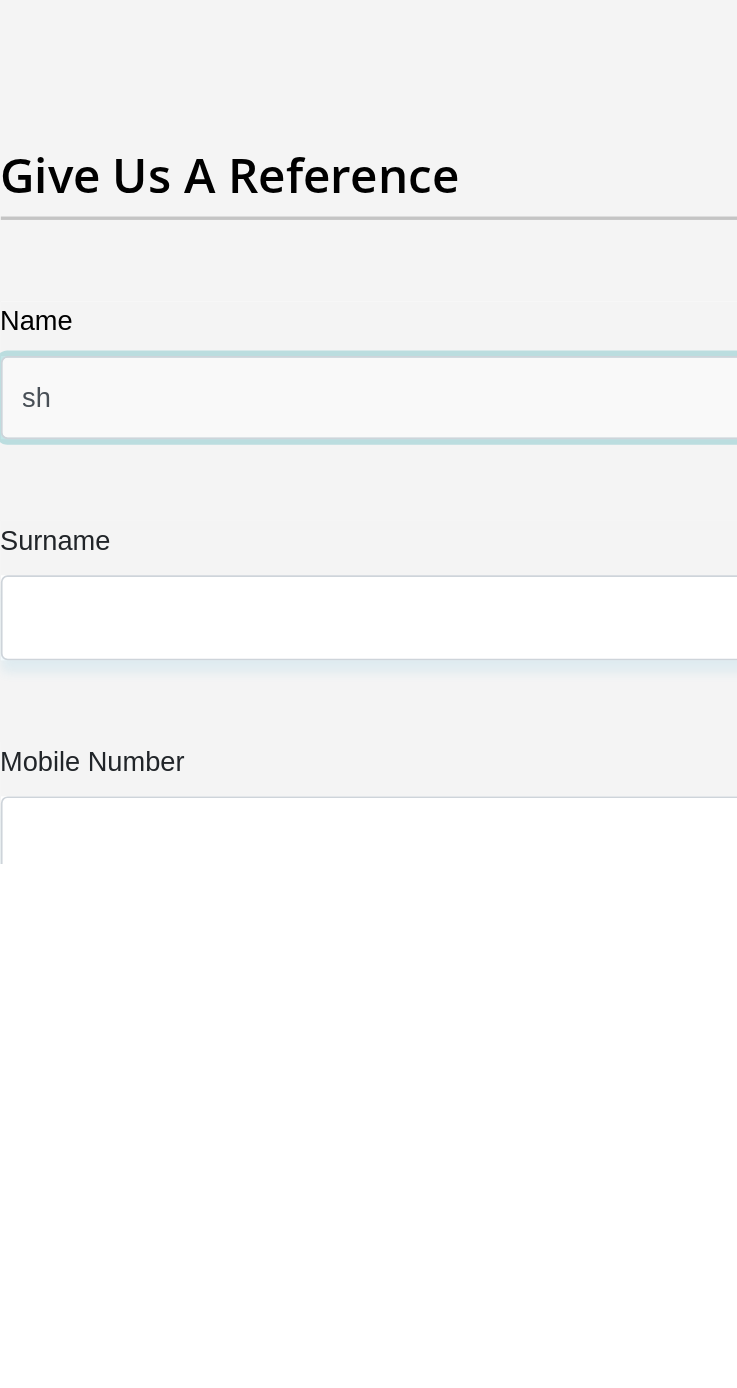 type on "s" 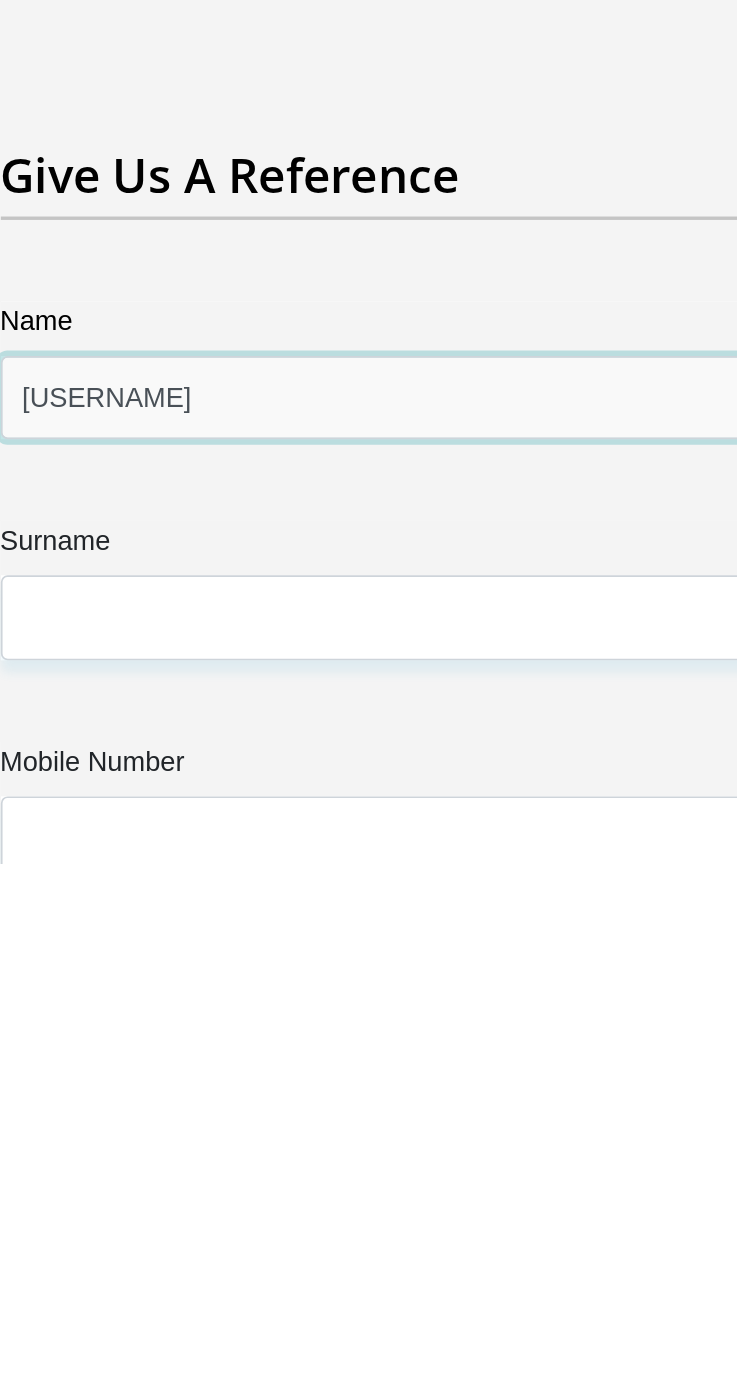 type on "suleiman" 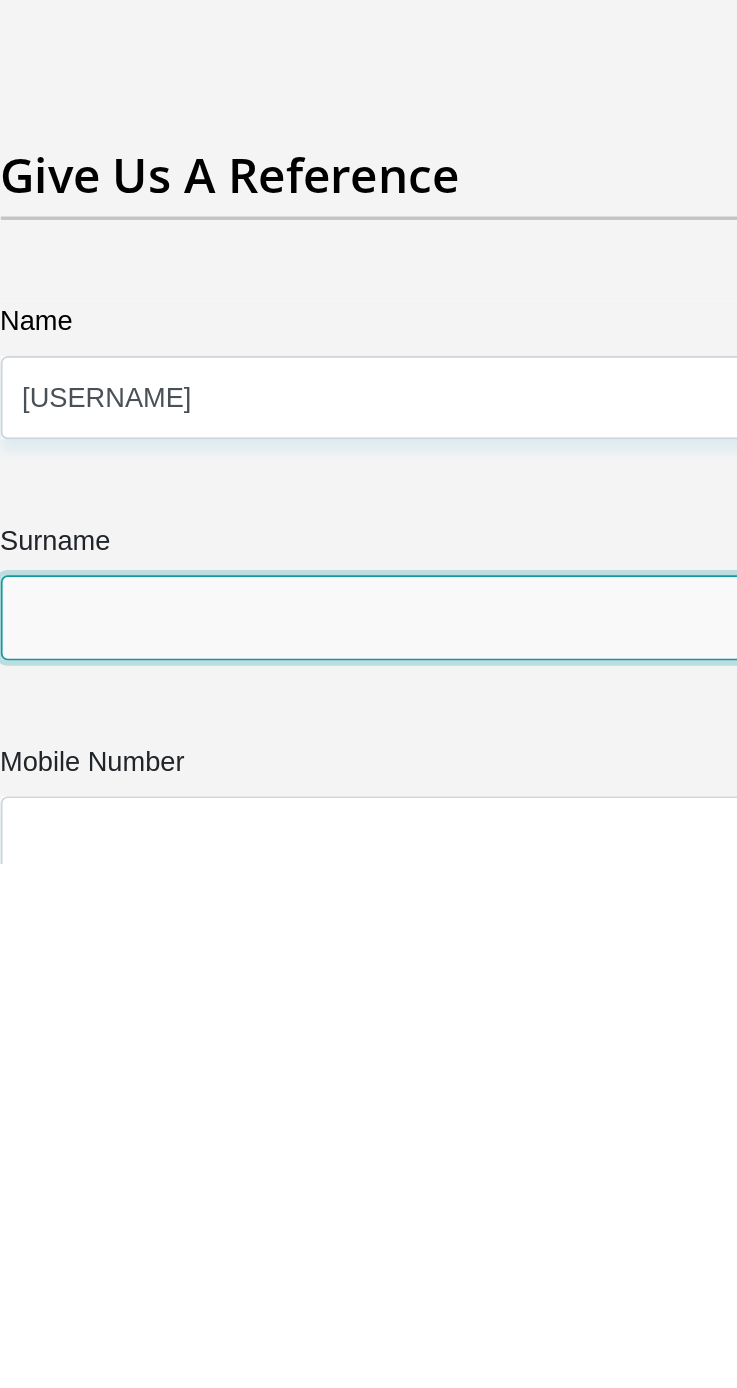 click on "Surname" at bounding box center [369, 1243] 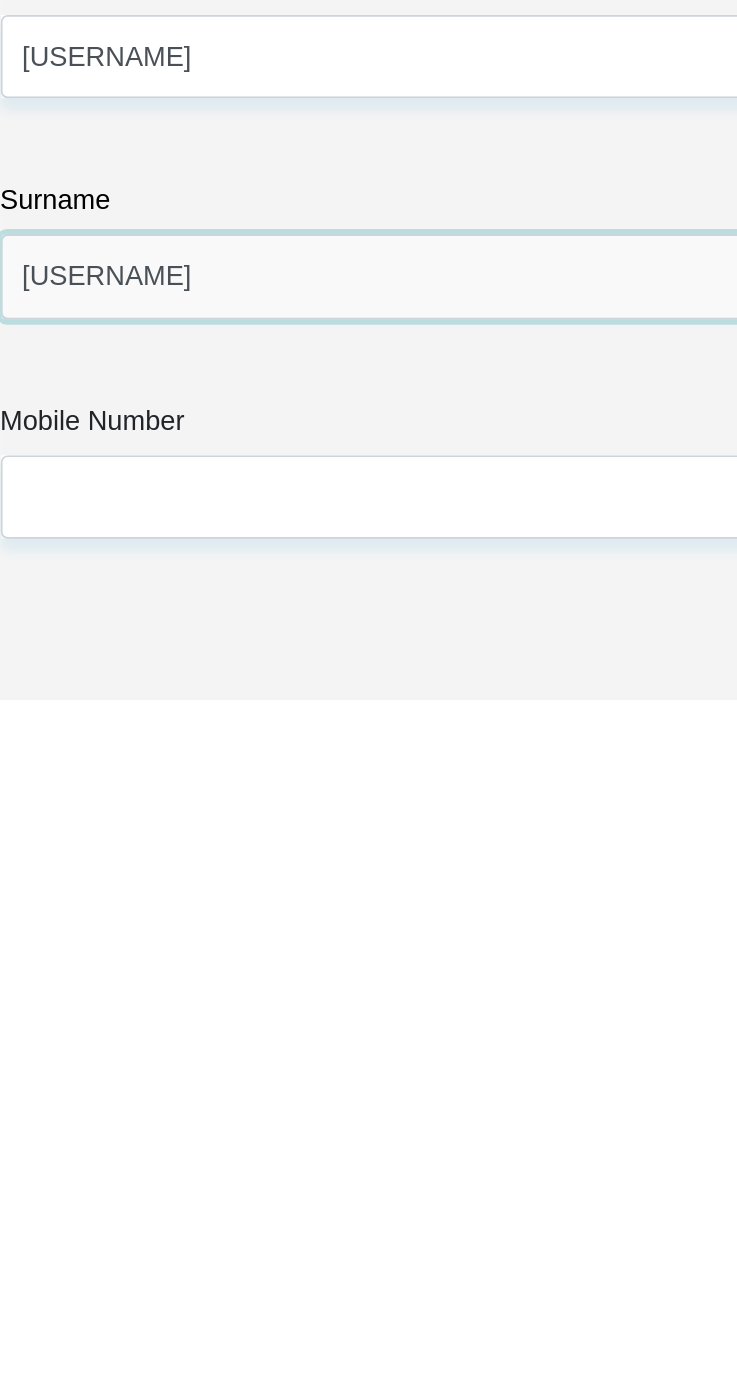 type on "harding" 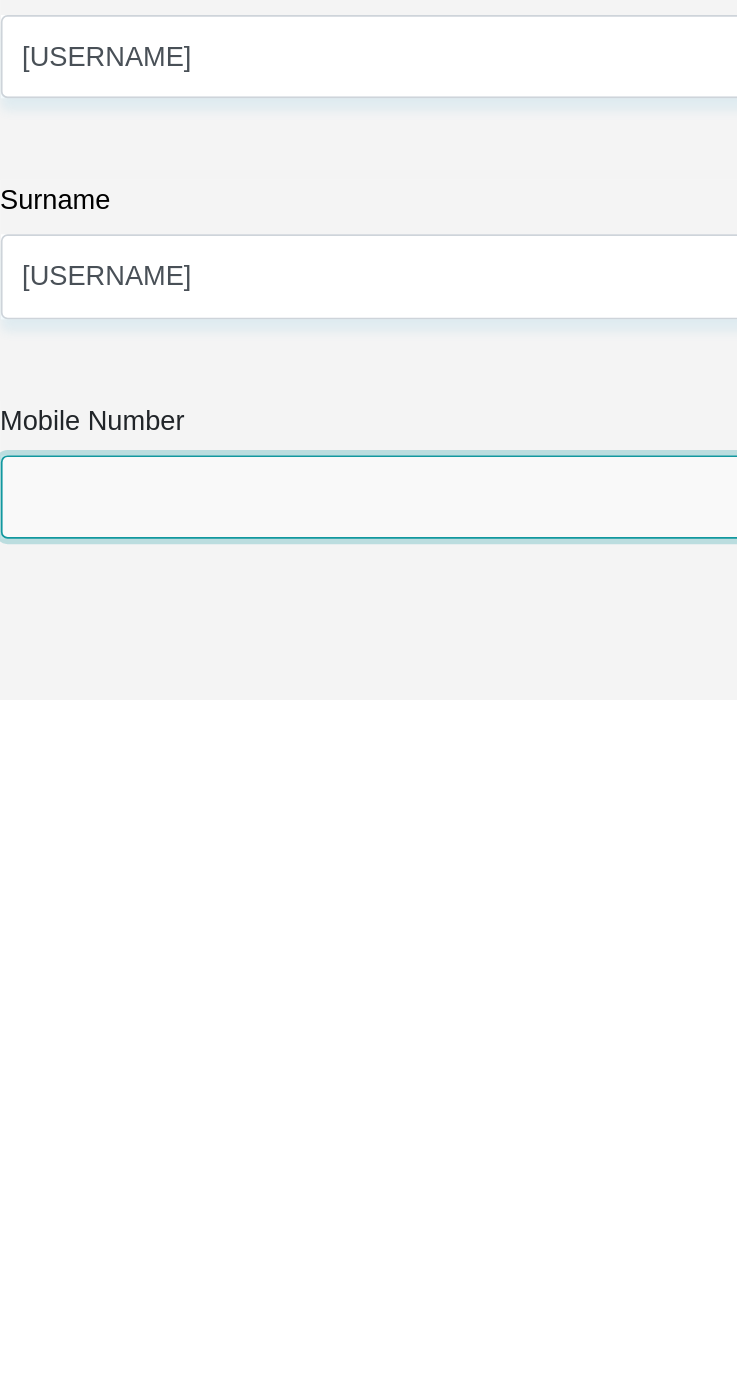 click on "Mobile Number" at bounding box center [369, 1268] 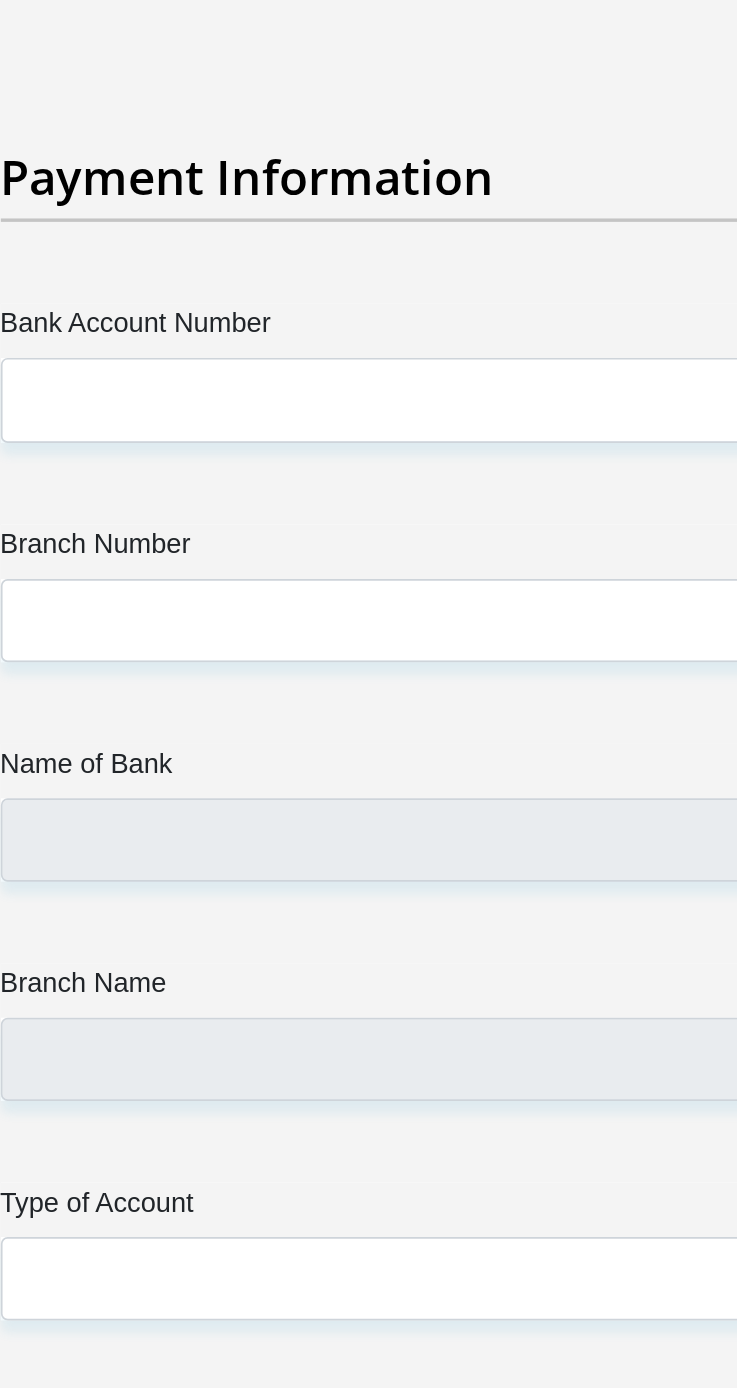 scroll, scrollTop: 7115, scrollLeft: 0, axis: vertical 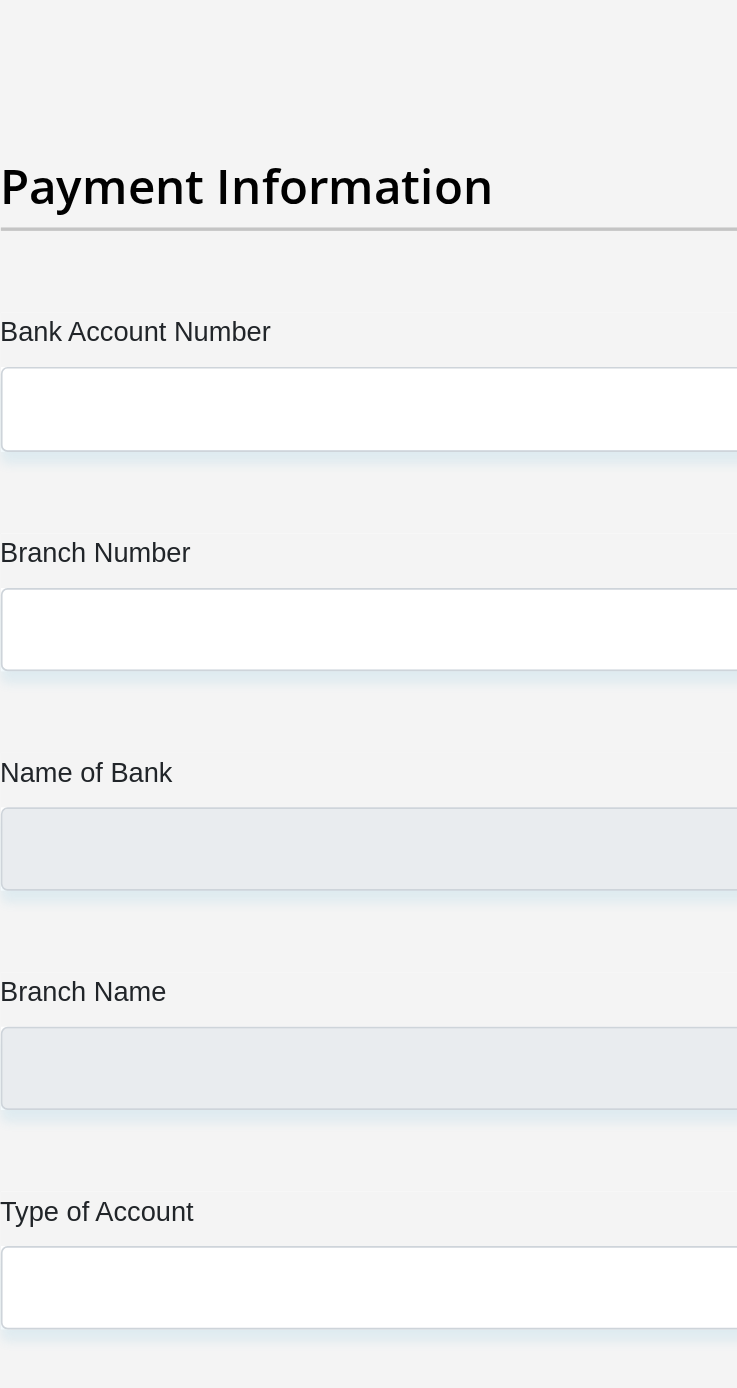 type on "0764995679" 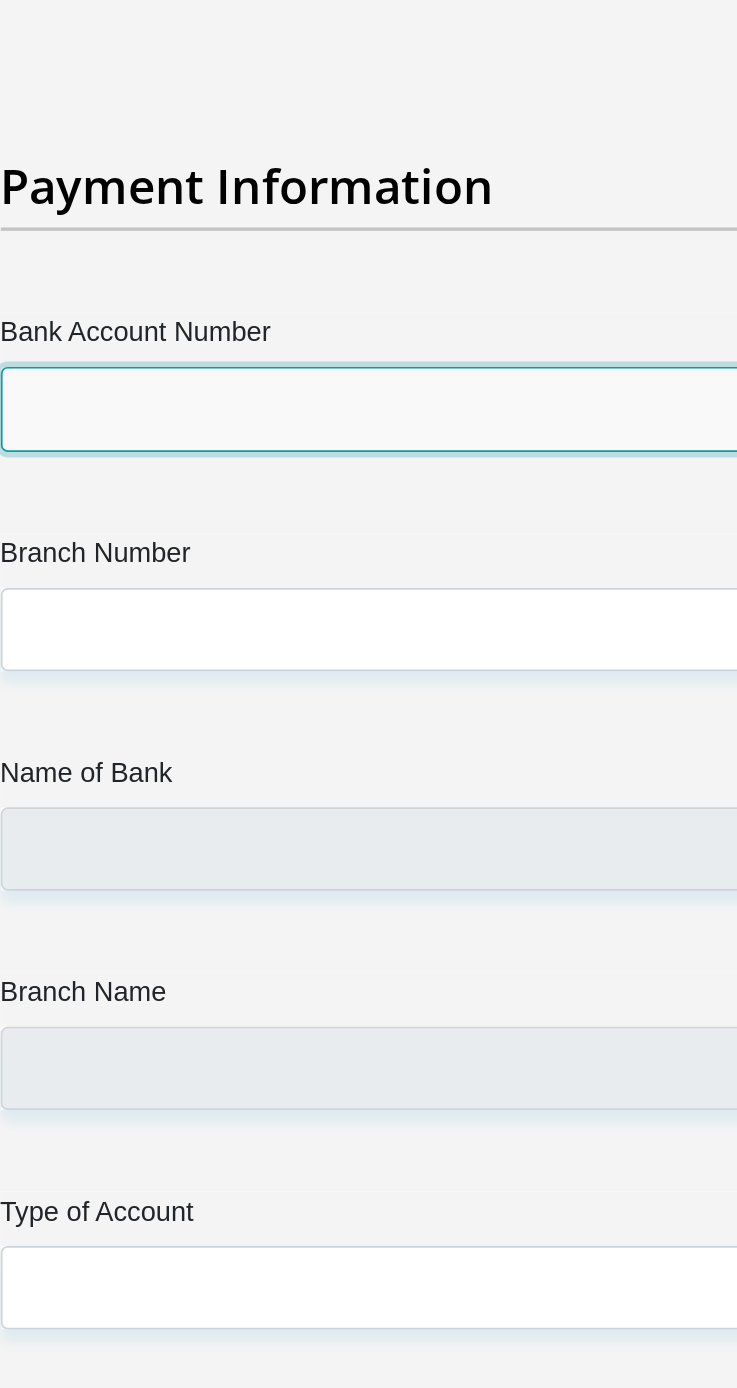click on "Bank Account Number" at bounding box center [369, 461] 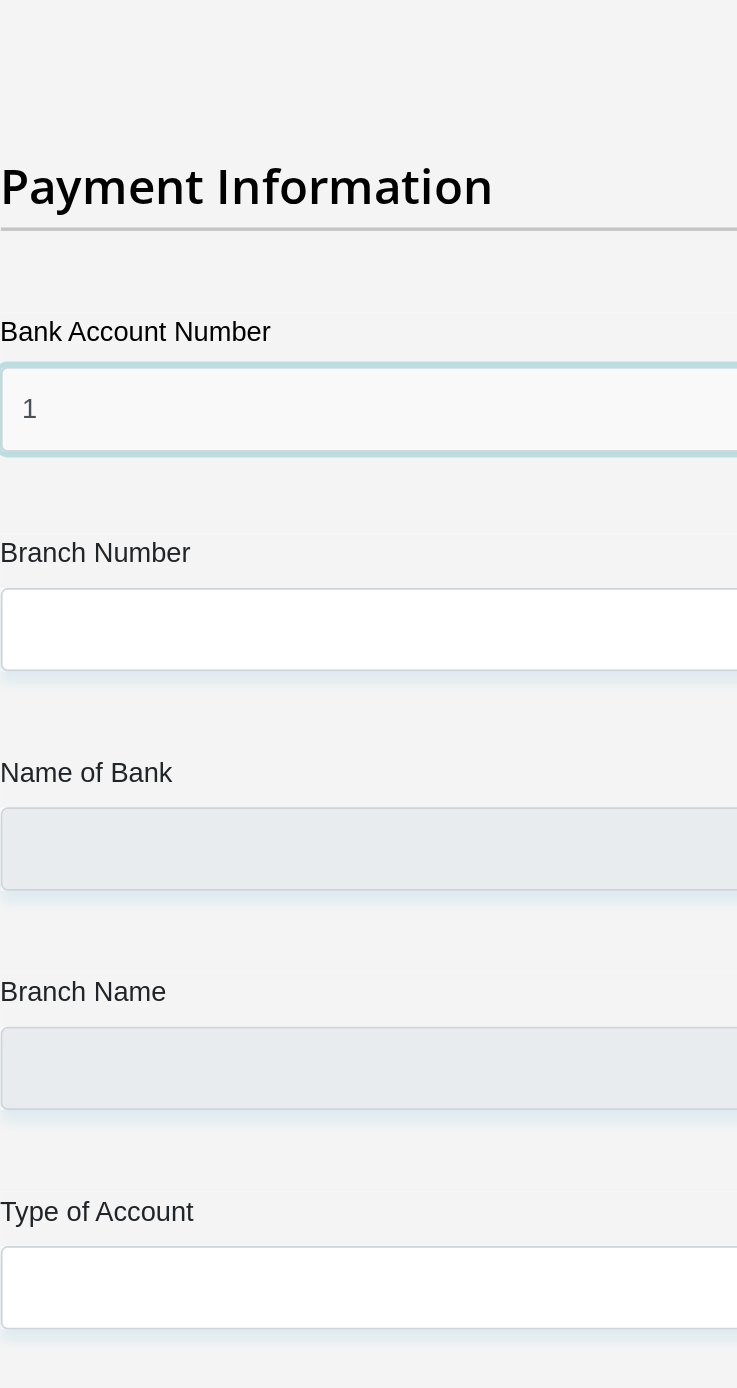 type on "1" 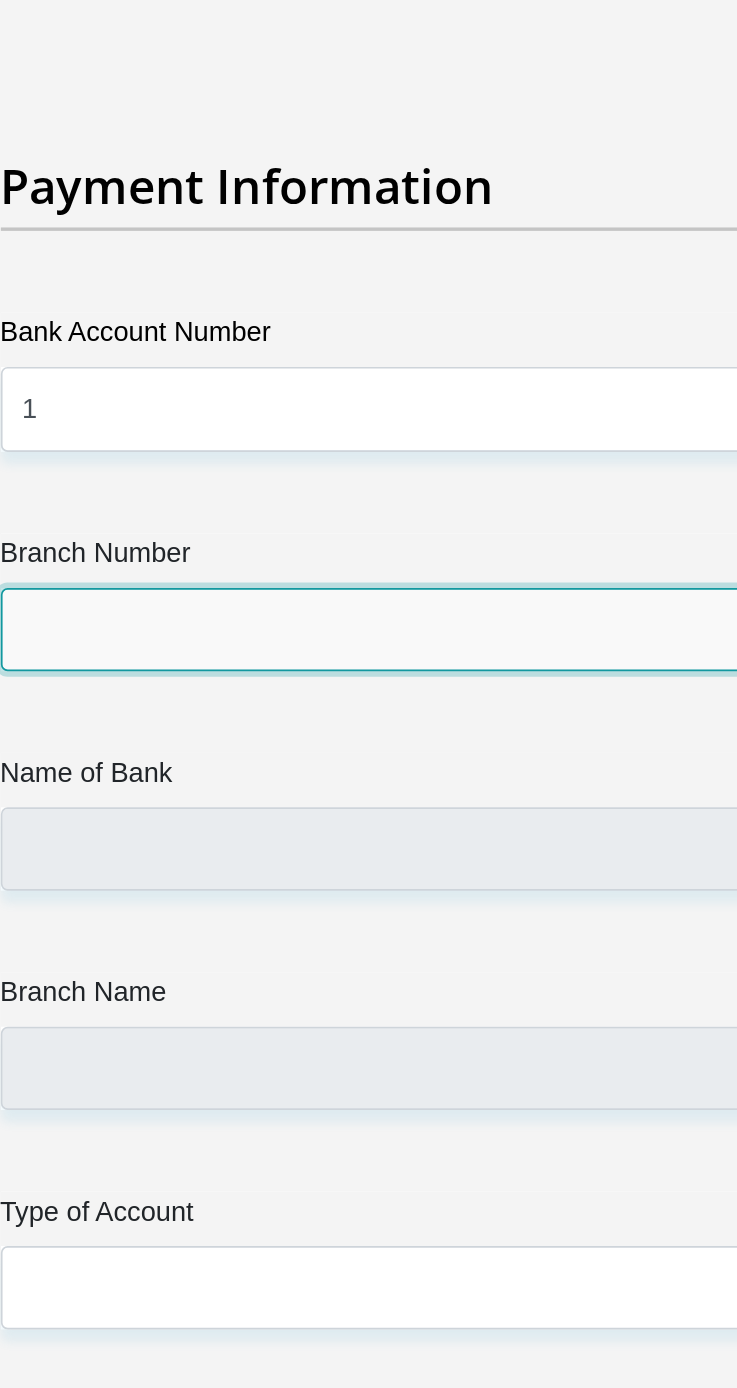 click on "Branch Number" at bounding box center [369, 591] 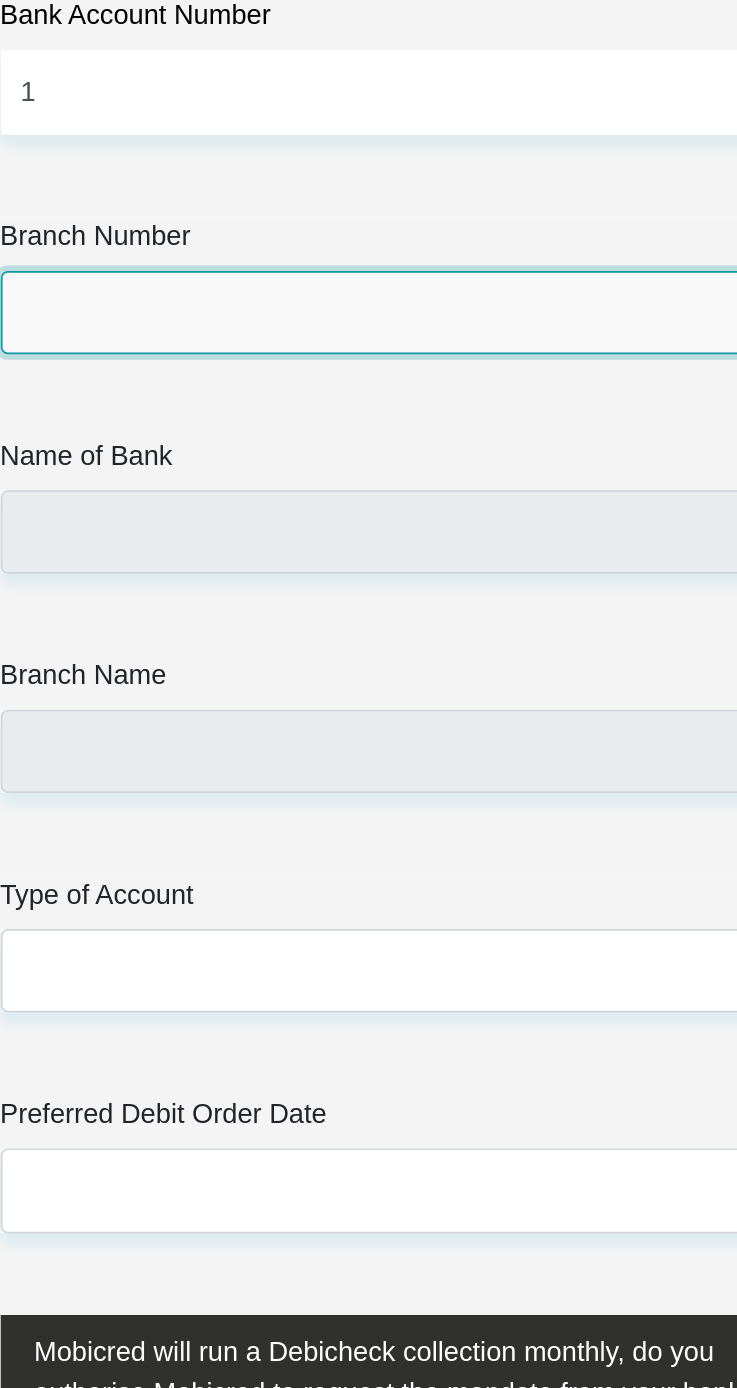 scroll, scrollTop: 7115, scrollLeft: 0, axis: vertical 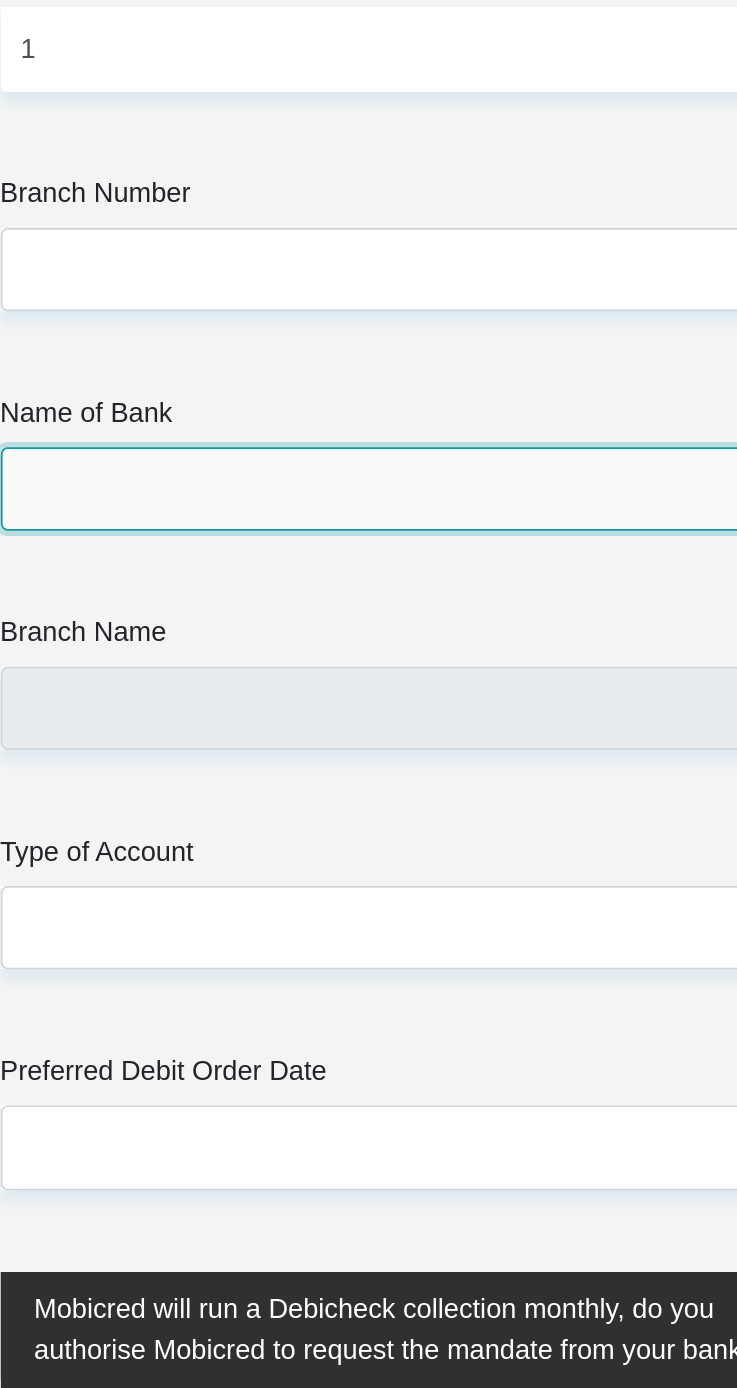 click on "Name of Bank" at bounding box center (369, 720) 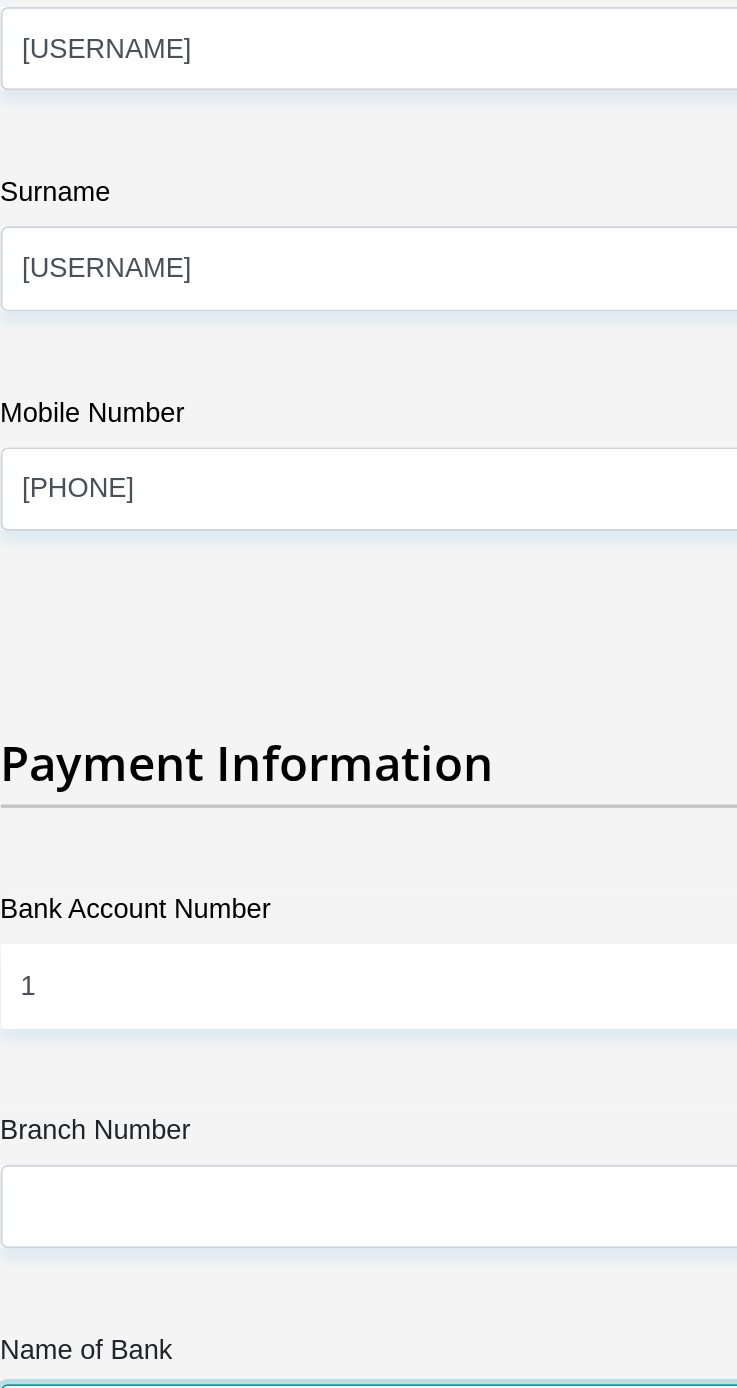 scroll, scrollTop: 6995, scrollLeft: 0, axis: vertical 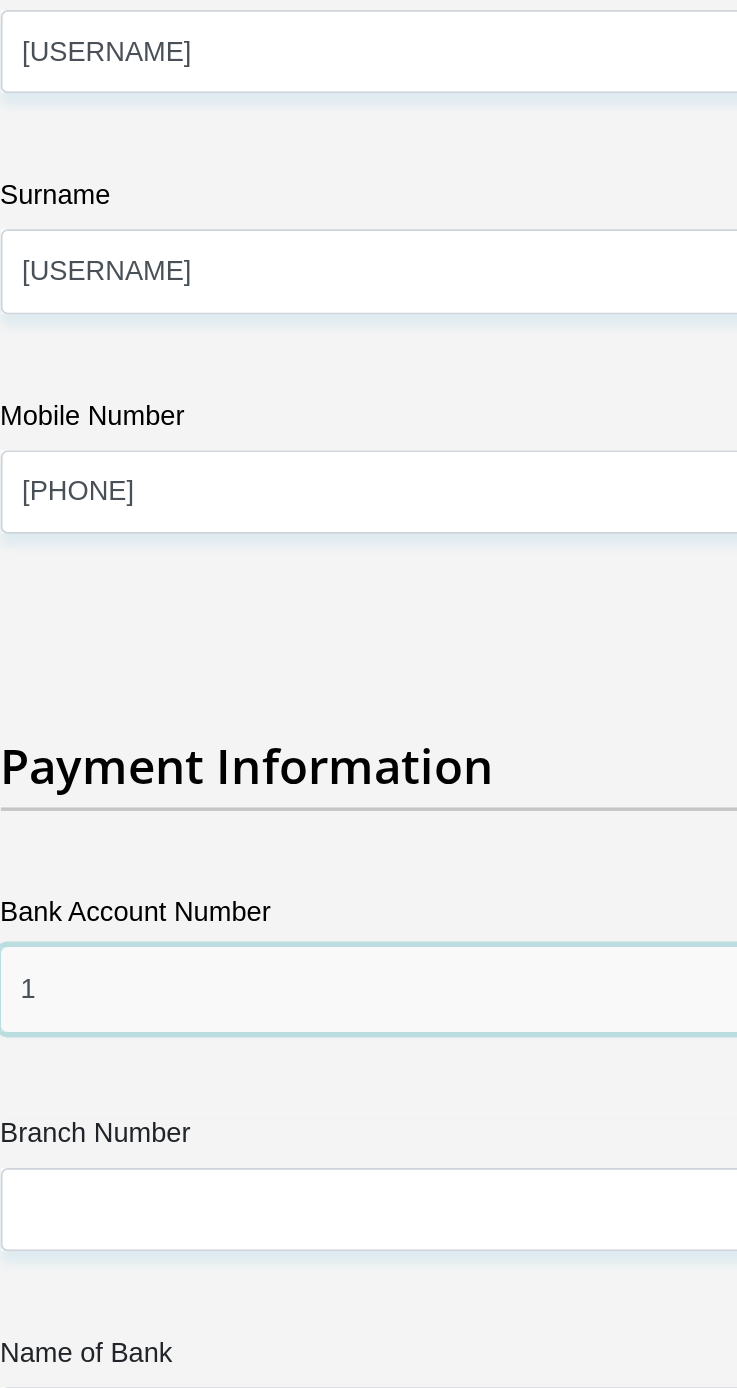 click on "1" at bounding box center [369, 581] 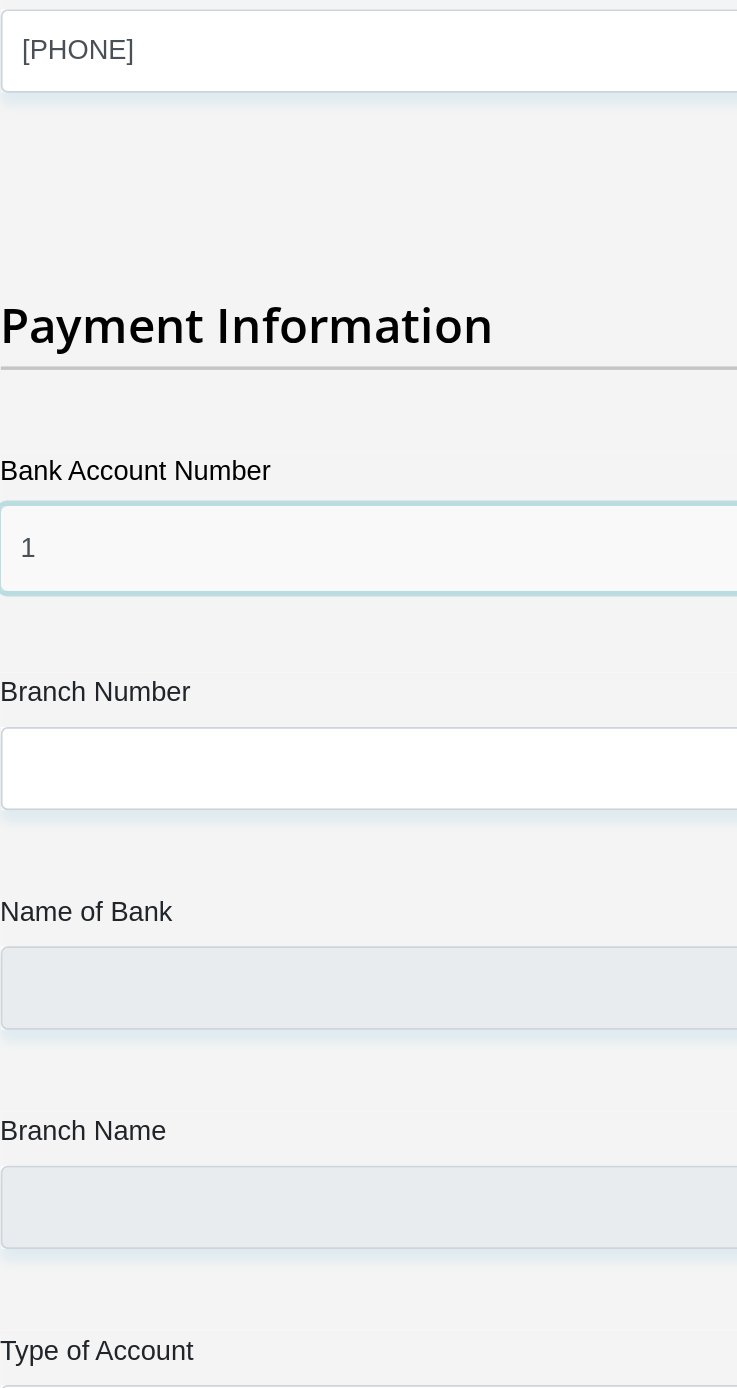 scroll, scrollTop: 6995, scrollLeft: 0, axis: vertical 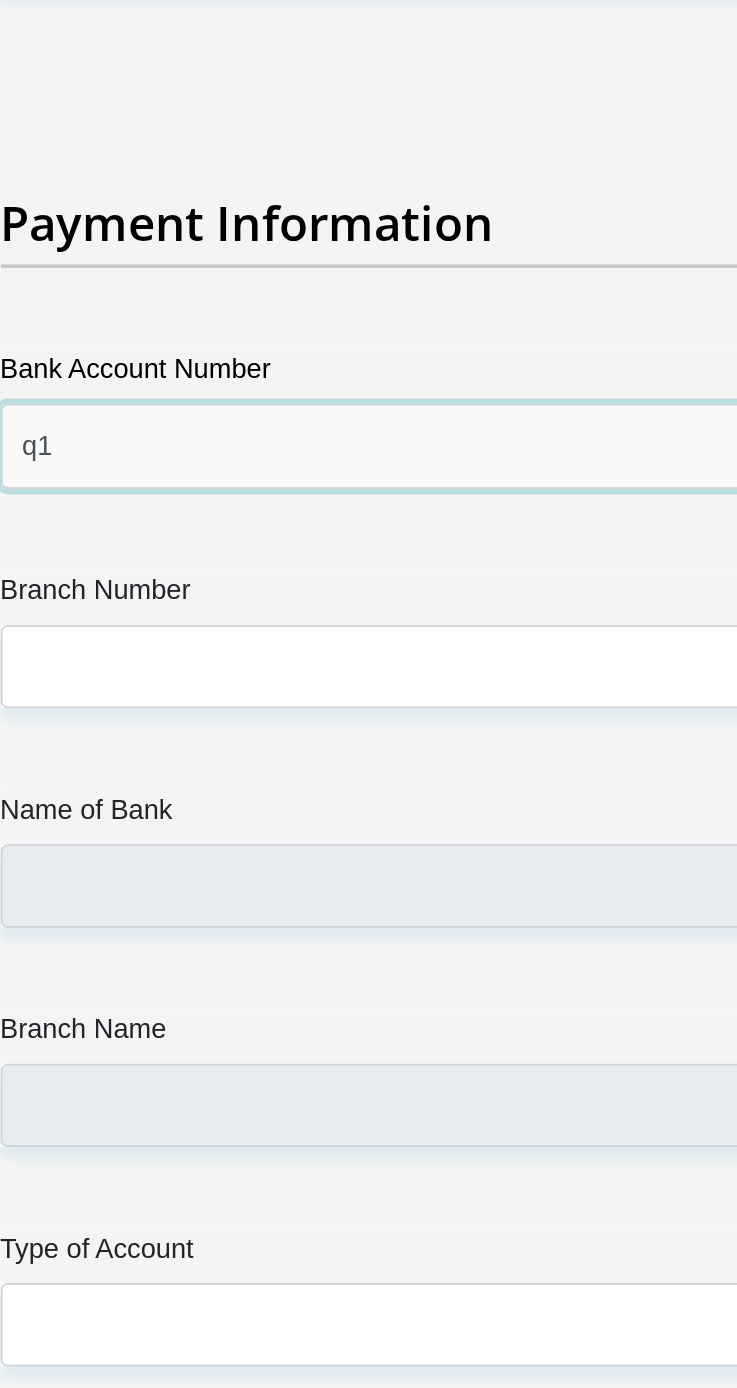type on "q" 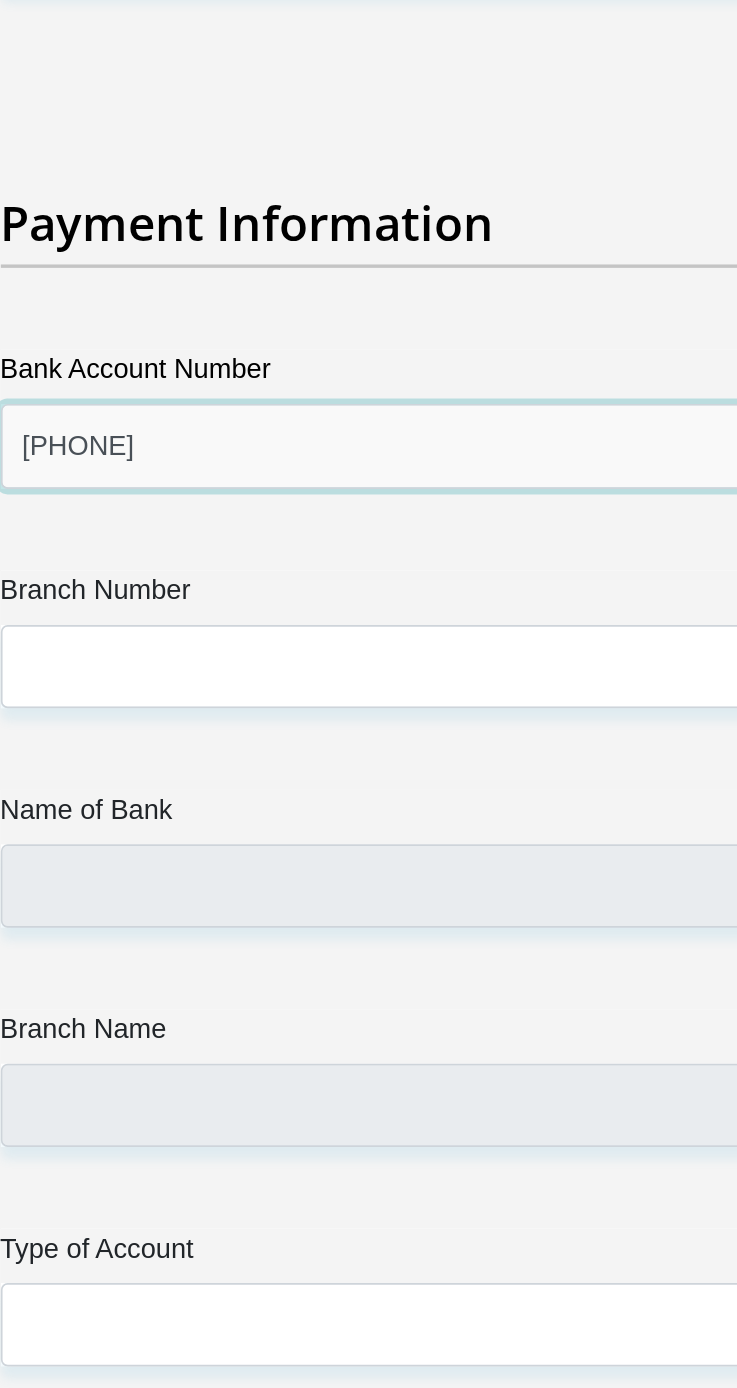 type on "1133477451" 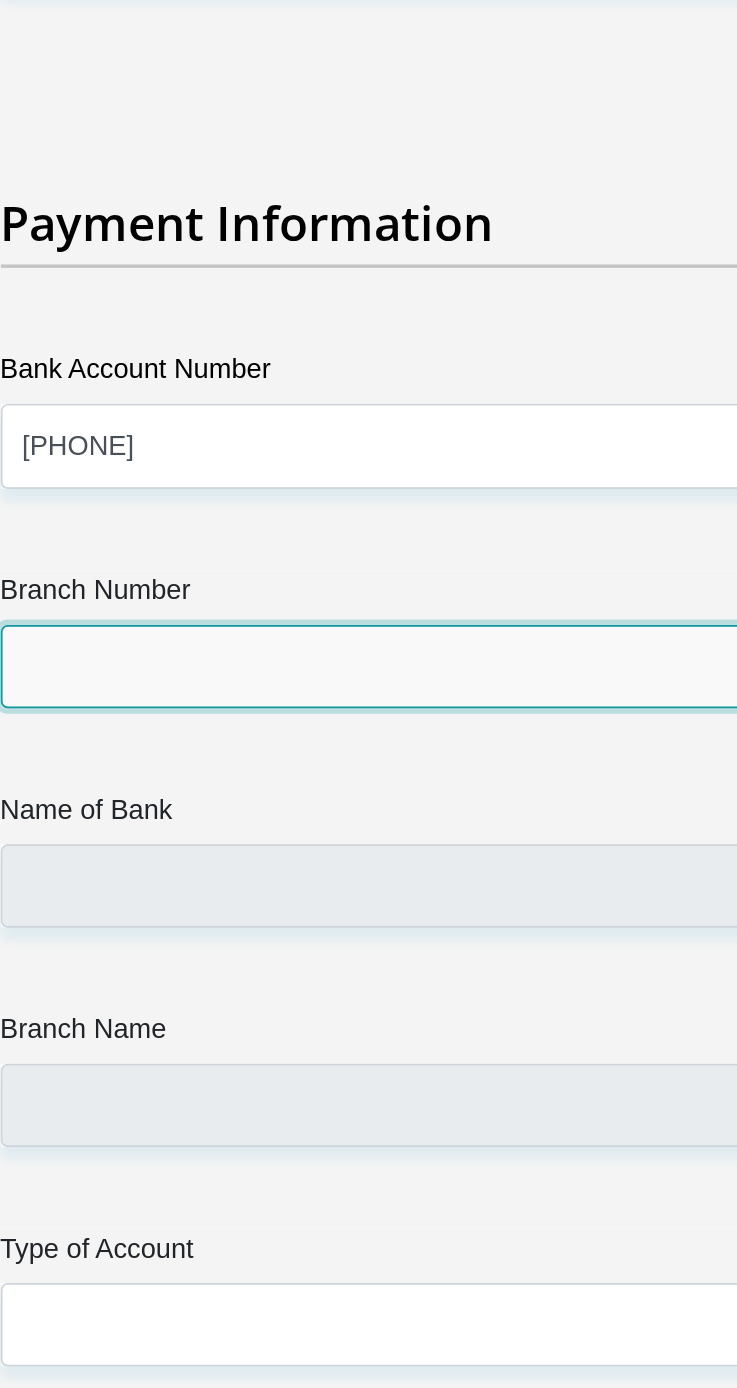 click on "Branch Number" at bounding box center (369, 711) 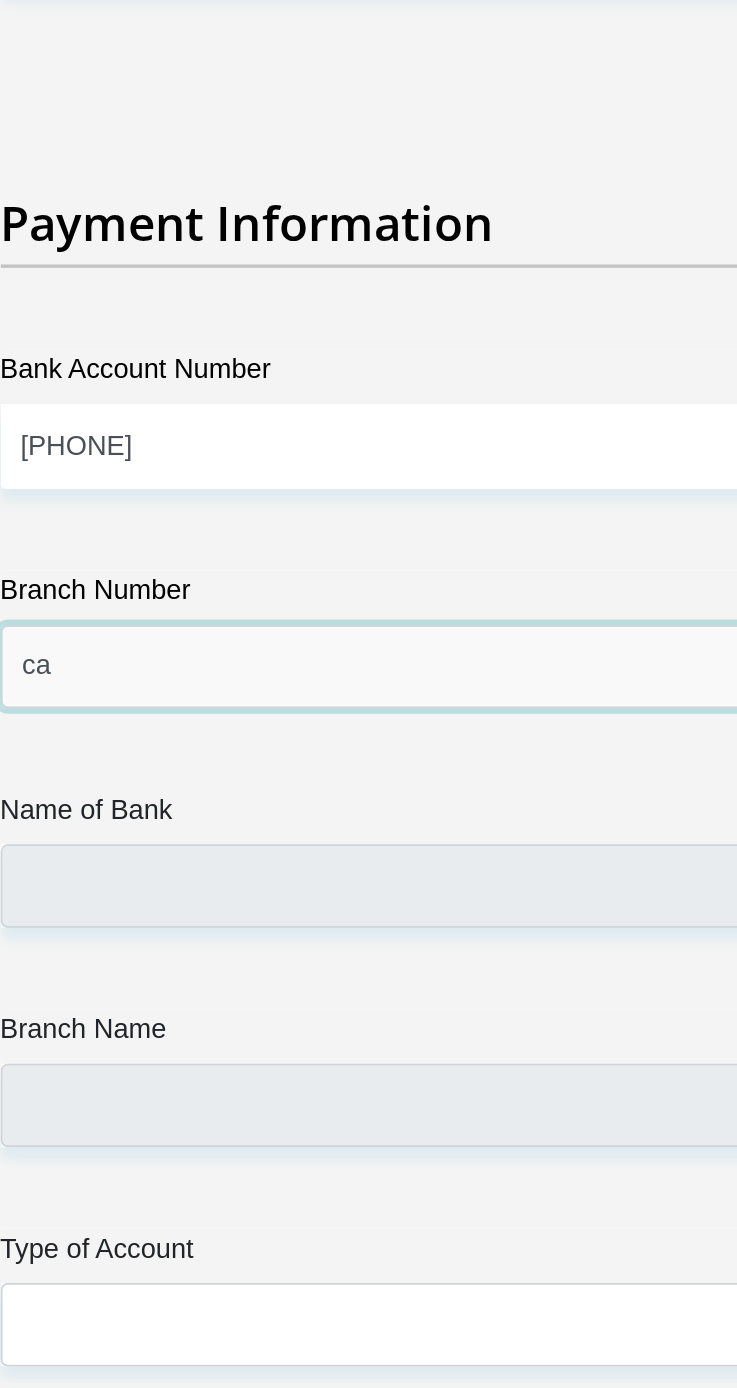 type on "c" 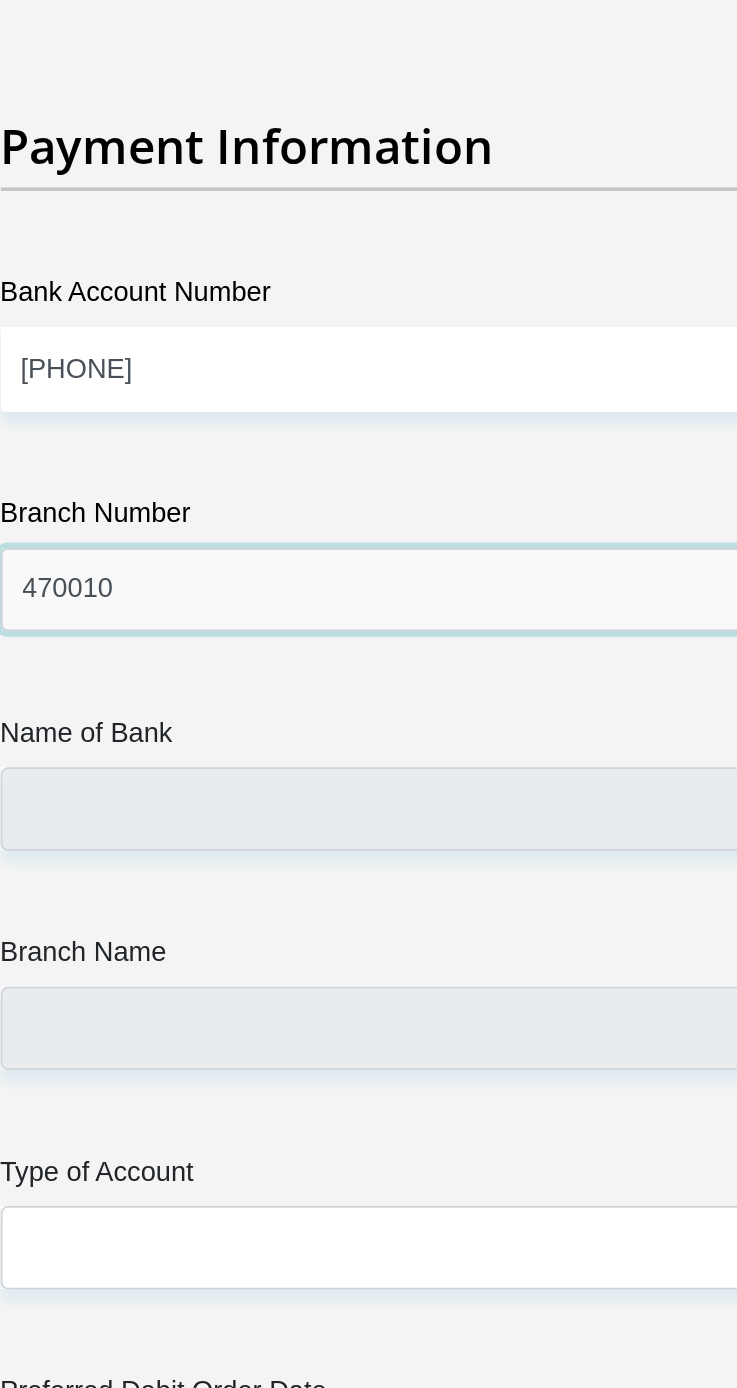 scroll, scrollTop: 6995, scrollLeft: 0, axis: vertical 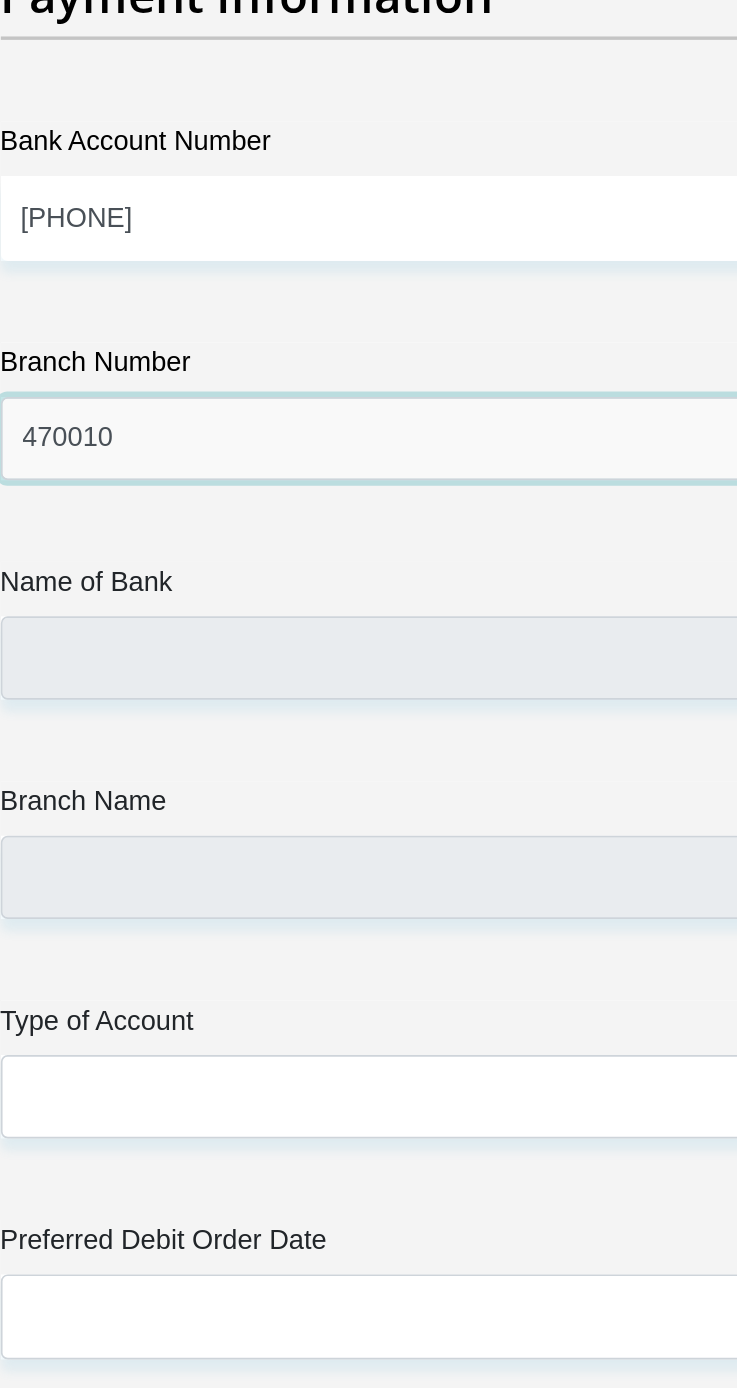 type on "470010" 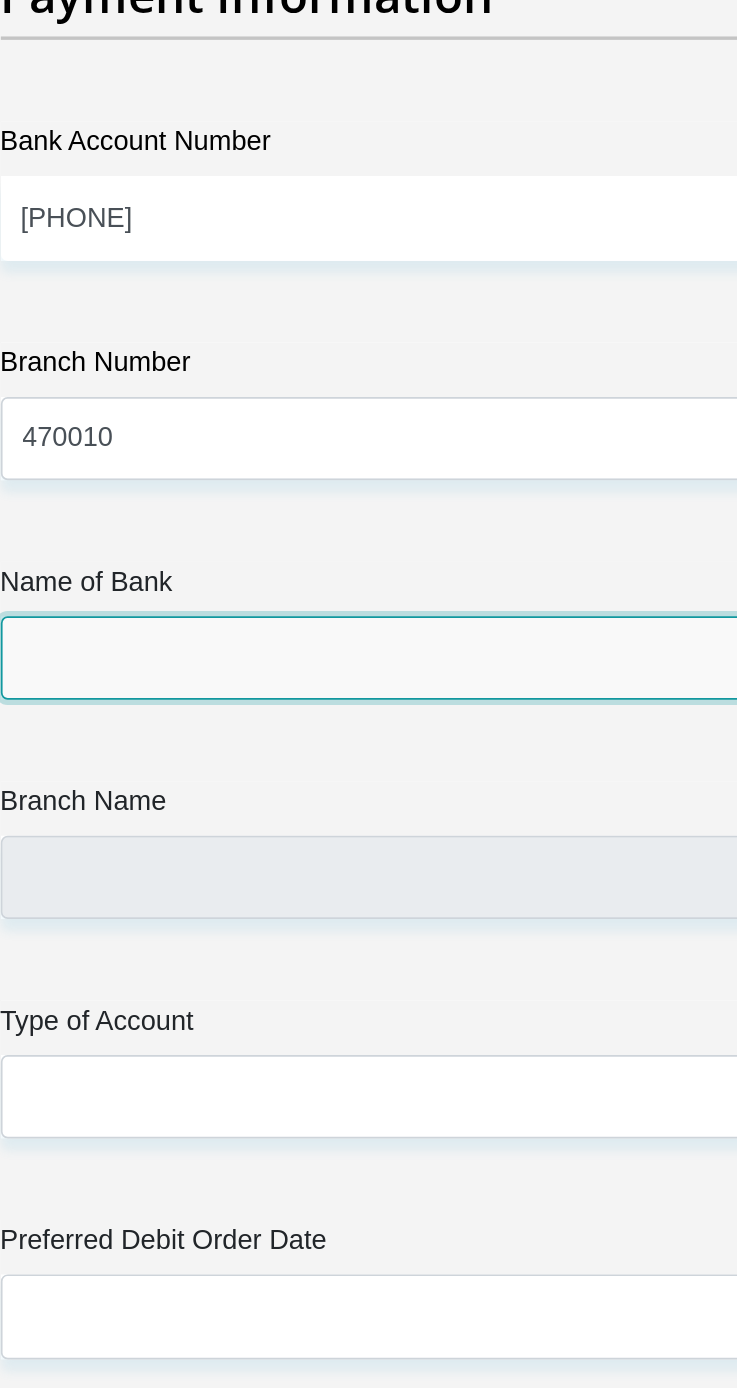 click on "Name of Bank" at bounding box center [369, 840] 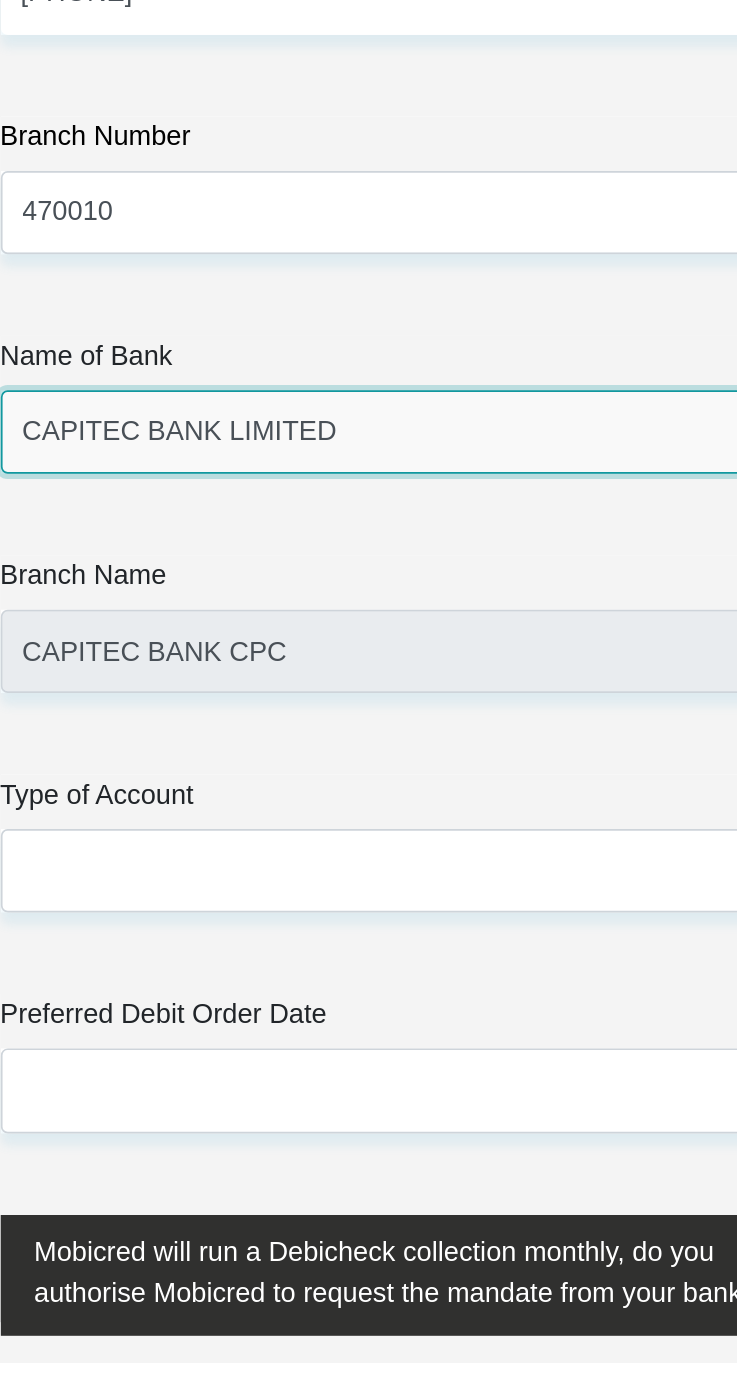 scroll, scrollTop: 6995, scrollLeft: 0, axis: vertical 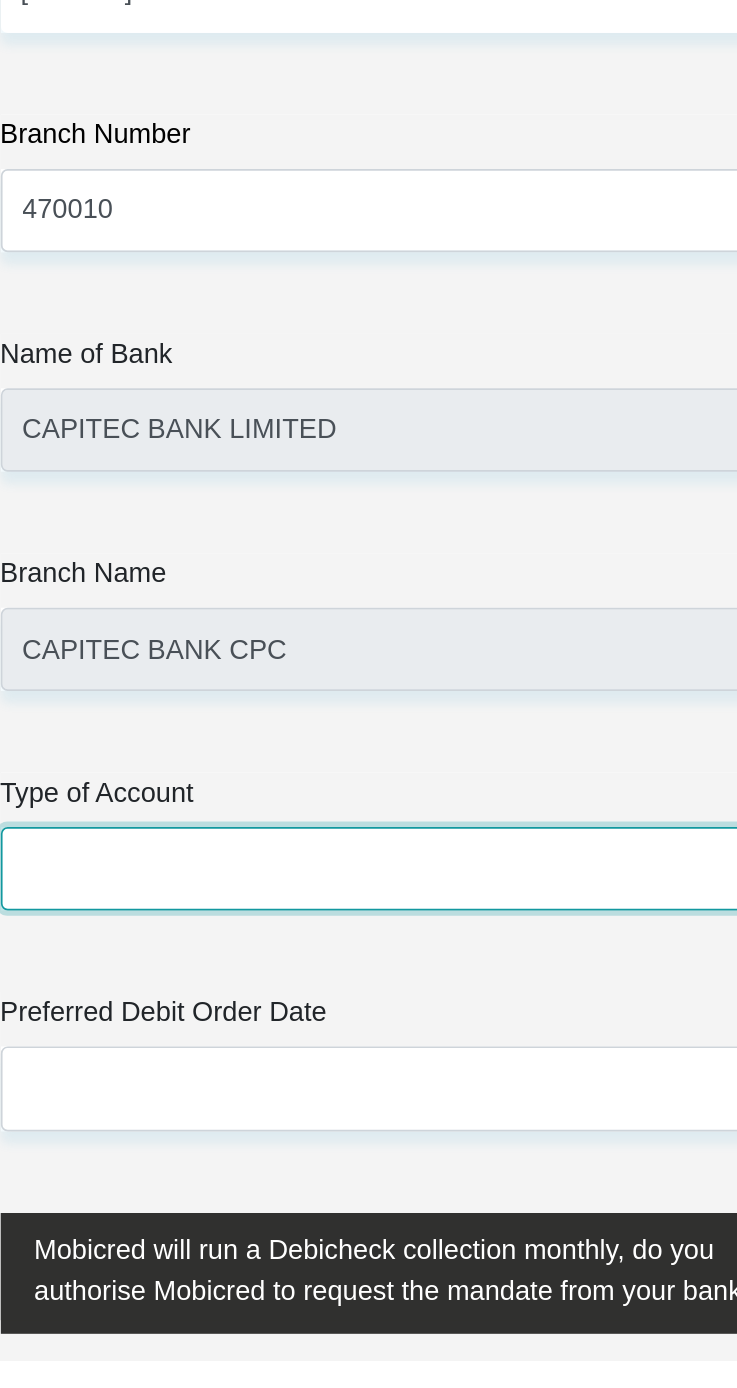 click on "Cheque
Savings" at bounding box center (369, 1098) 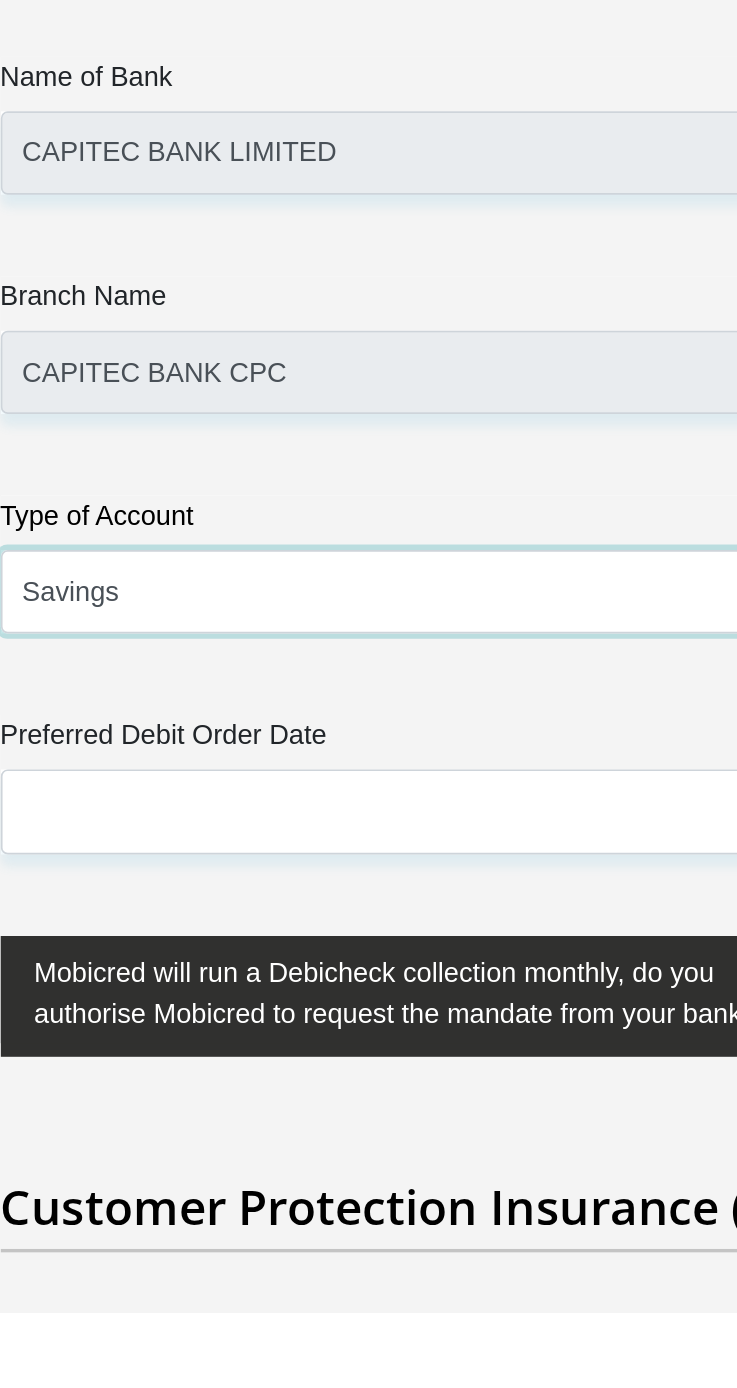 scroll, scrollTop: 7130, scrollLeft: 0, axis: vertical 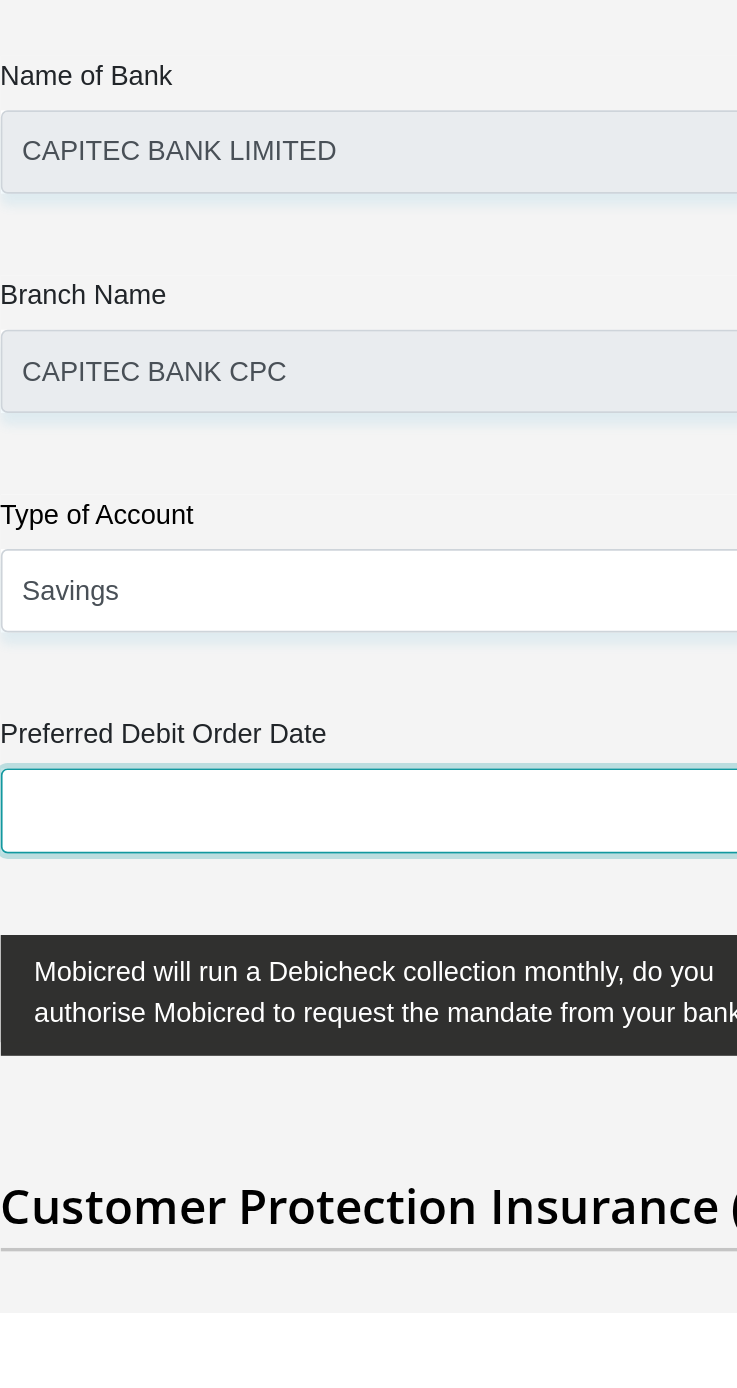 click on "1st
2nd
3rd
4th
5th
7th
18th
19th
20th
21st
22nd
23rd
24th
25th
26th
27th
28th
29th
30th" at bounding box center [369, 1092] 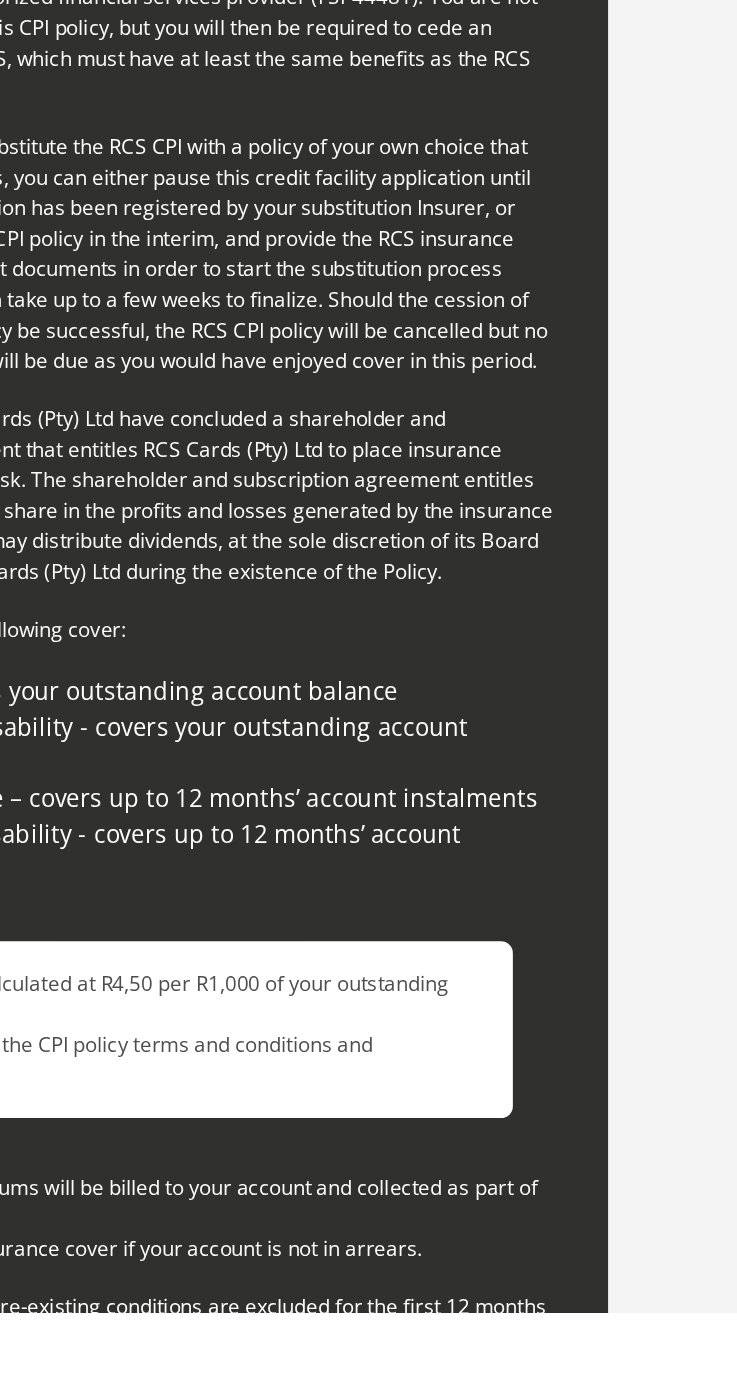 scroll, scrollTop: 8017, scrollLeft: 0, axis: vertical 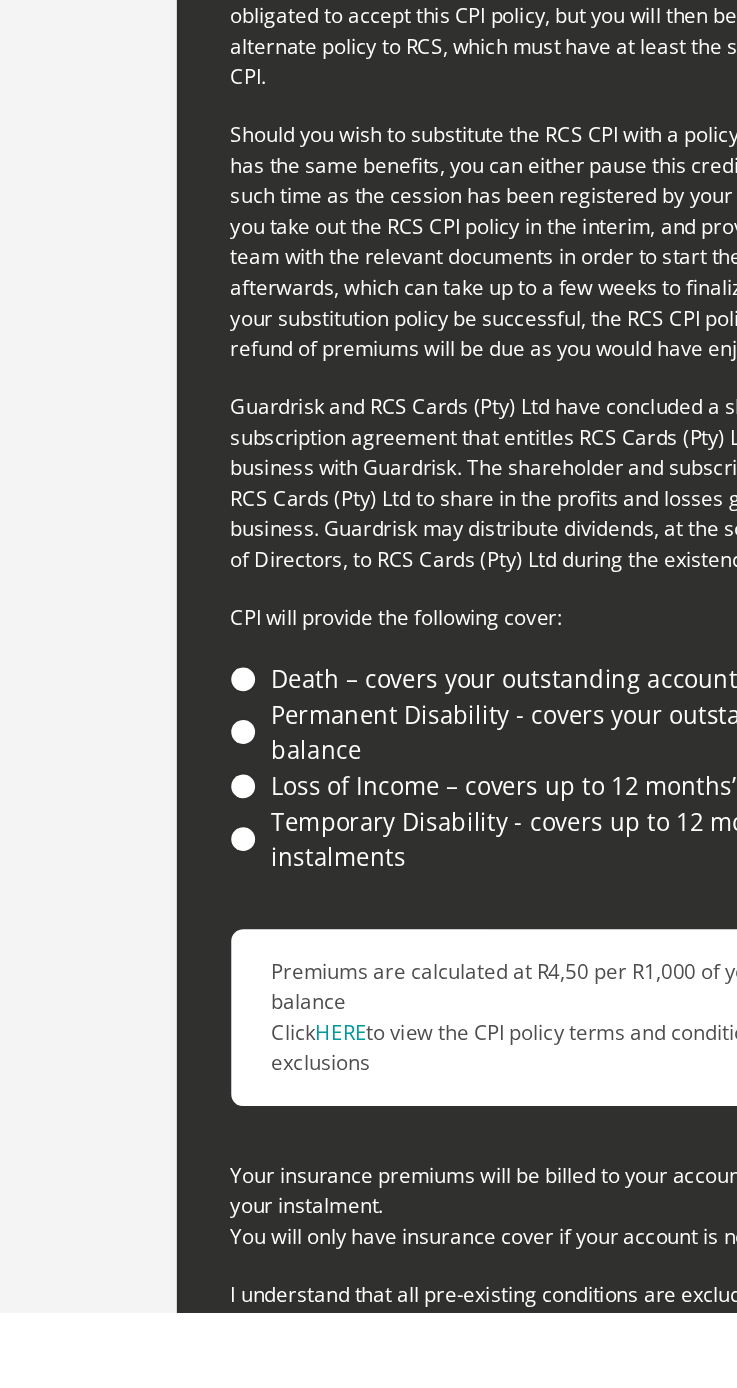 click on "Death – covers your outstanding account balance" at bounding box center [369, 1015] 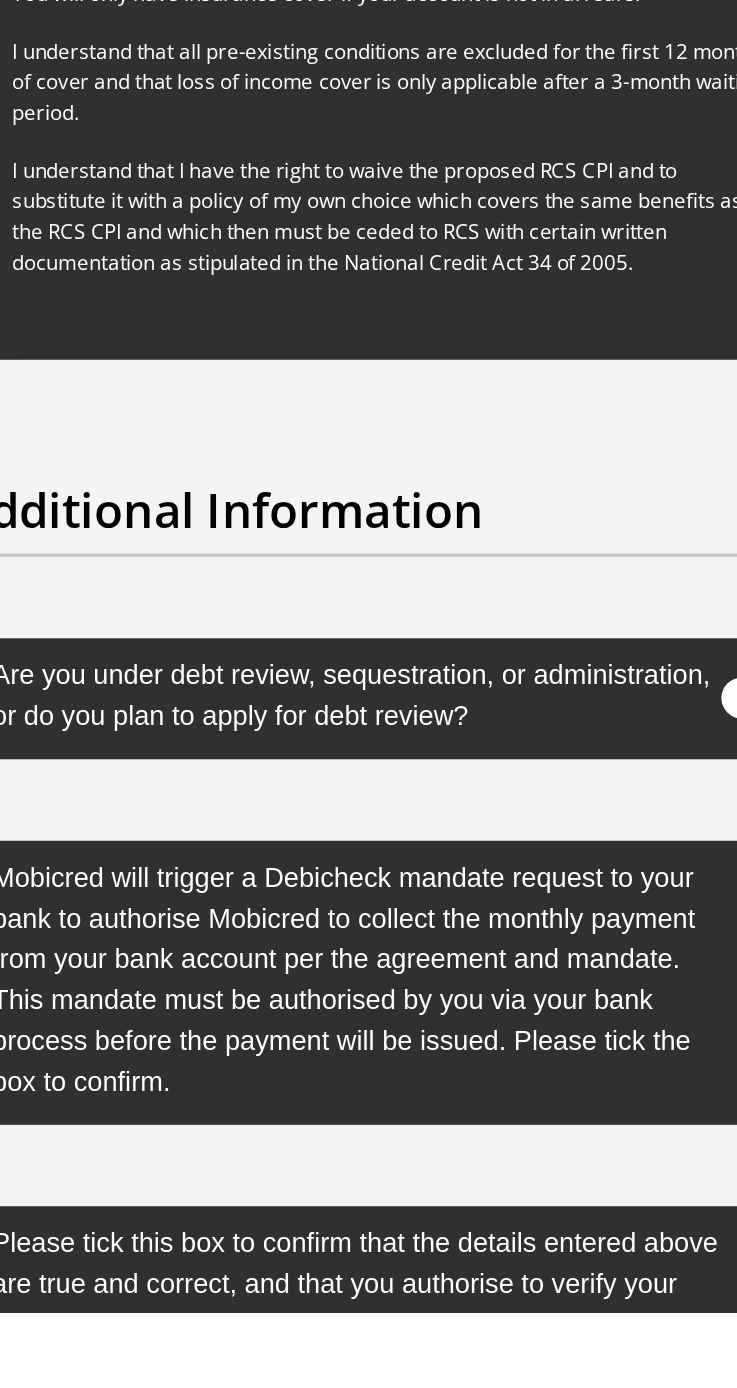 scroll, scrollTop: 8748, scrollLeft: 0, axis: vertical 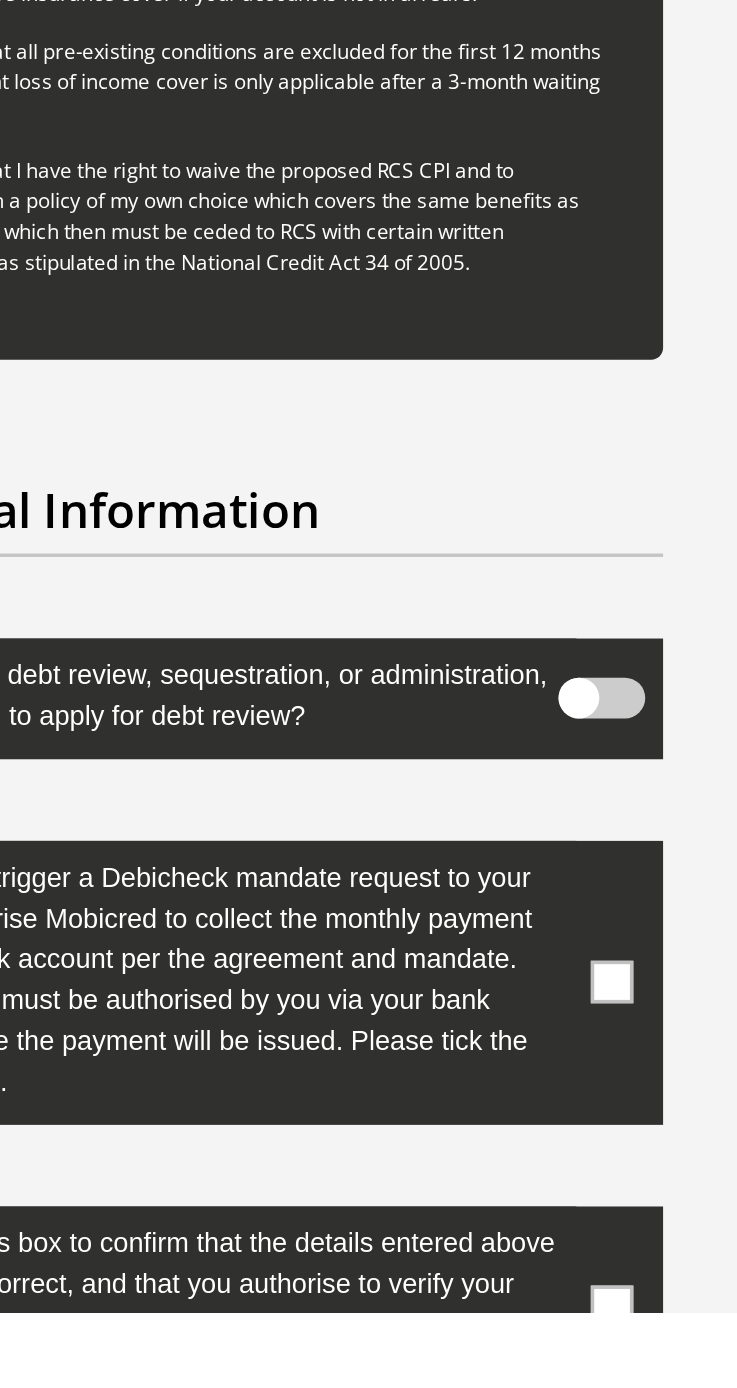 click at bounding box center [369, 1027] 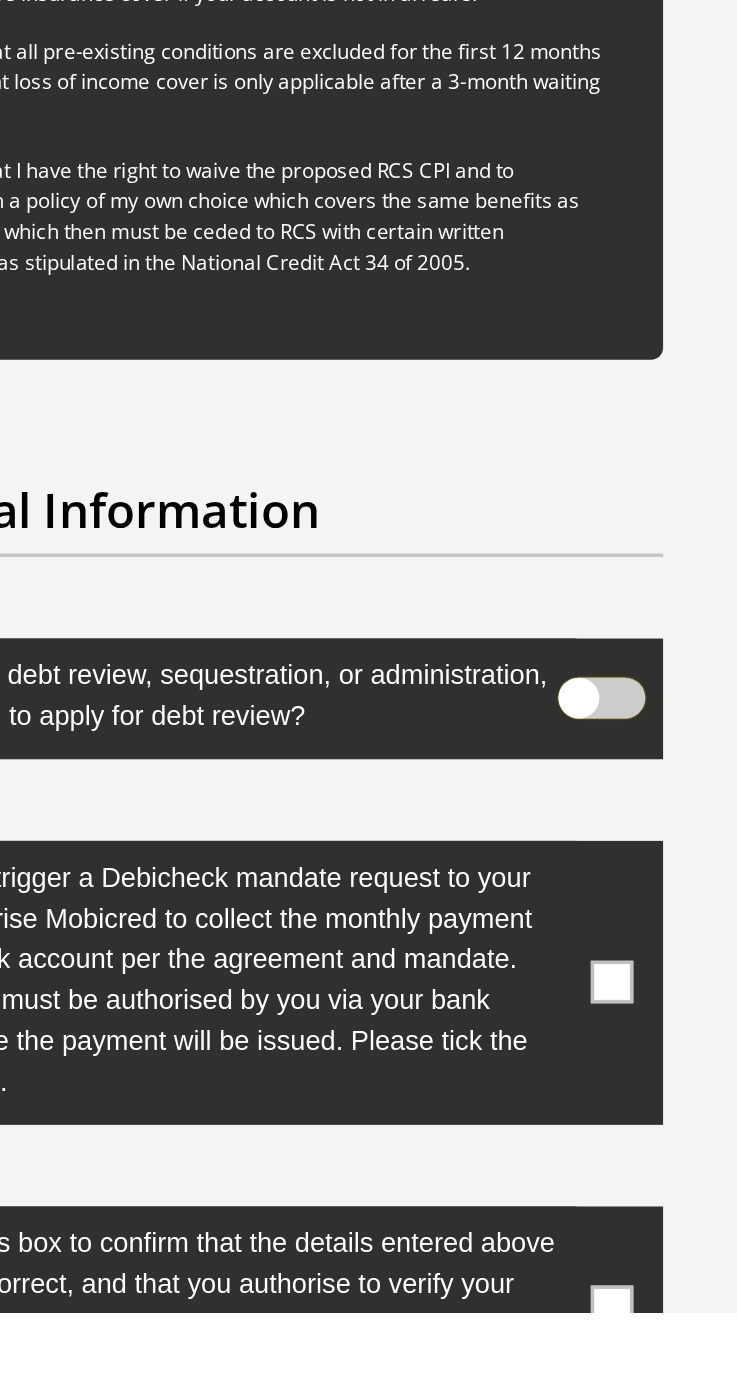 click at bounding box center [598, 1009] 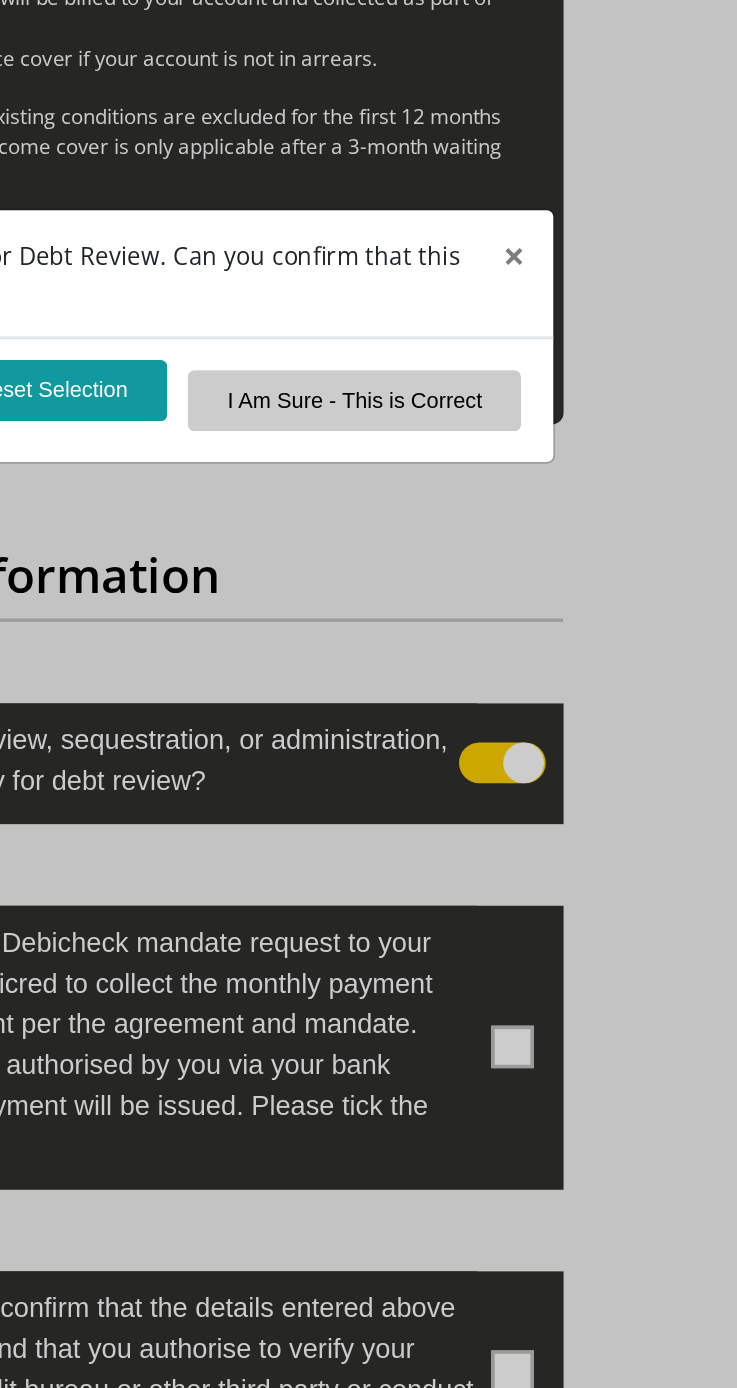 scroll, scrollTop: 8830, scrollLeft: 0, axis: vertical 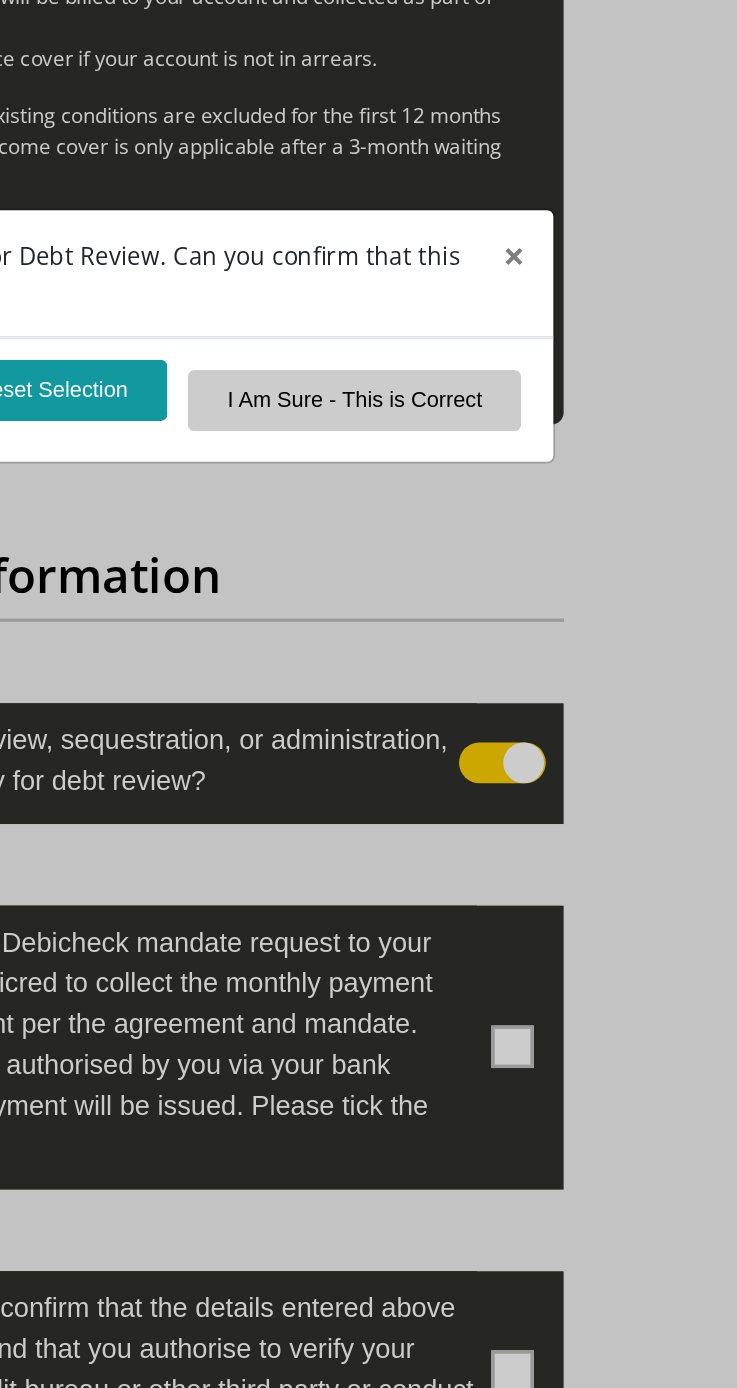 click on "You have chosen YES for Debt Review.
Can you confirm that this is correct
×
This is Not Correct - Reset Selection
I Am Sure - This is Correct" at bounding box center [368, 694] 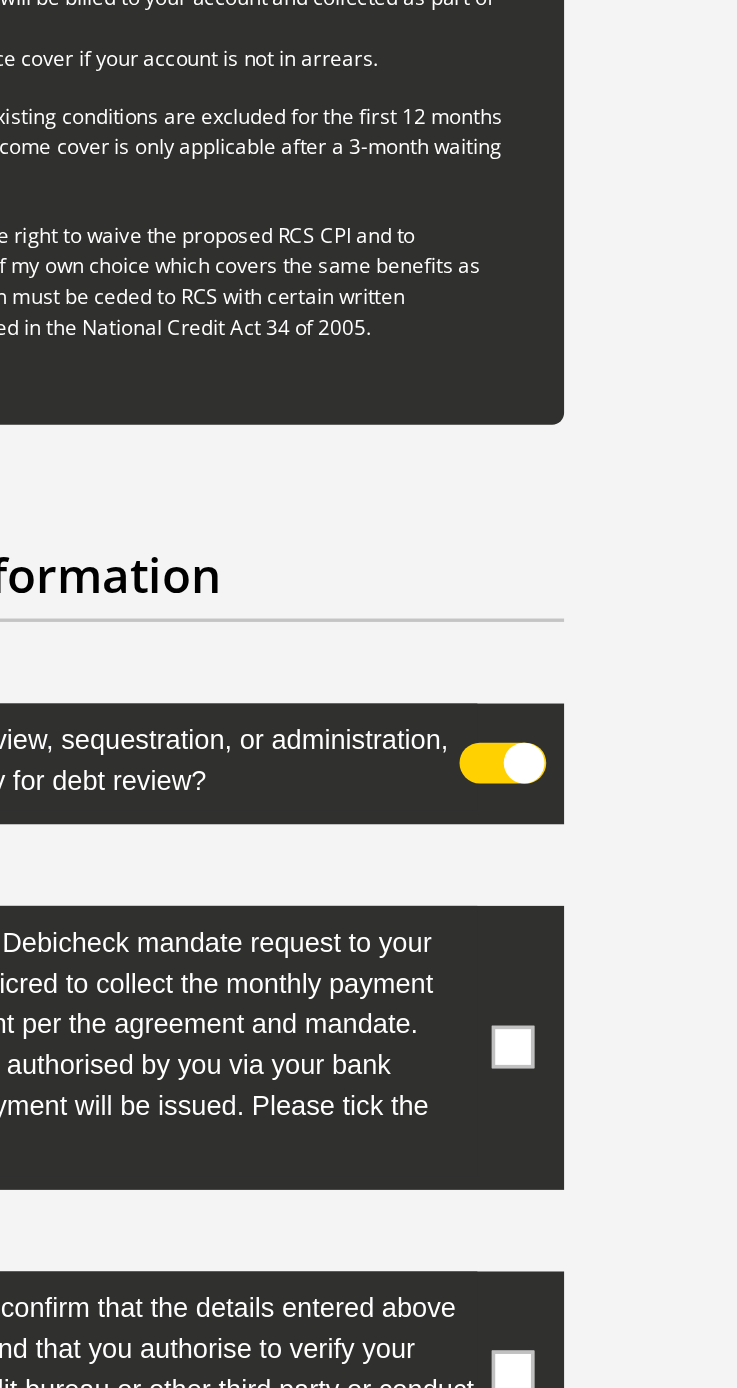 click at bounding box center (587, 945) 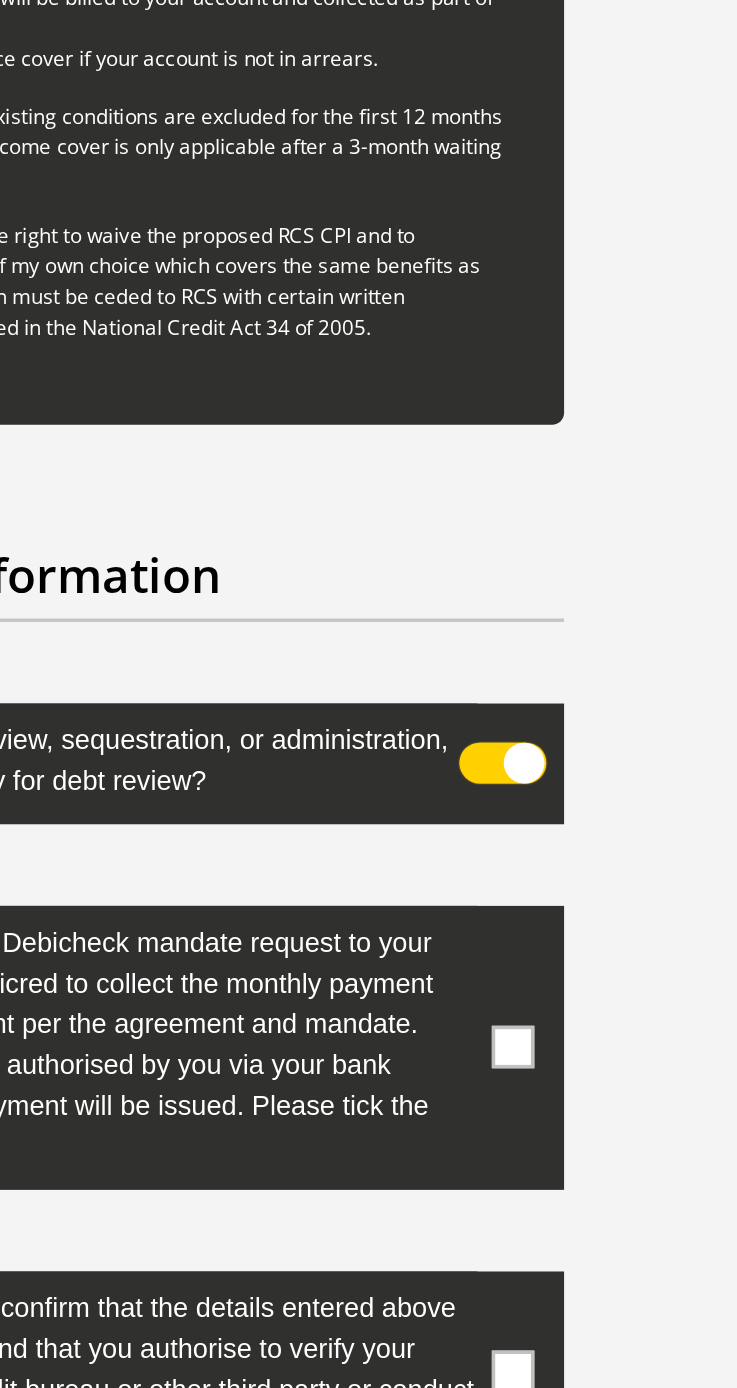 click at bounding box center (598, 927) 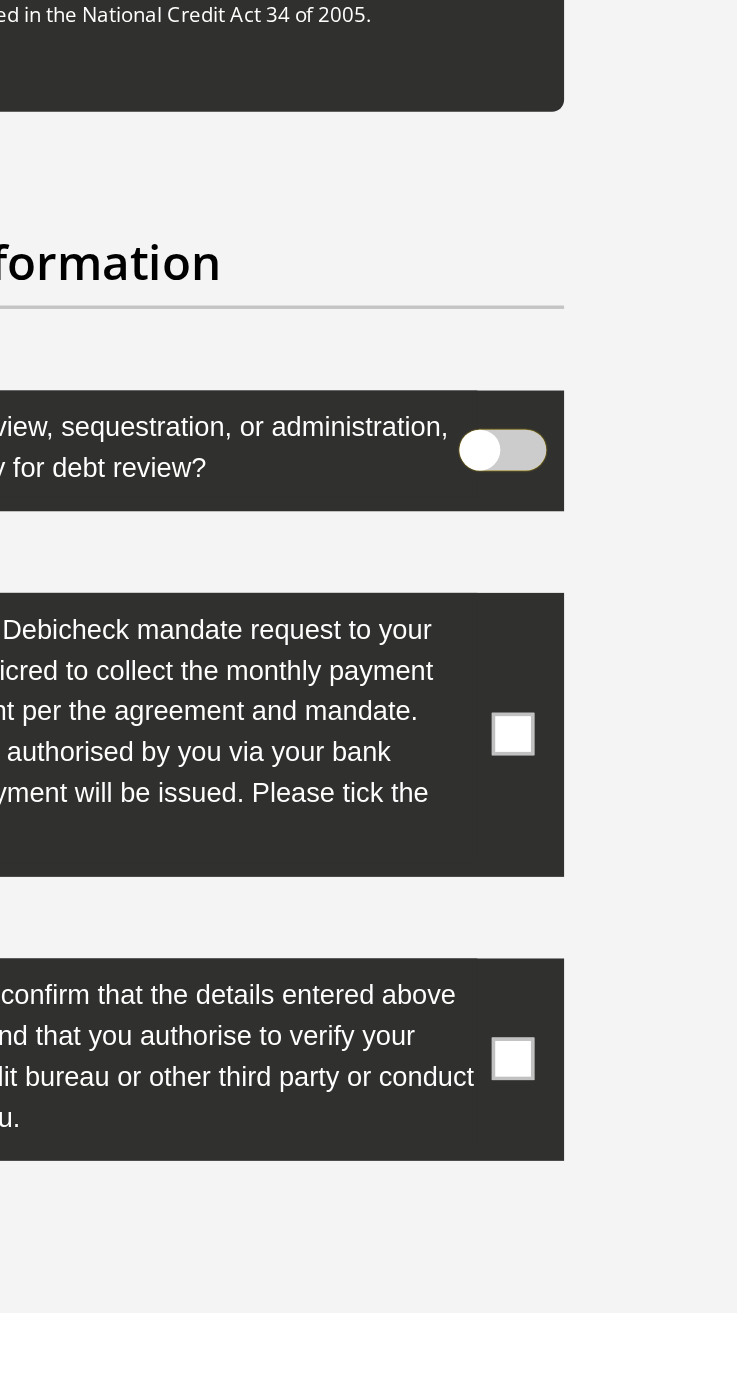 scroll, scrollTop: 8932, scrollLeft: 0, axis: vertical 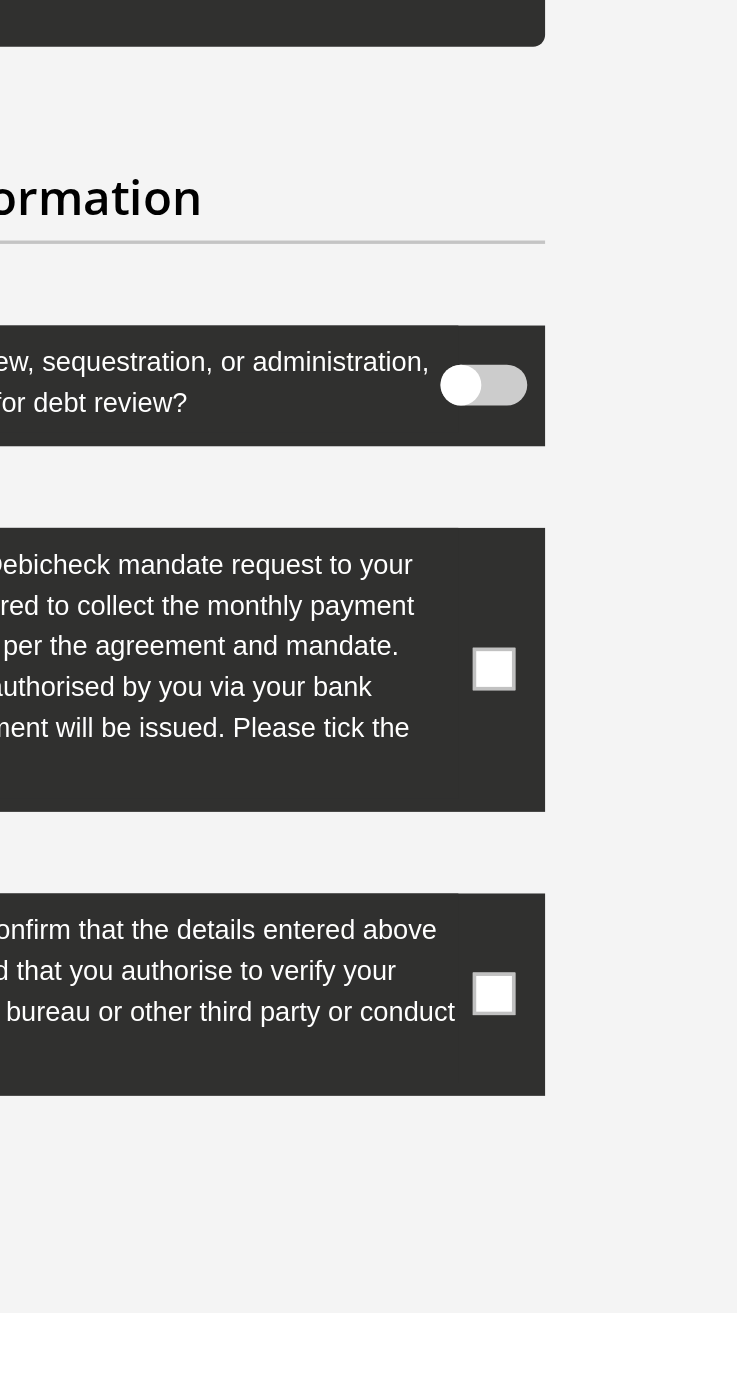 click at bounding box center [593, 1010] 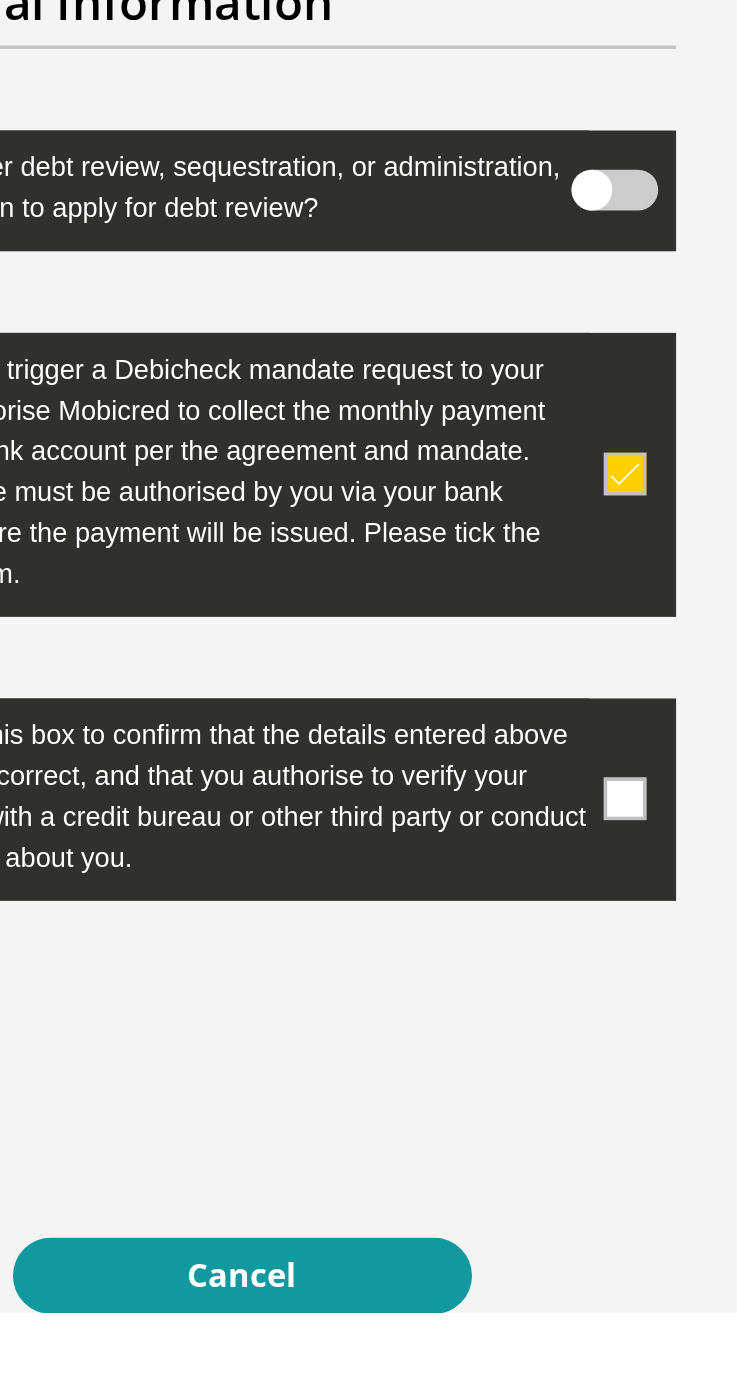 scroll, scrollTop: 9055, scrollLeft: 0, axis: vertical 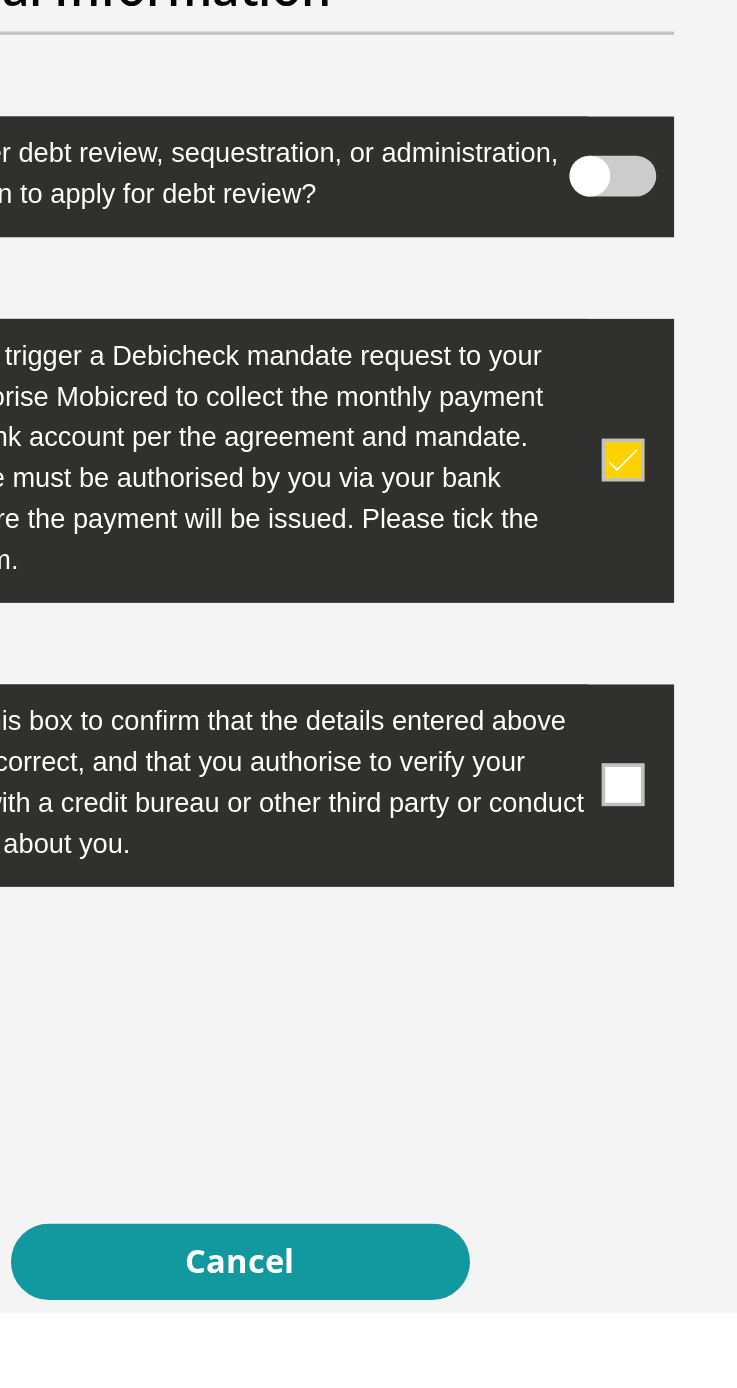 click at bounding box center [593, 1078] 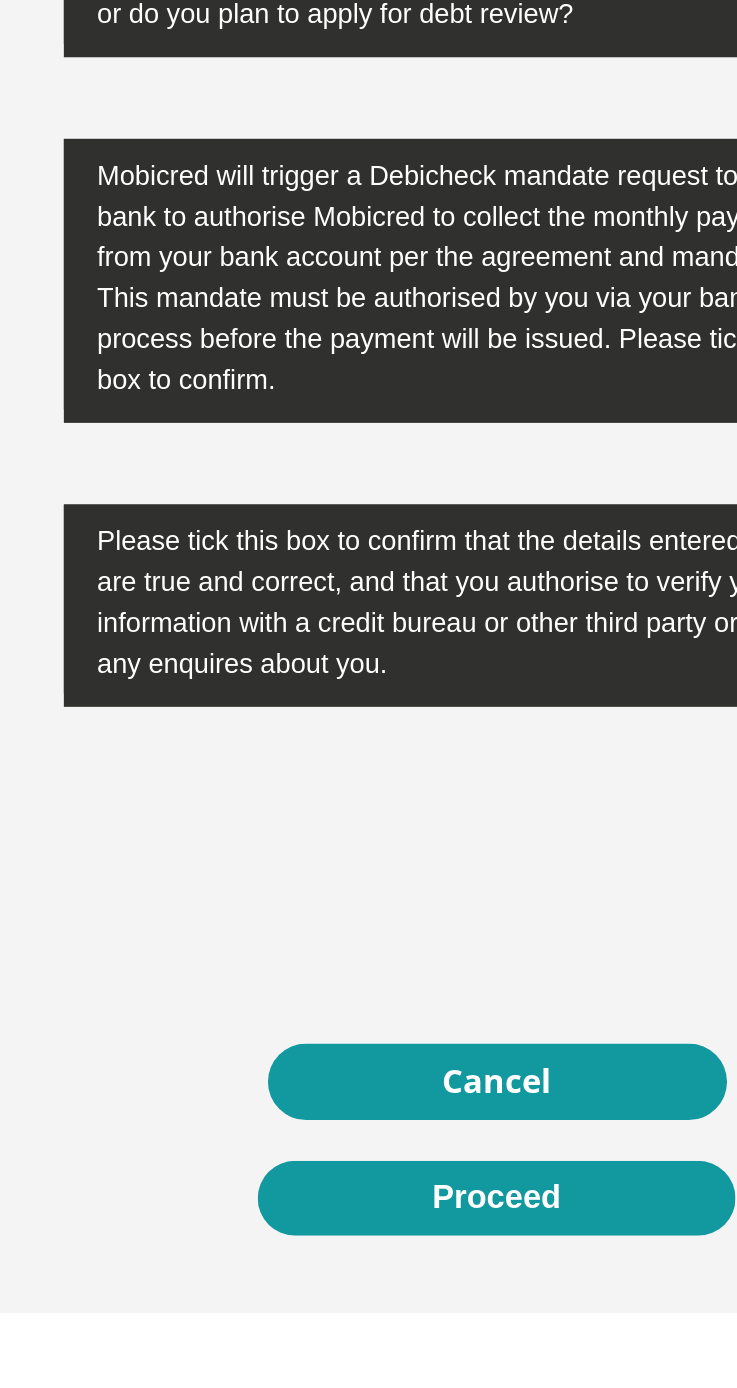scroll, scrollTop: 9169, scrollLeft: 0, axis: vertical 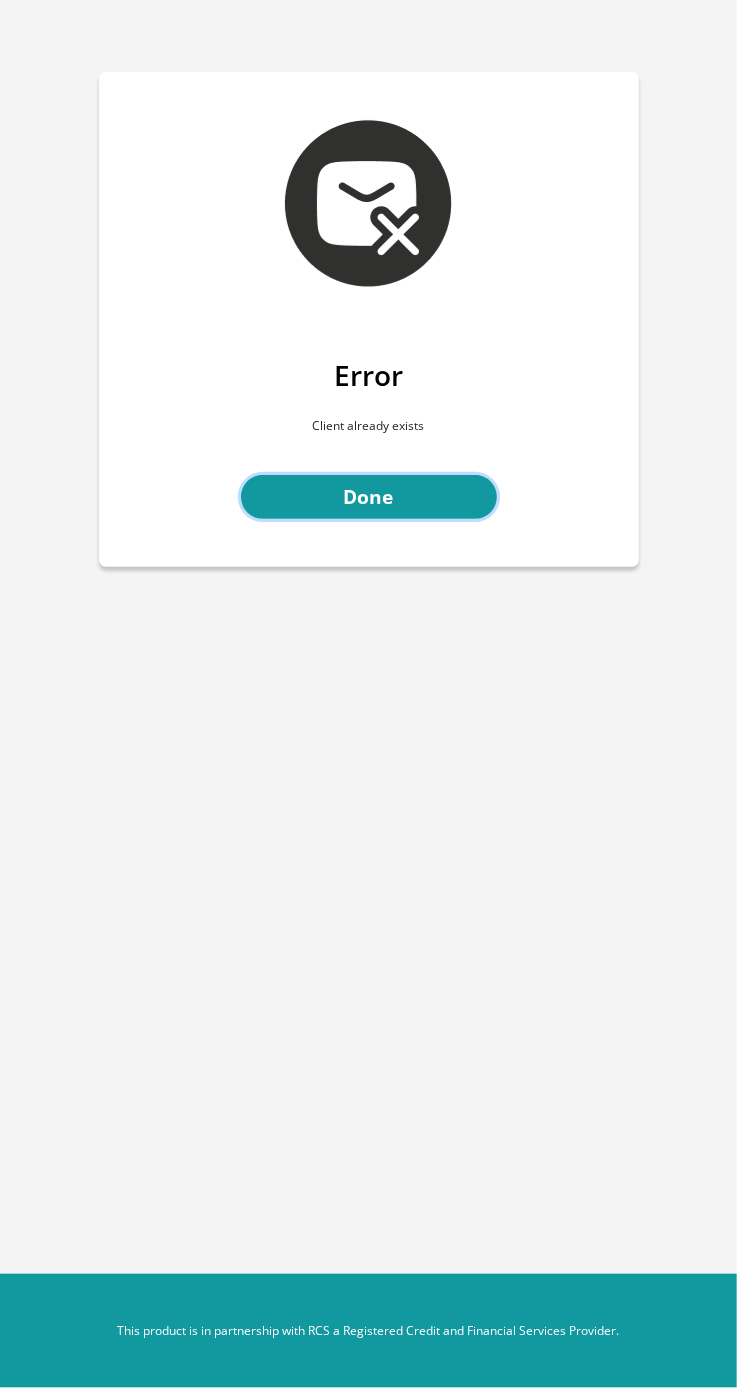 click on "Done" at bounding box center (369, 497) 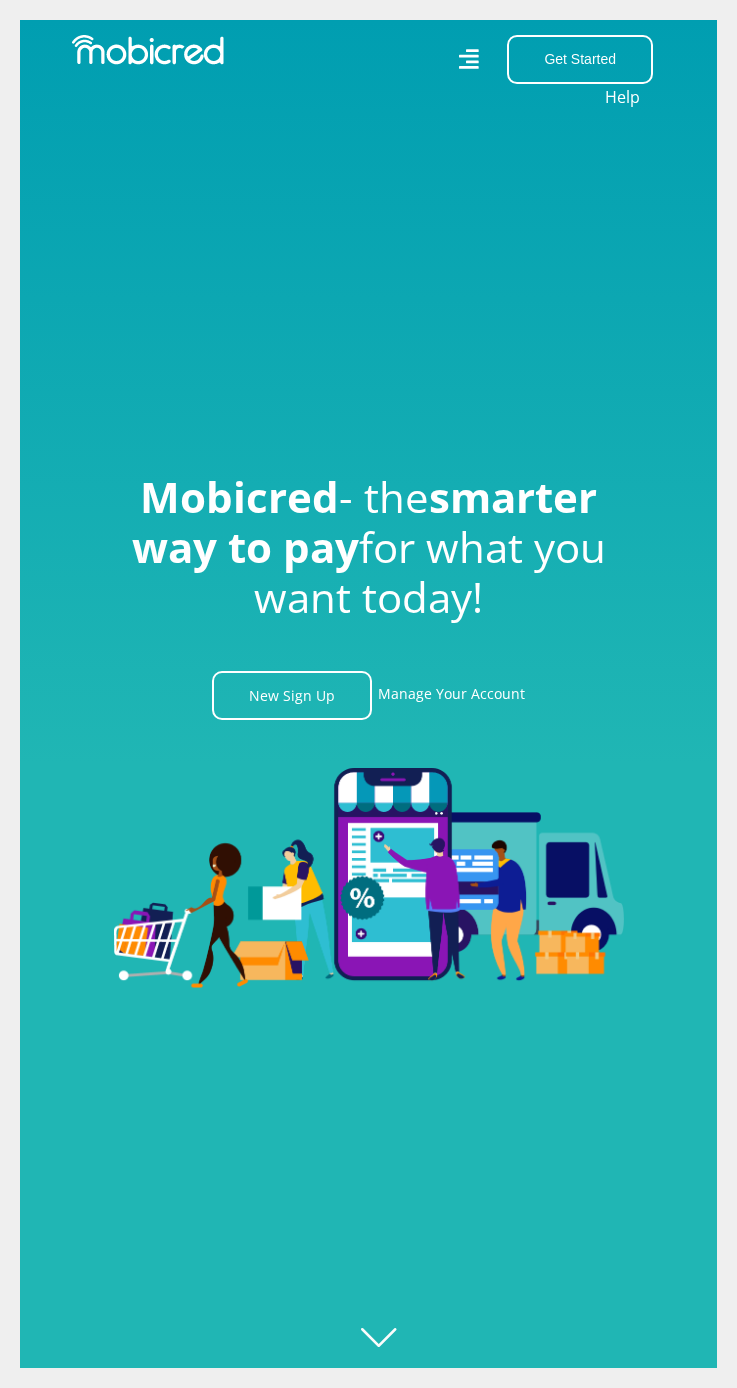 scroll, scrollTop: 0, scrollLeft: 0, axis: both 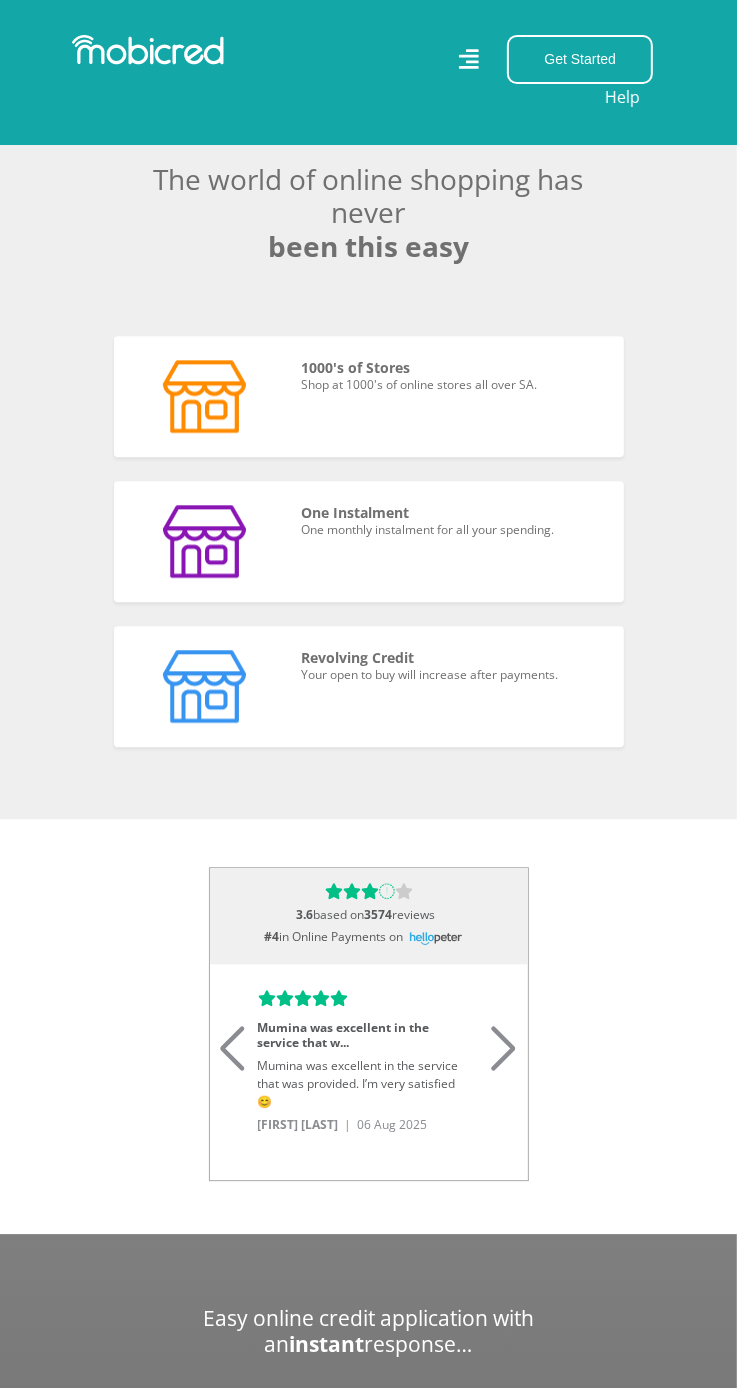 click on "Your open to buy will increase after payments." at bounding box center [451, 675] 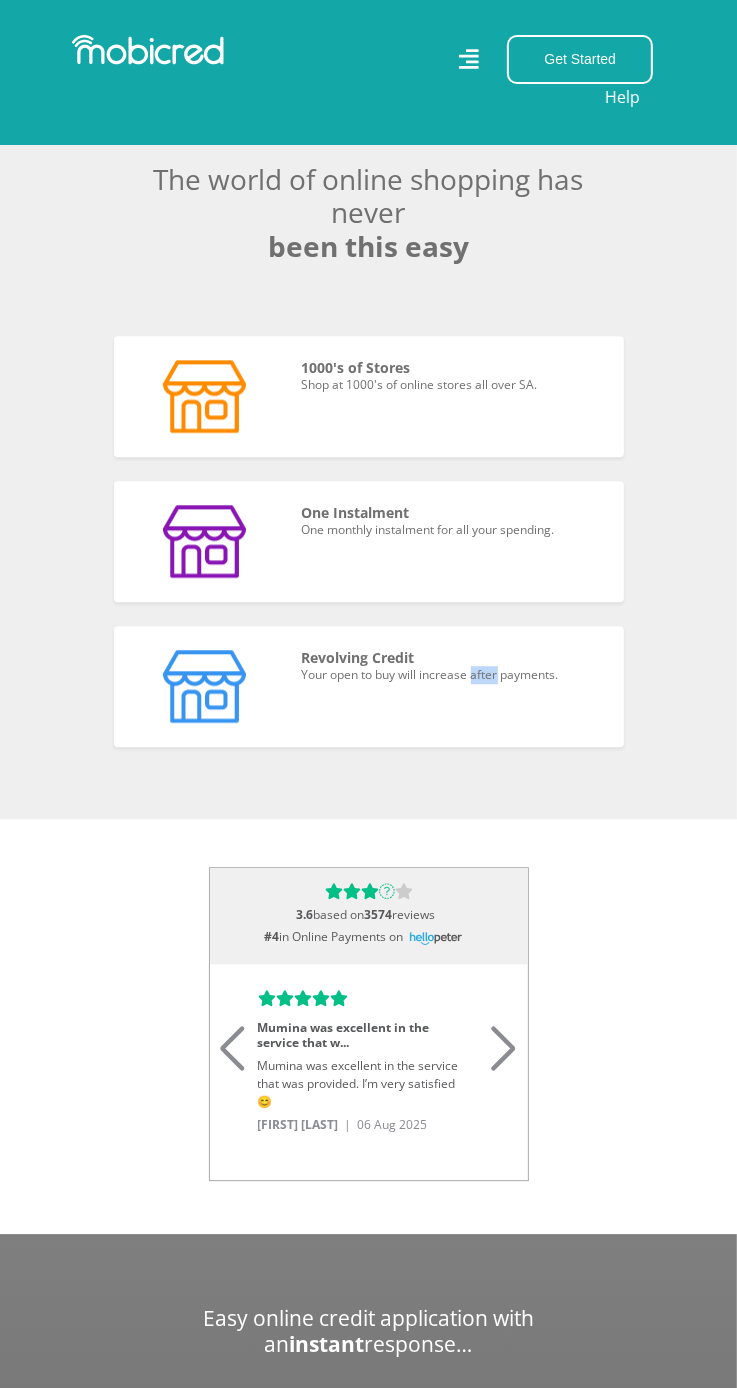 scroll, scrollTop: 0, scrollLeft: 6479, axis: horizontal 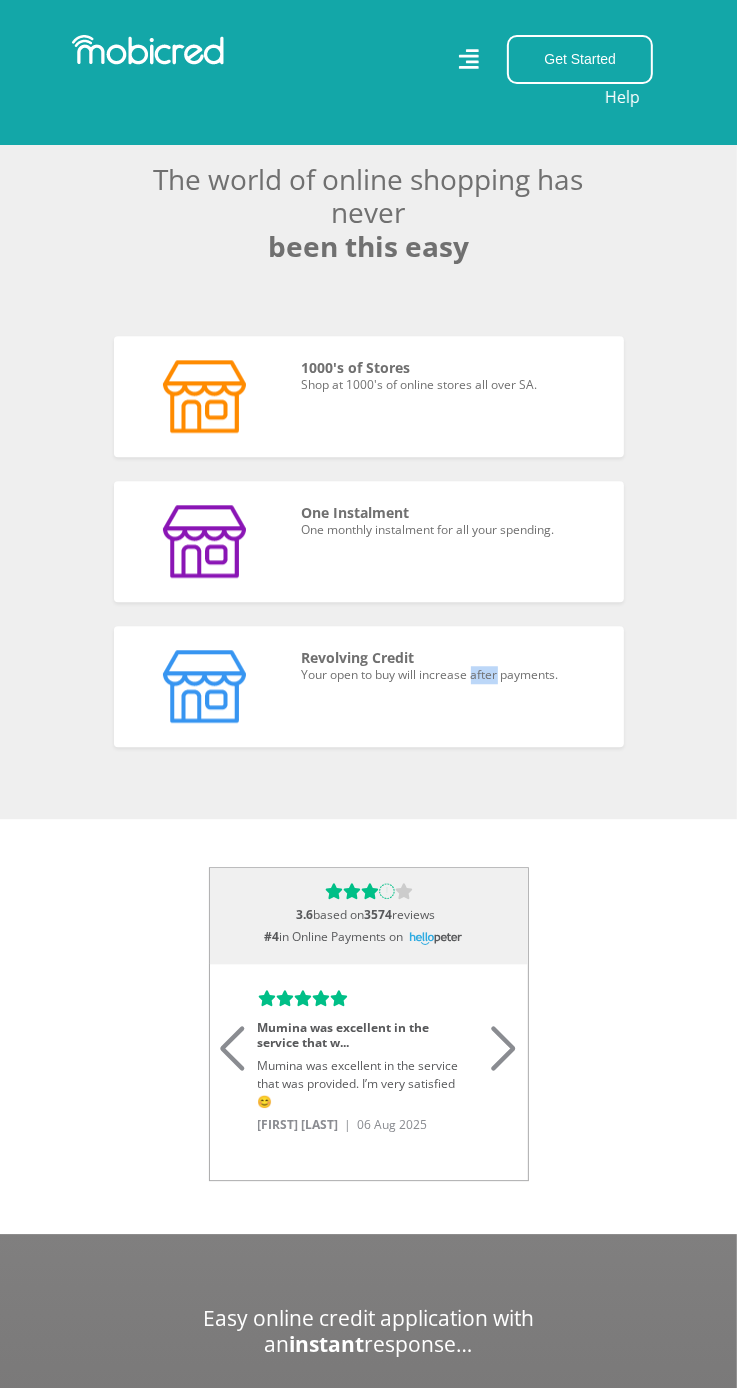 click on "Revolving Credit
Your open to buy will increase after payments." at bounding box center (369, 686) 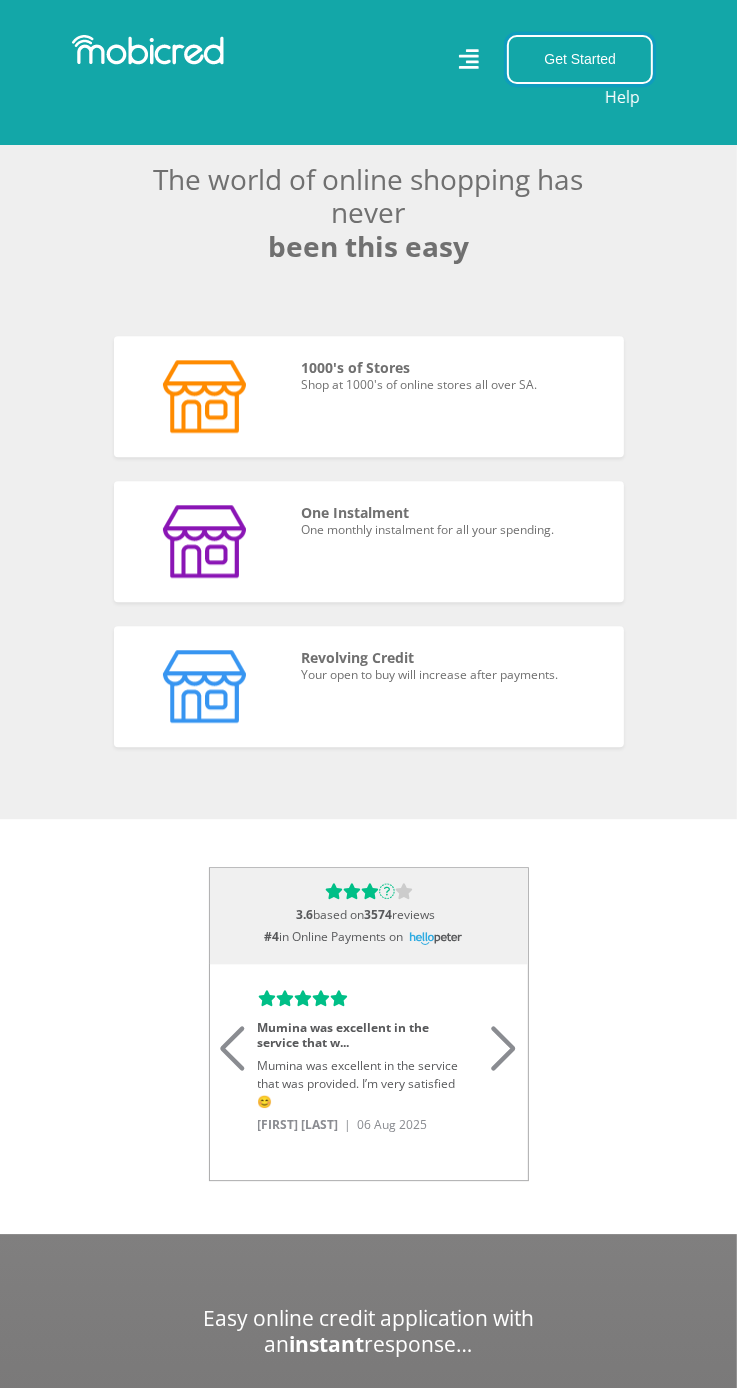 click on "Get Started" at bounding box center [580, 59] 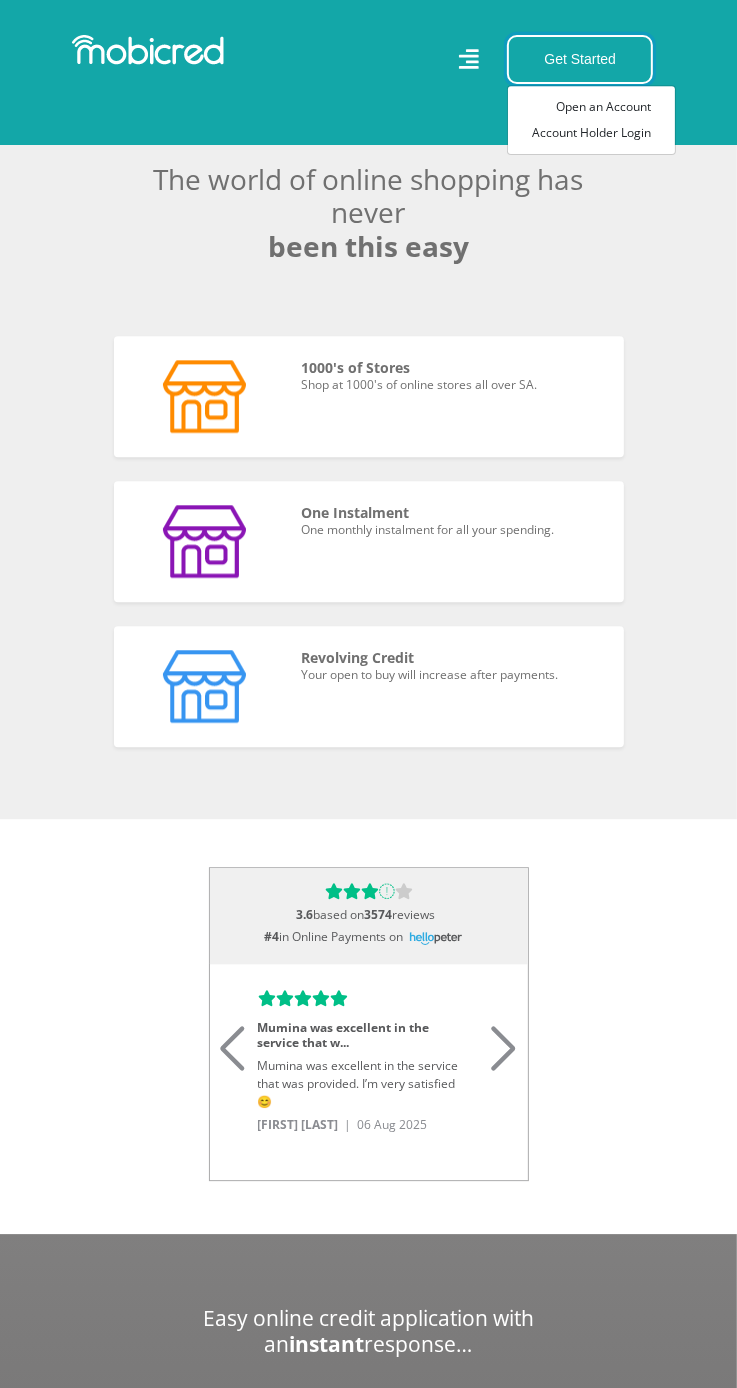 scroll, scrollTop: 0, scrollLeft: 8640, axis: horizontal 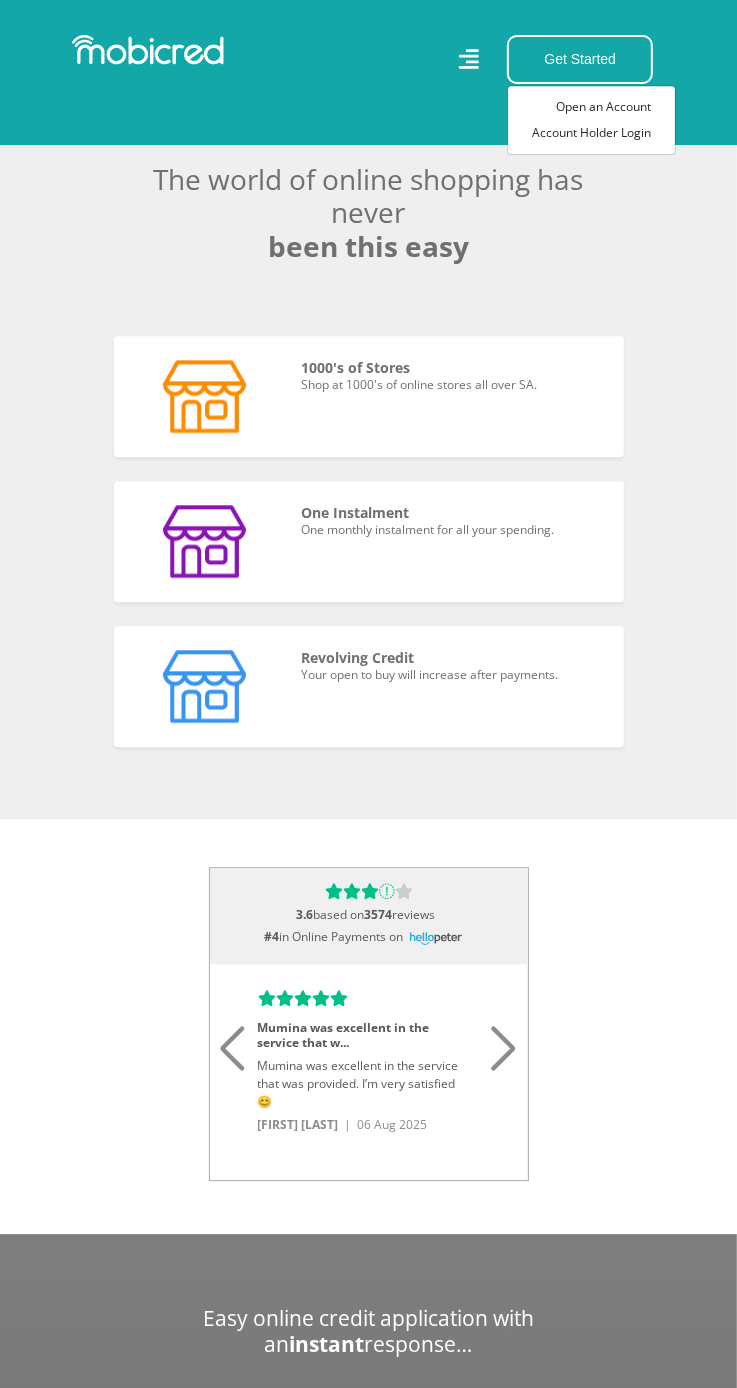 click on "Interested in becoming a merchant?  Sign up here" at bounding box center (369, 42) 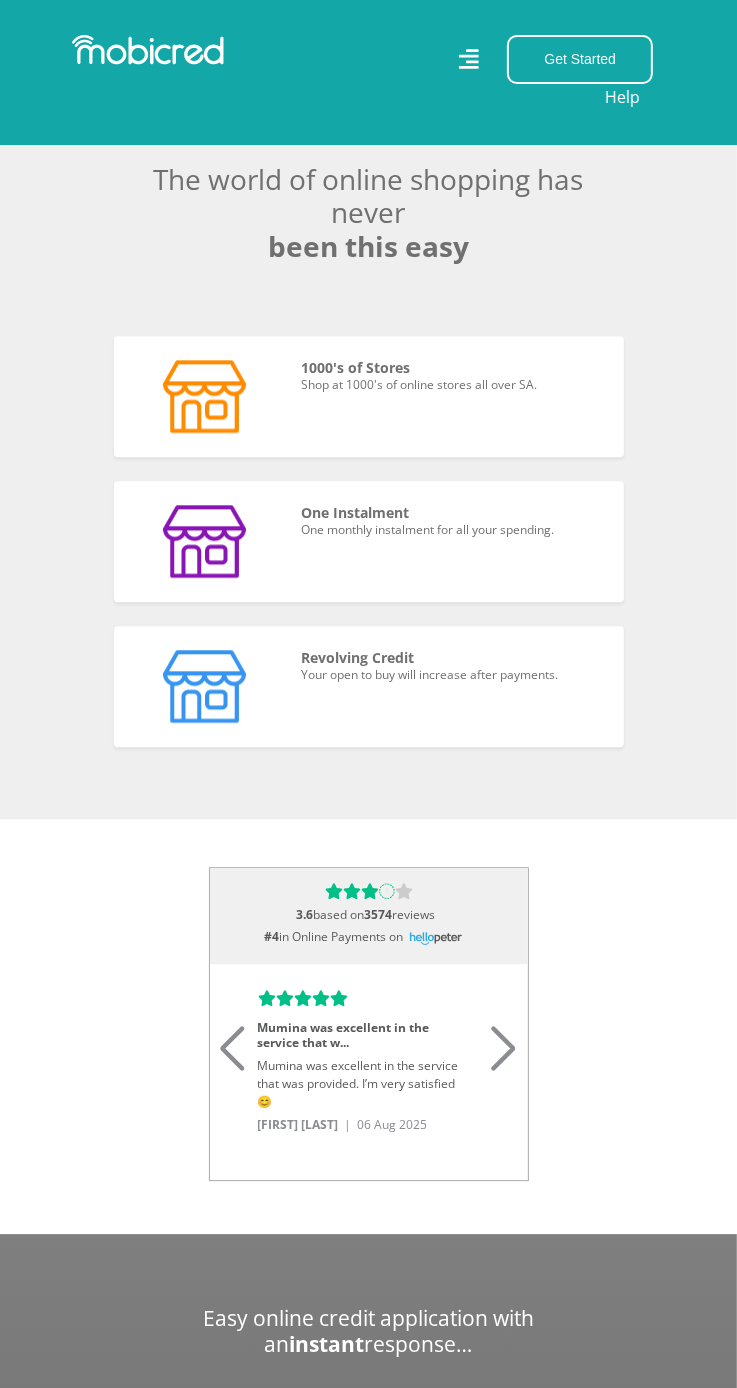 scroll, scrollTop: 0, scrollLeft: 10259, axis: horizontal 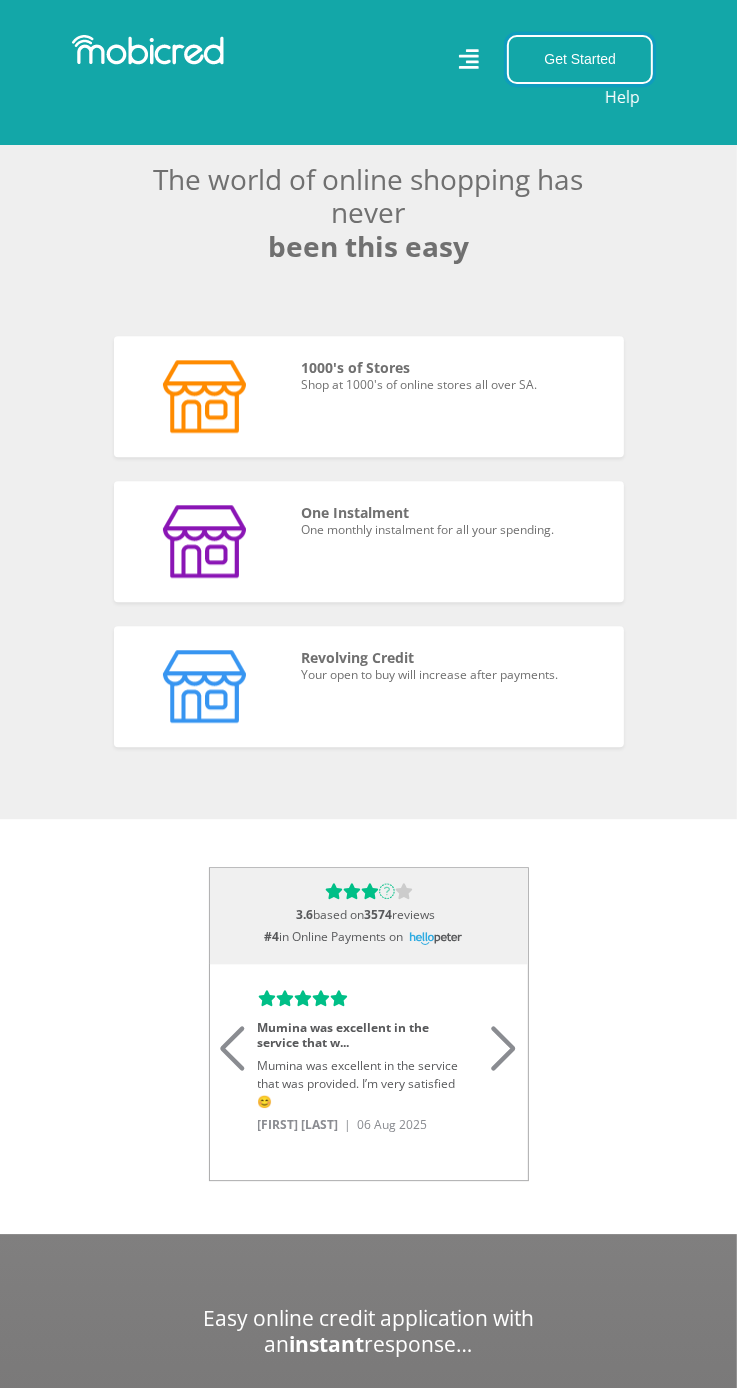 click on "Get Started" at bounding box center (580, 59) 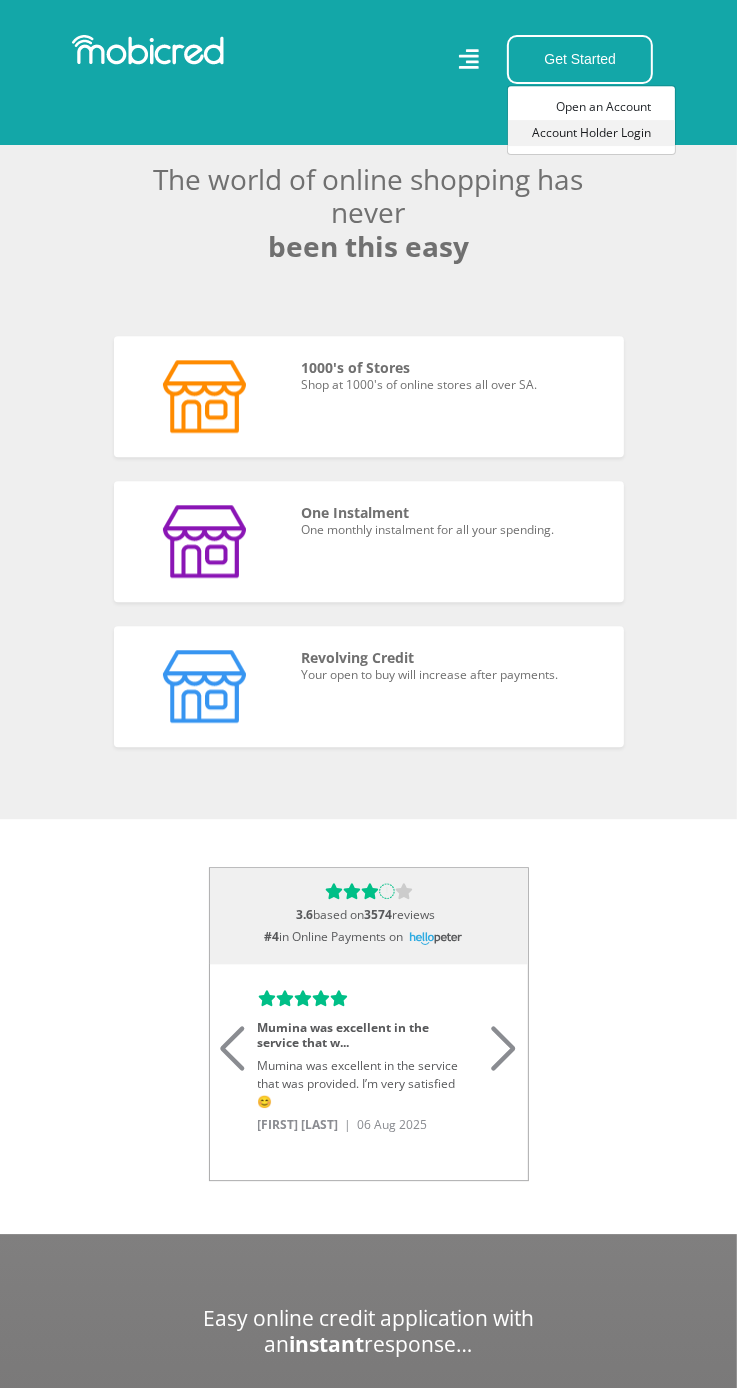 click on "Account Holder Login" at bounding box center (591, 133) 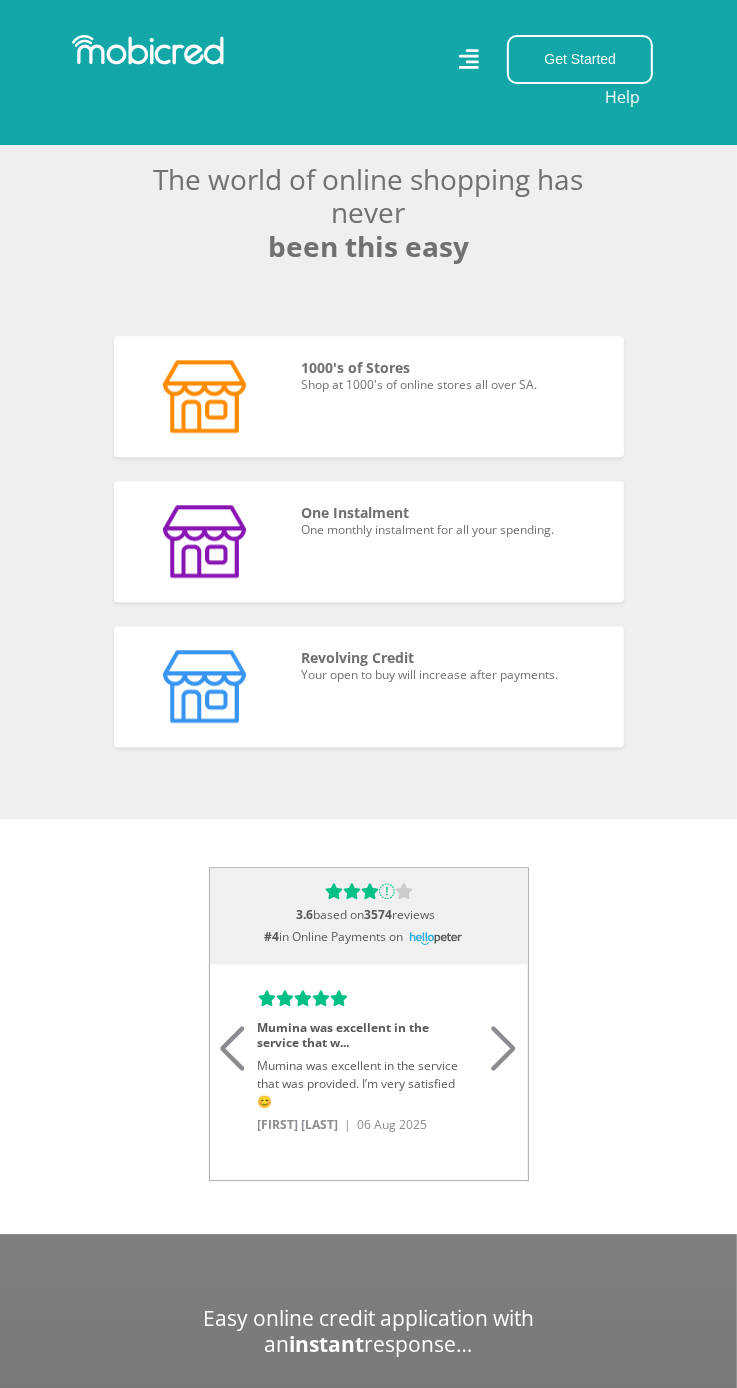 scroll, scrollTop: 0, scrollLeft: 3915, axis: horizontal 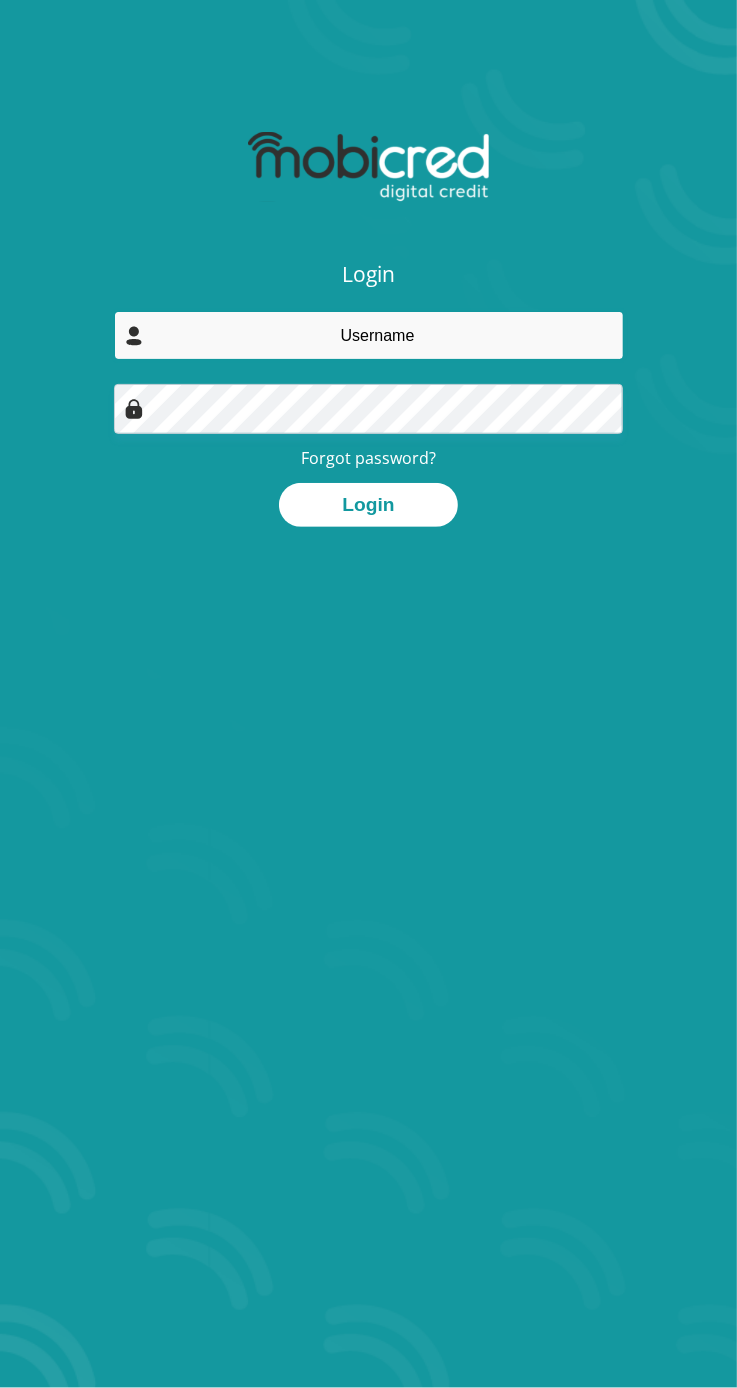 click at bounding box center (369, 335) 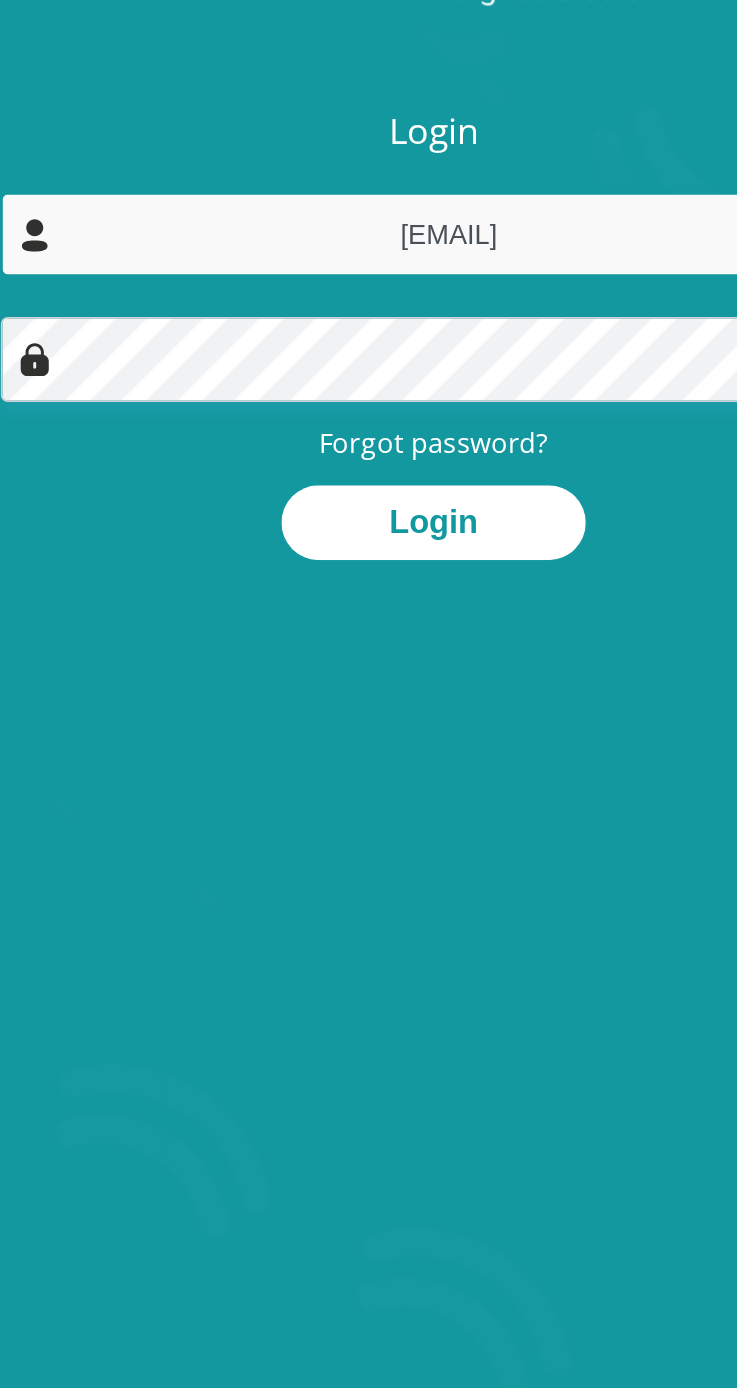 type on "[EMAIL]" 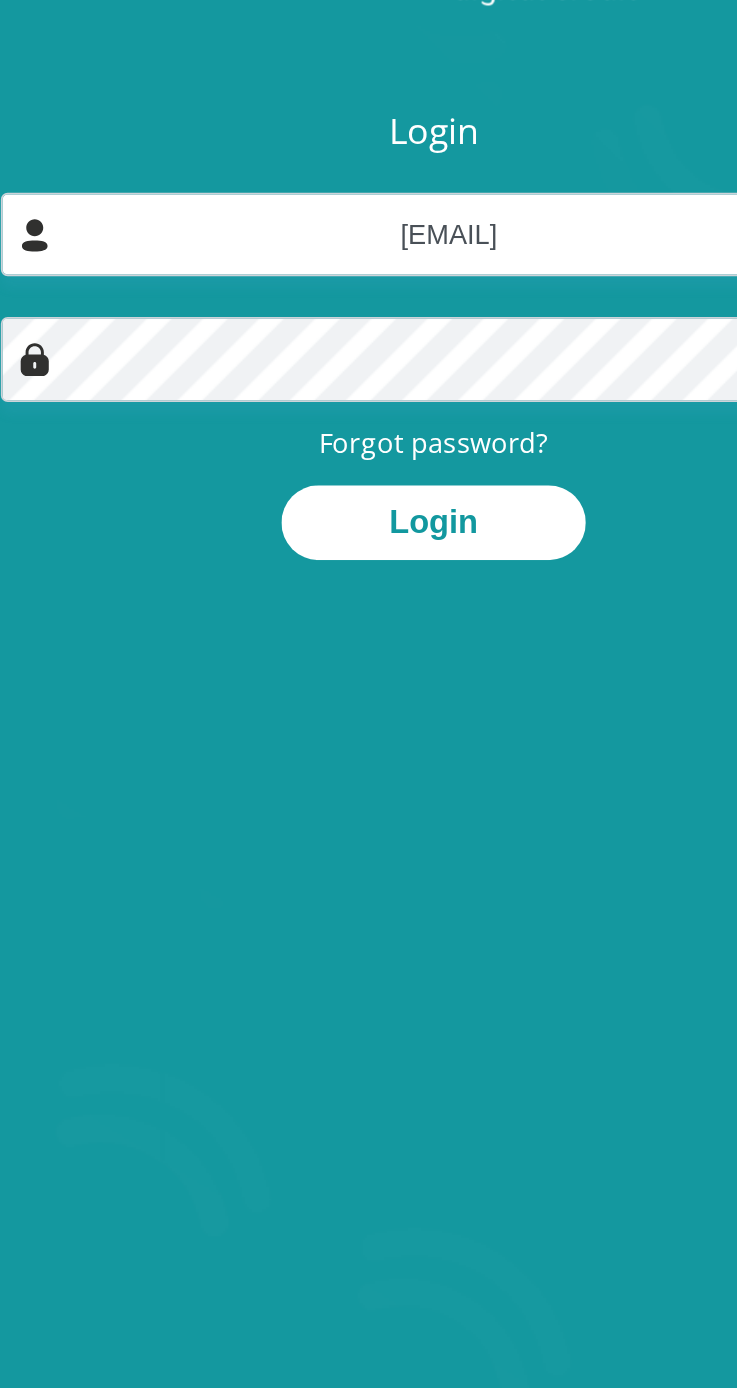 click on "Forgot password?" at bounding box center [368, 458] 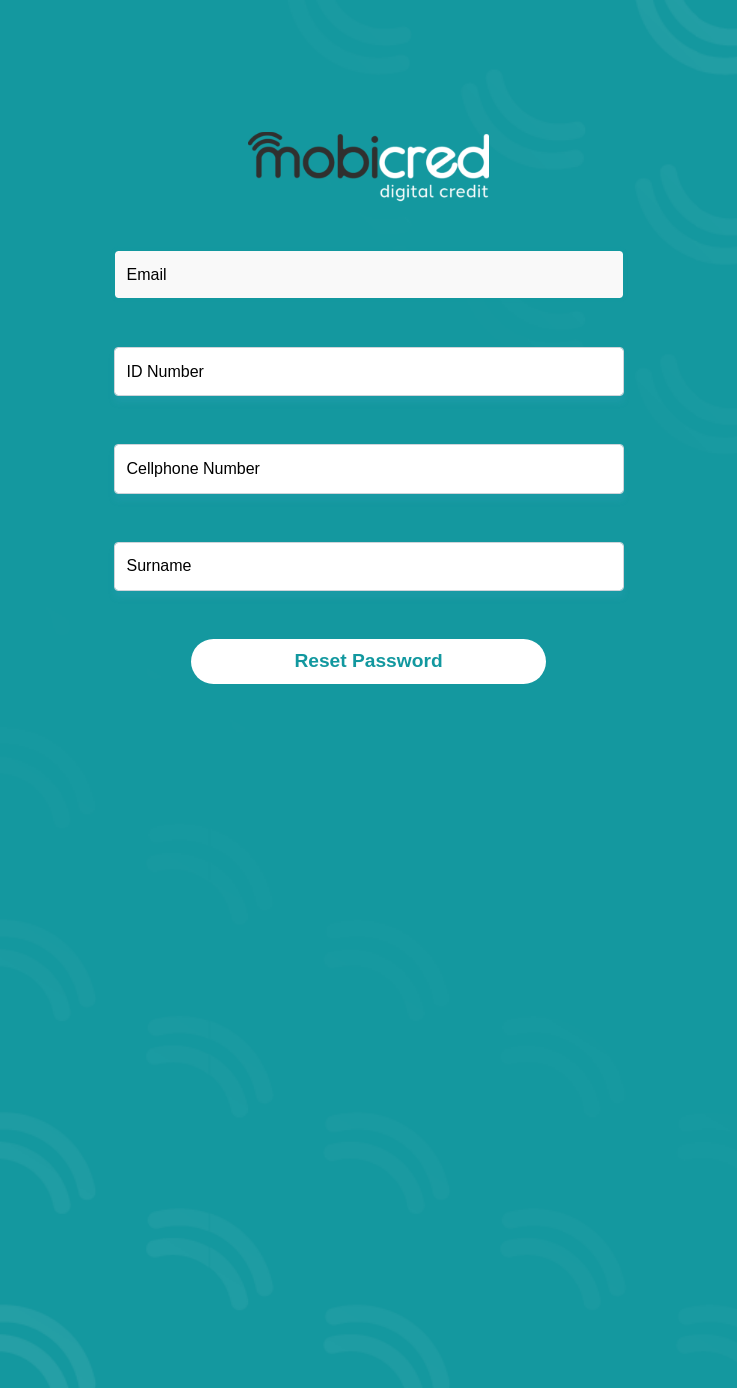 click at bounding box center (369, 274) 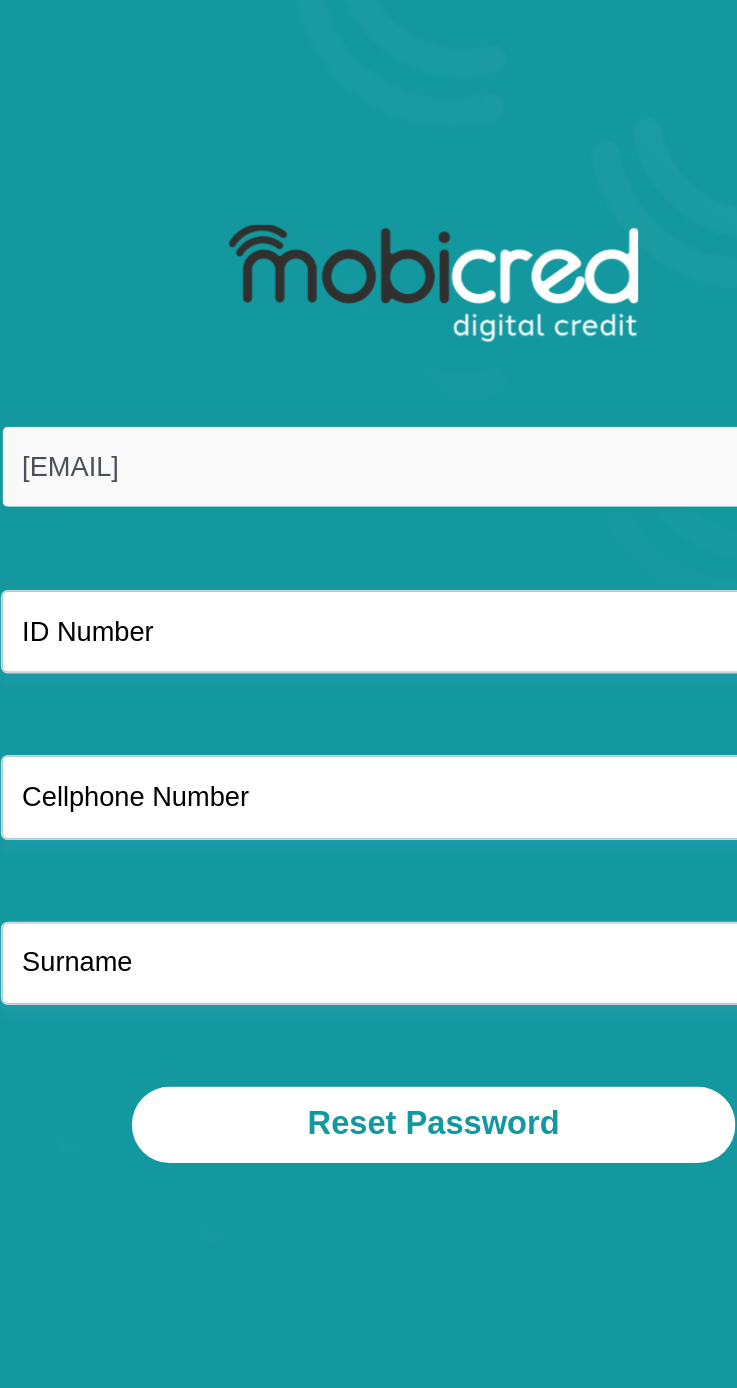type on "[EMAIL]" 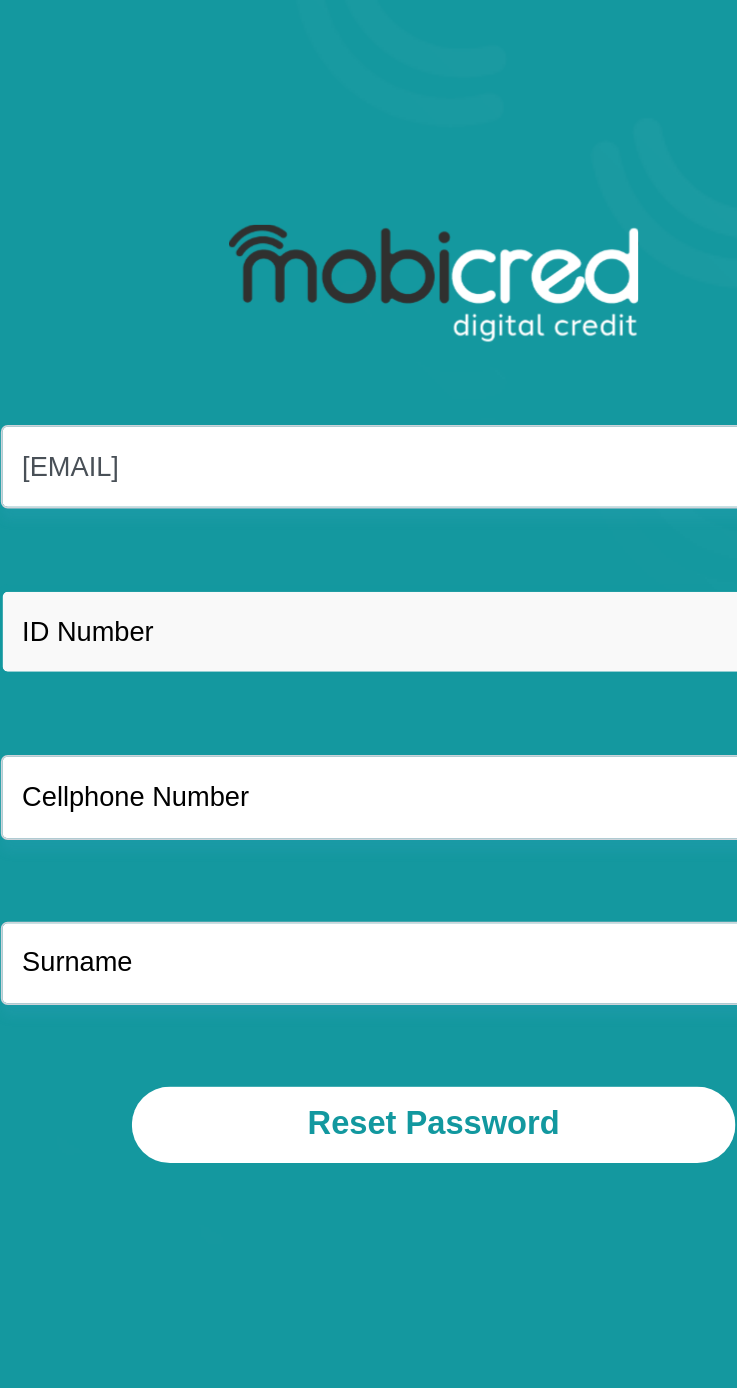 click at bounding box center (369, 371) 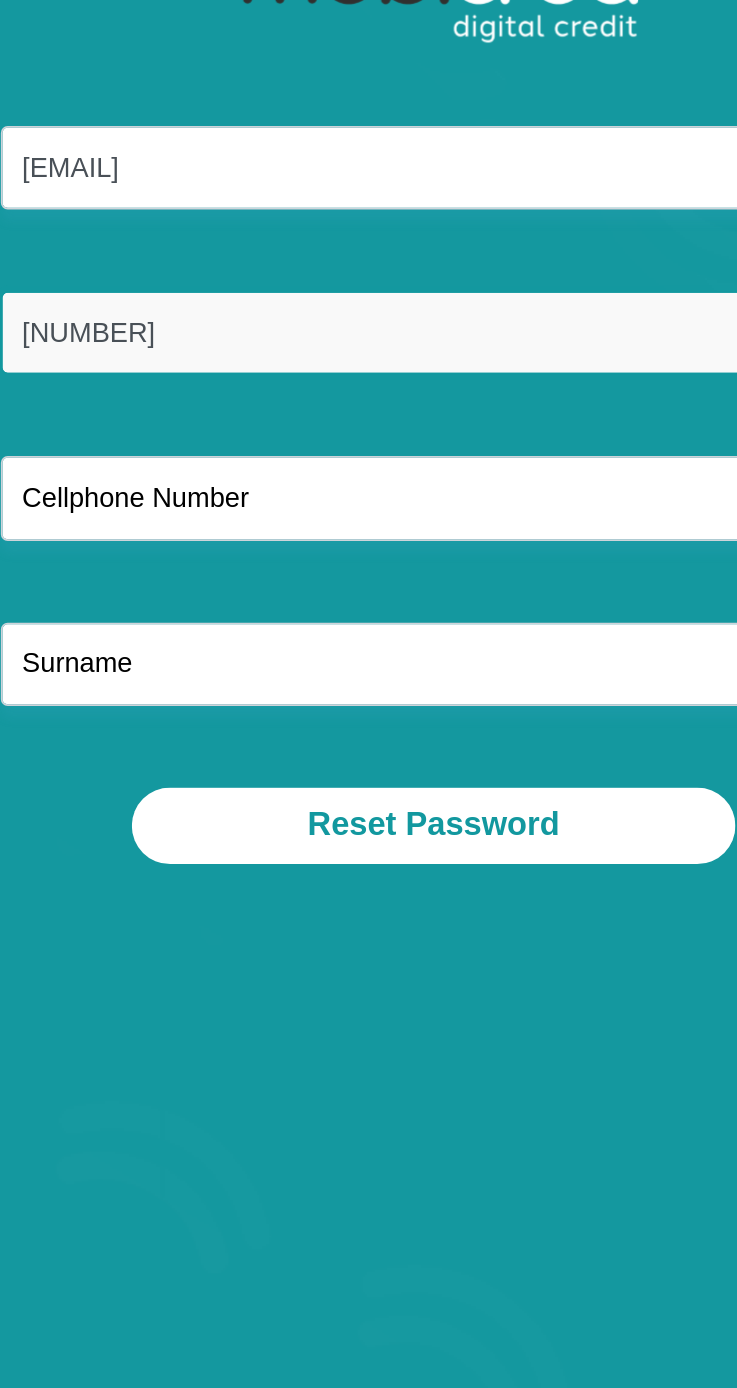 type on "[NUMBER]" 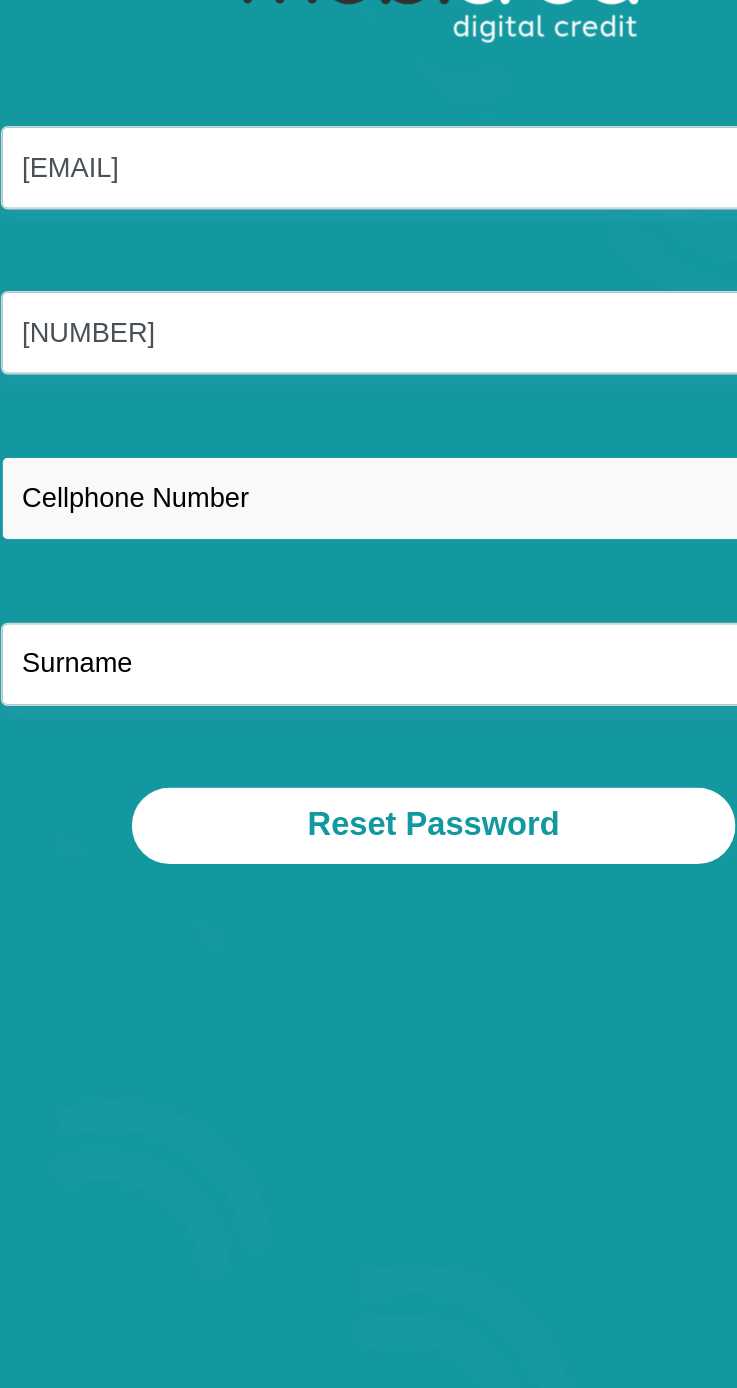 click at bounding box center (369, 468) 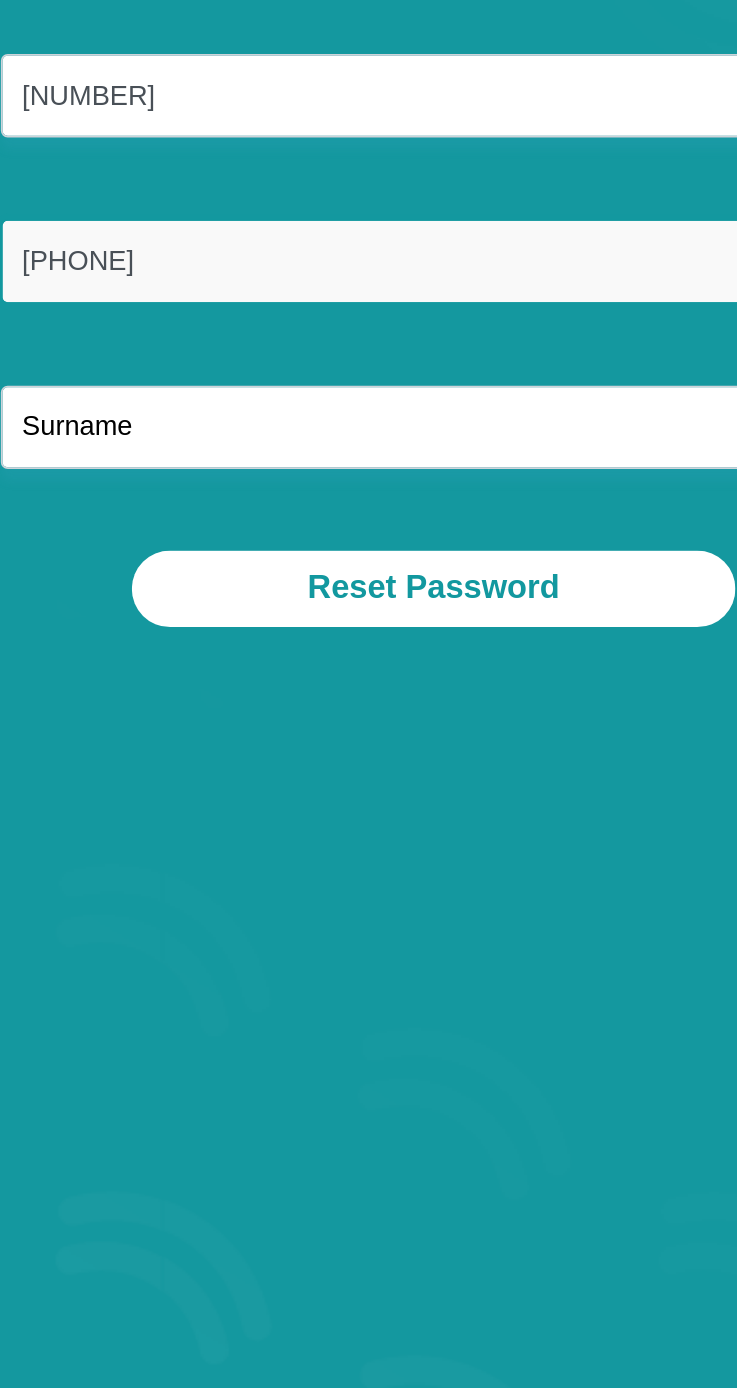type on "0717503962" 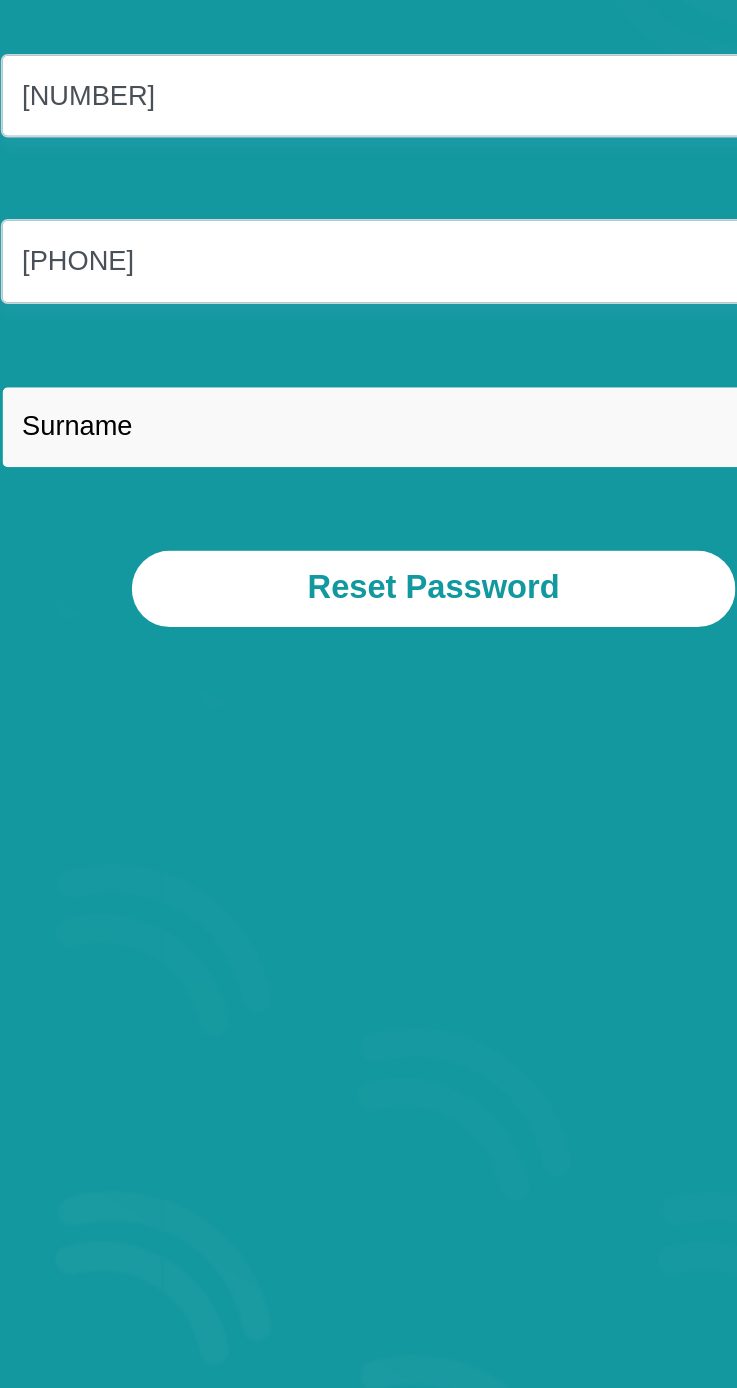 click at bounding box center [369, 566] 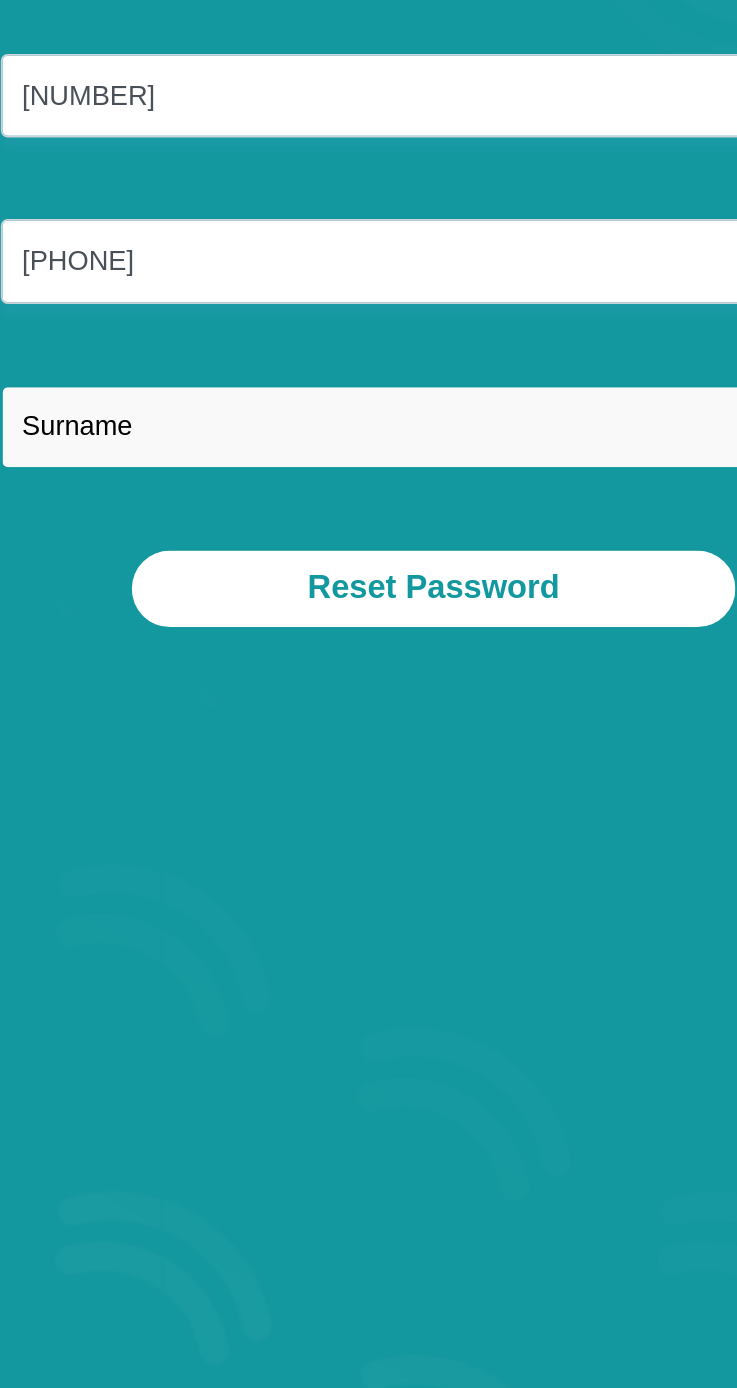 type on "Barry" 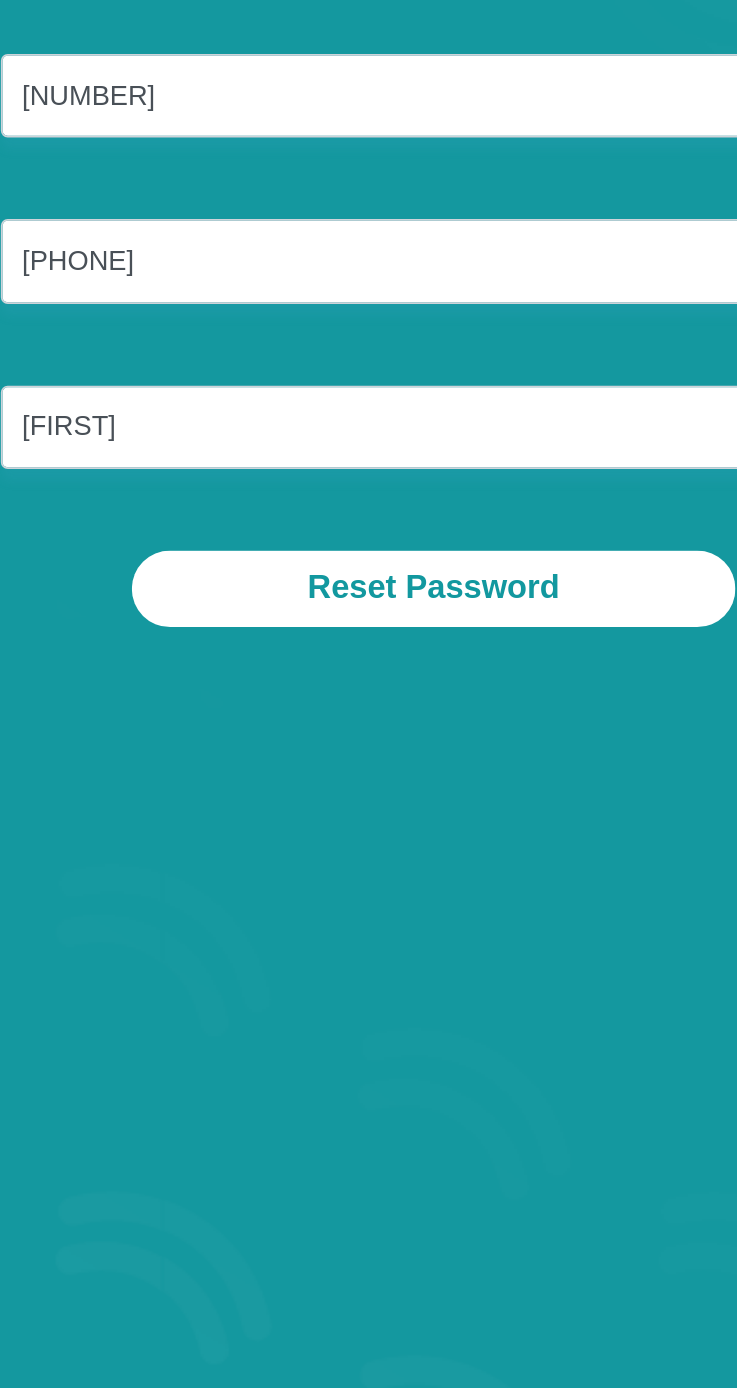 click on "Reset Password" at bounding box center [368, 661] 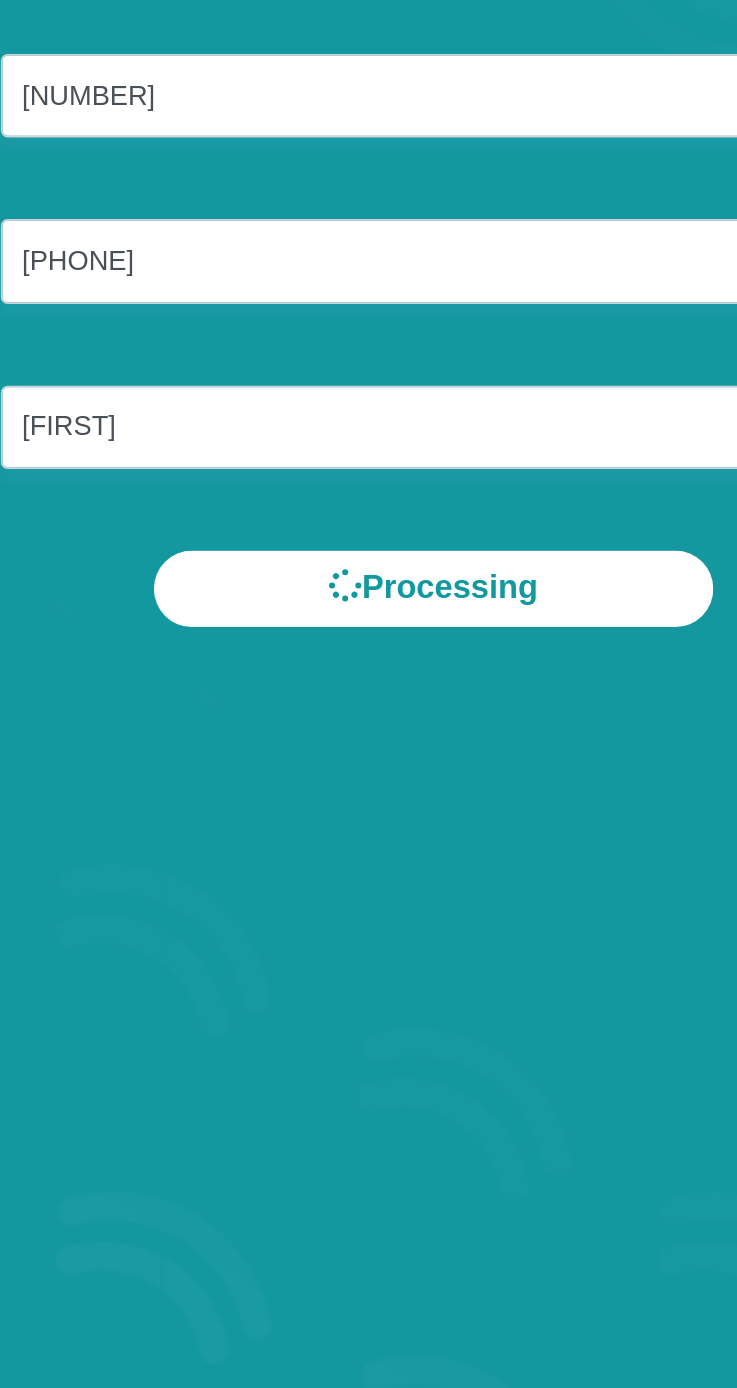 scroll, scrollTop: 0, scrollLeft: 0, axis: both 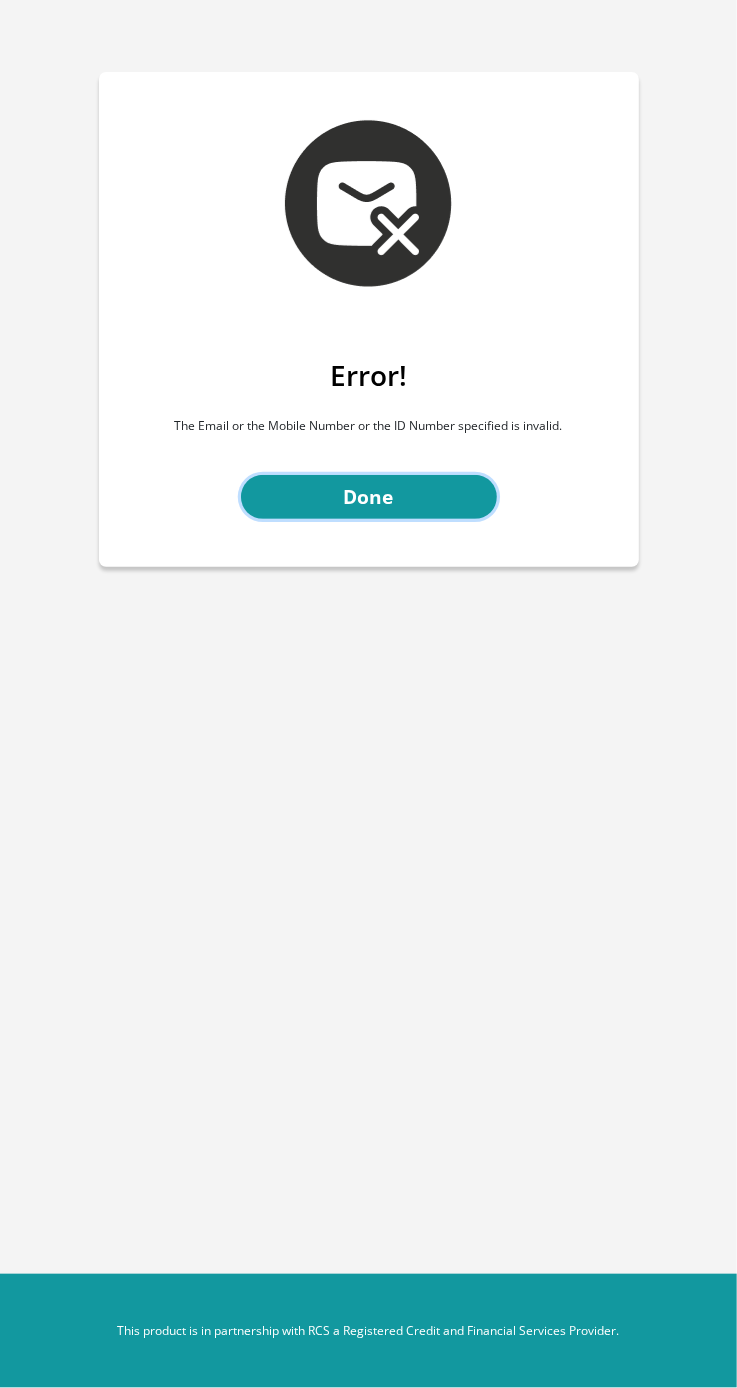 click on "Done" at bounding box center (369, 497) 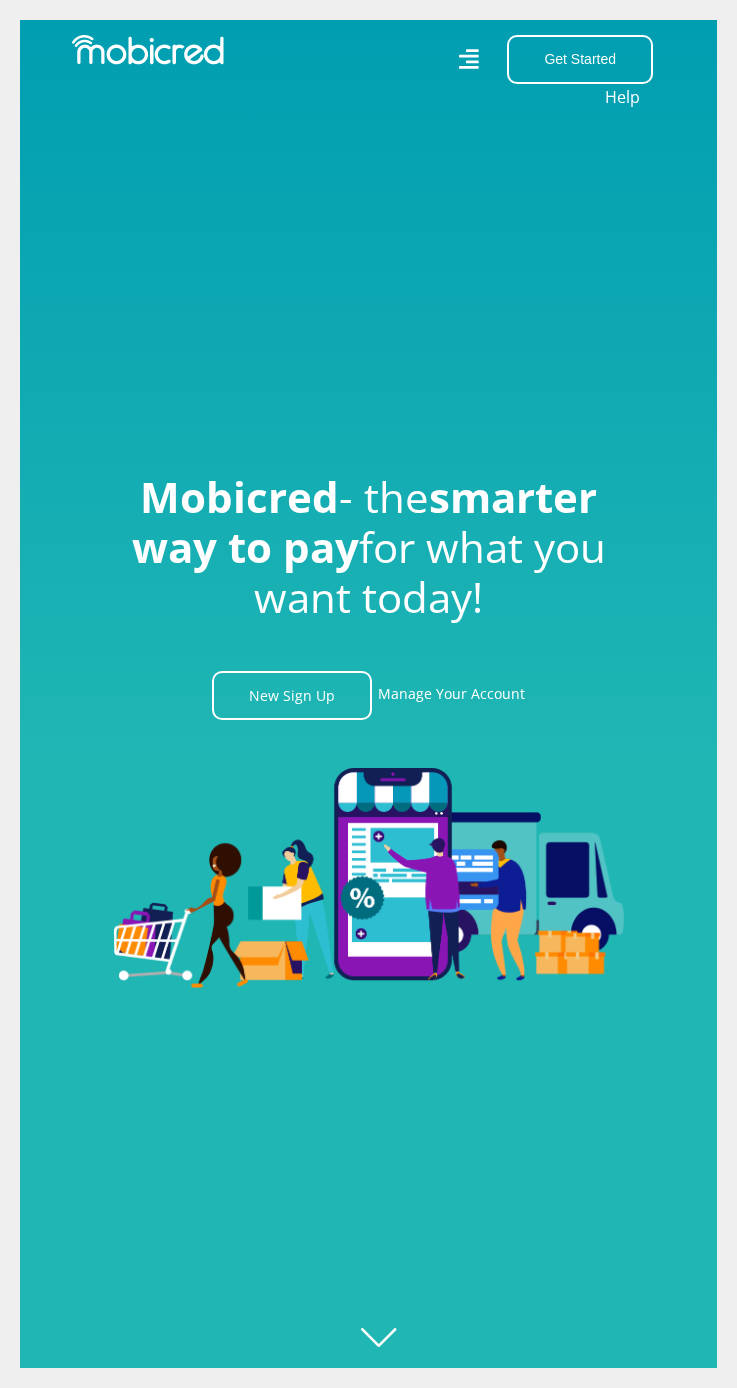 scroll, scrollTop: 0, scrollLeft: 0, axis: both 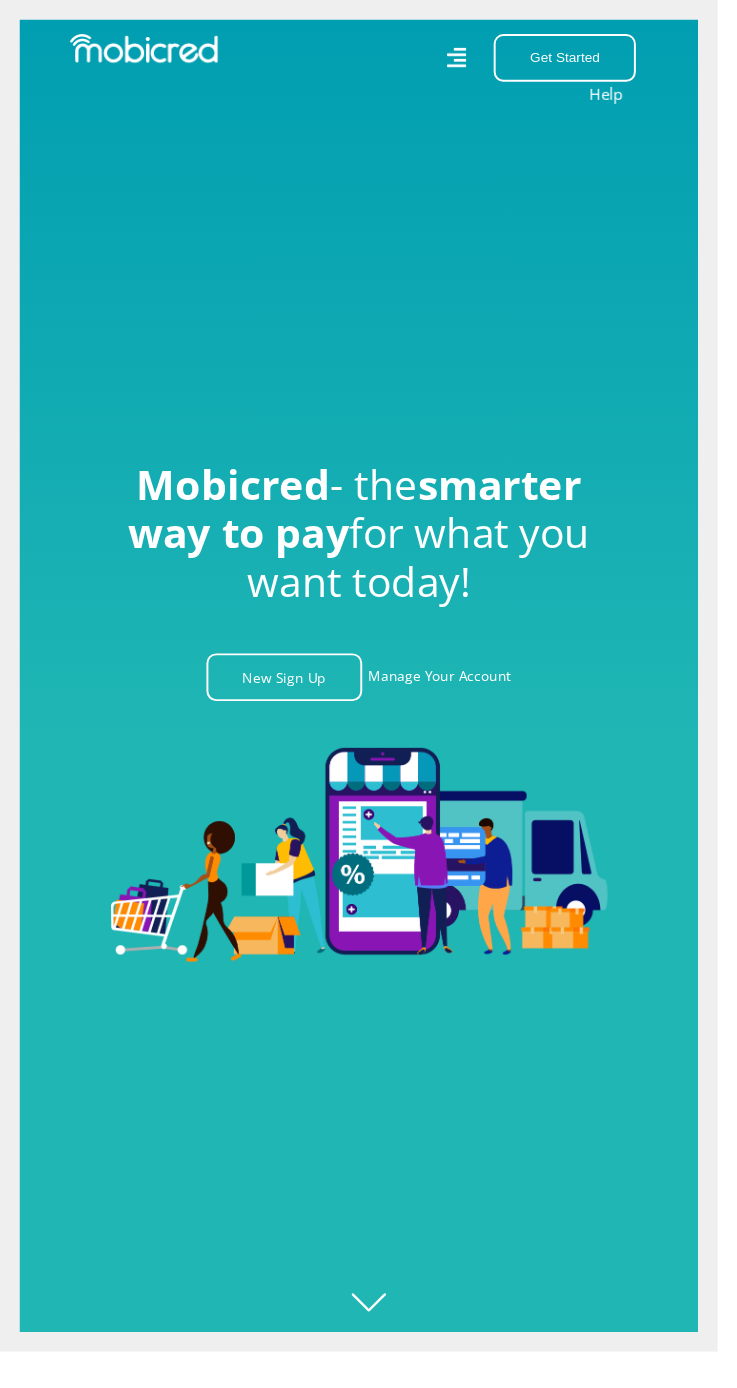 click 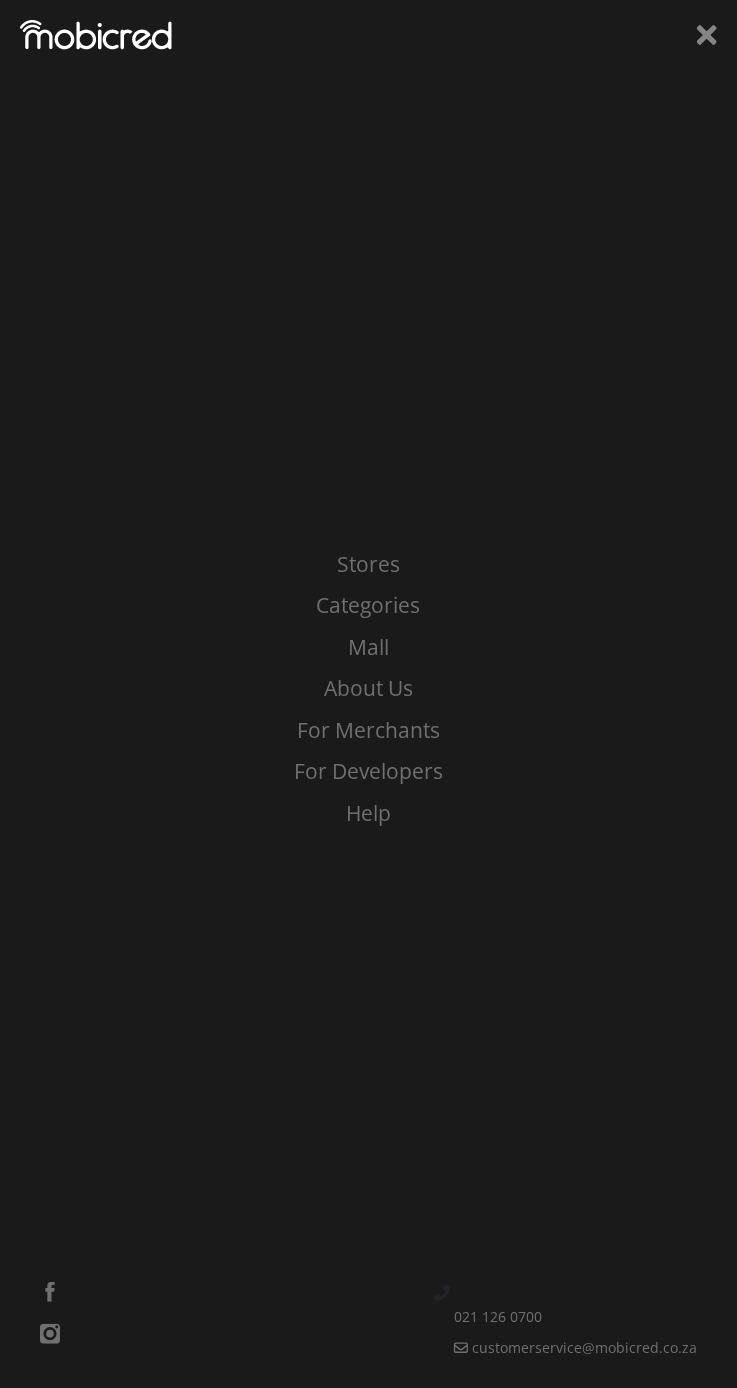 scroll, scrollTop: 0, scrollLeft: 4859, axis: horizontal 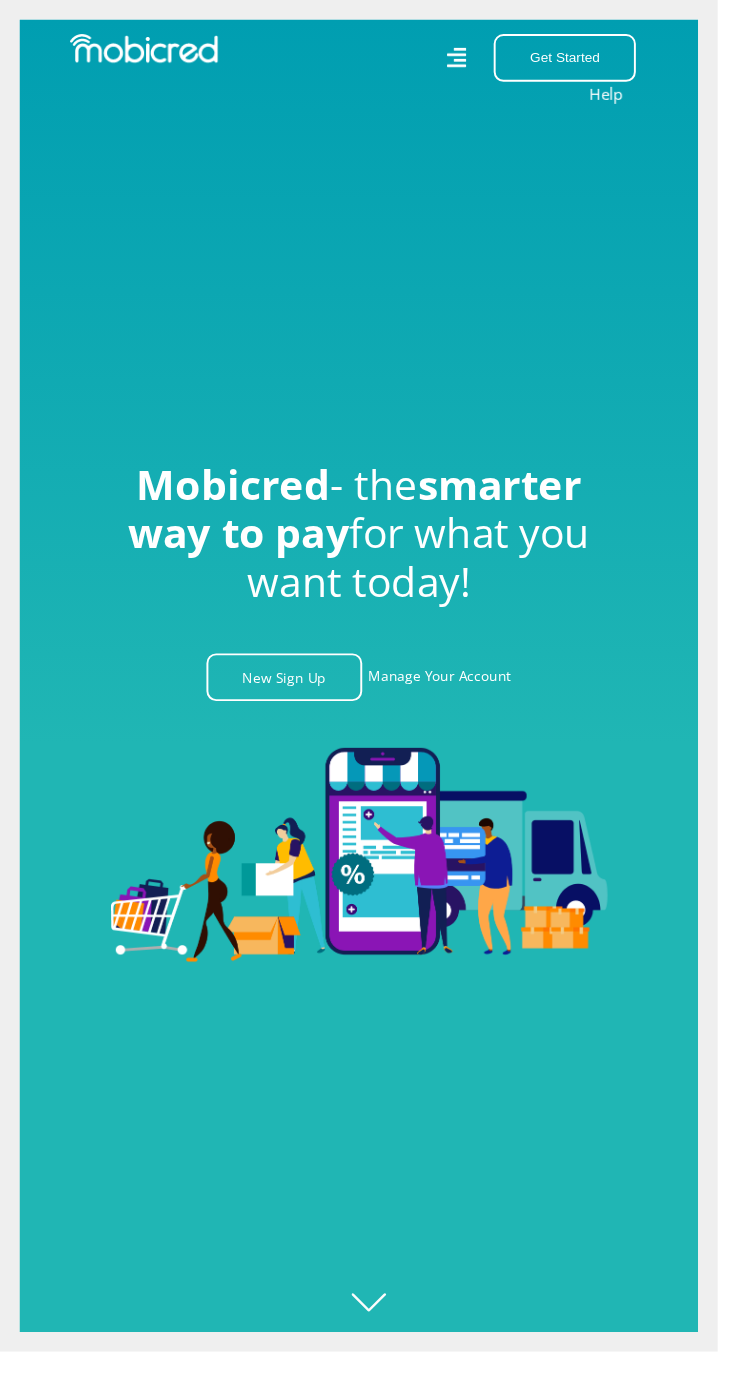 click on "Manage Your Account" at bounding box center (451, 695) 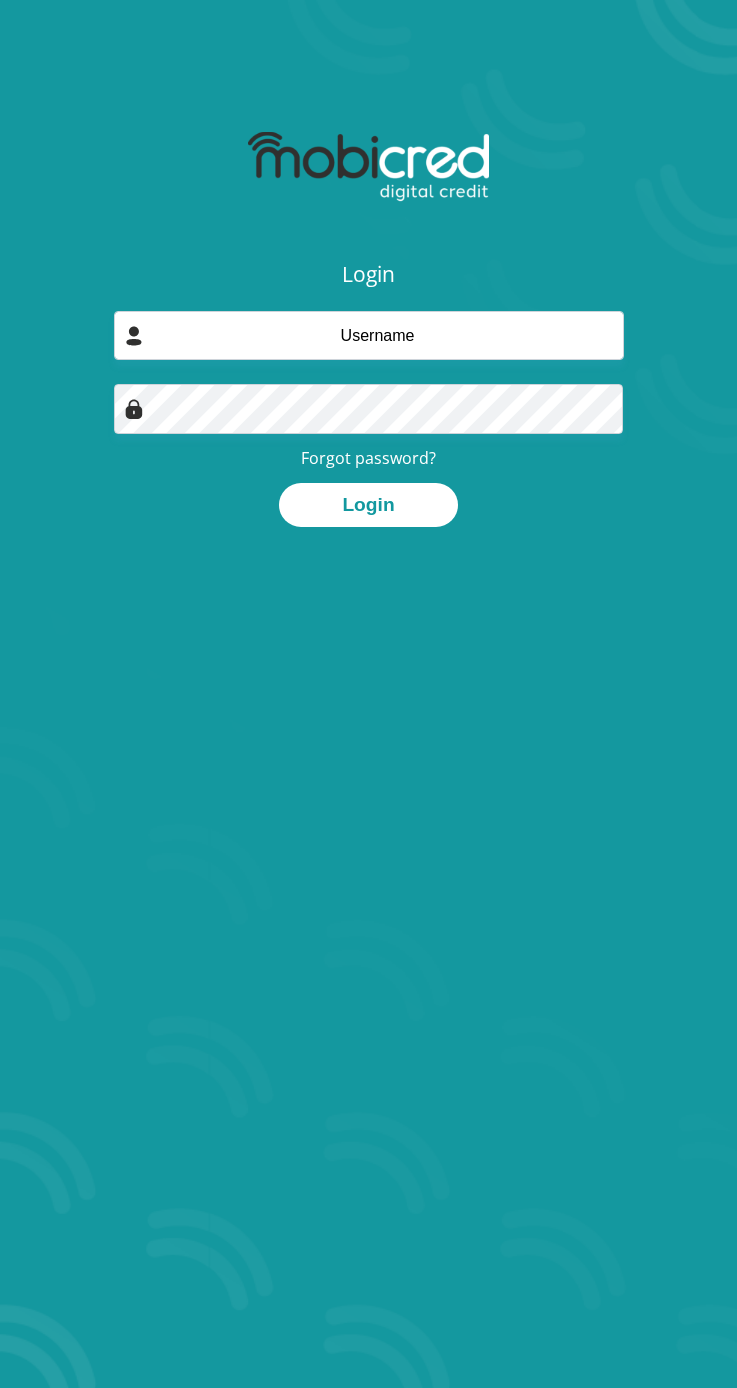 scroll, scrollTop: 0, scrollLeft: 0, axis: both 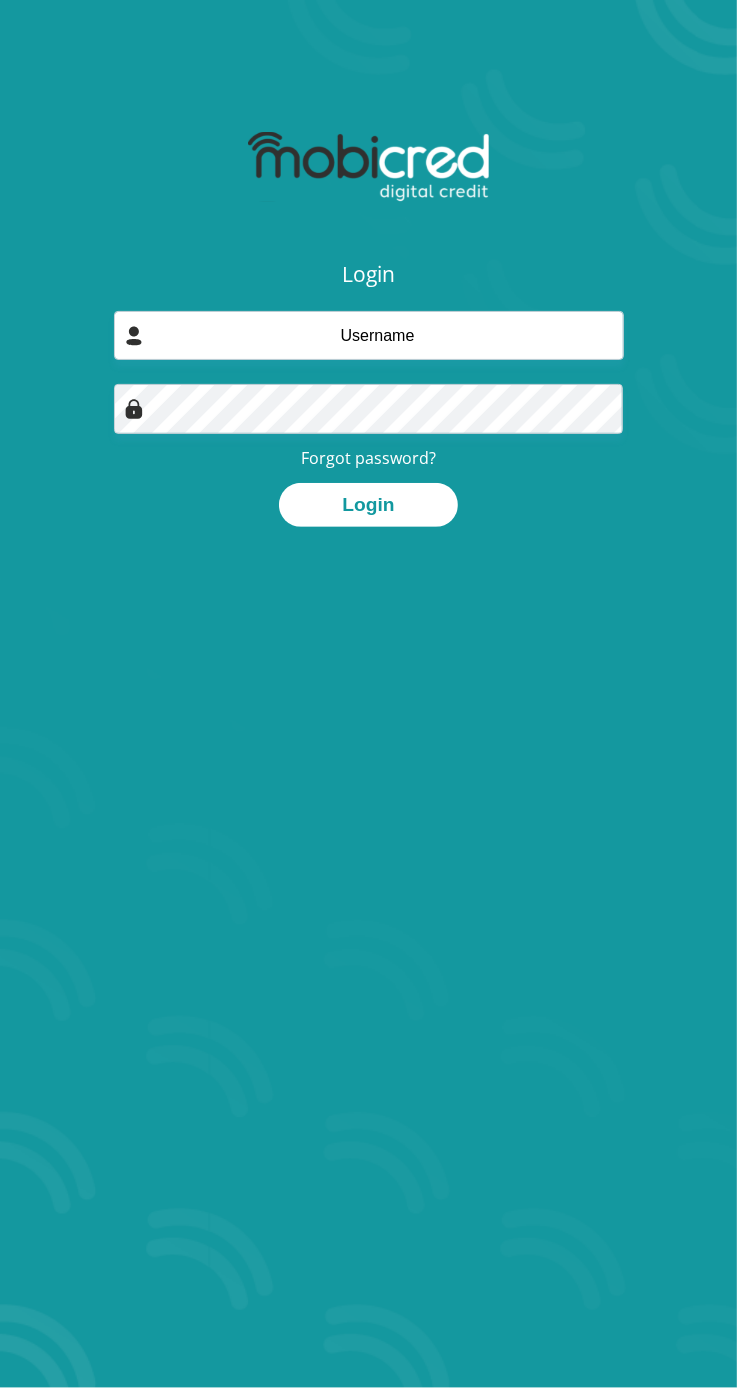 click on "Forgot password?" at bounding box center (368, 458) 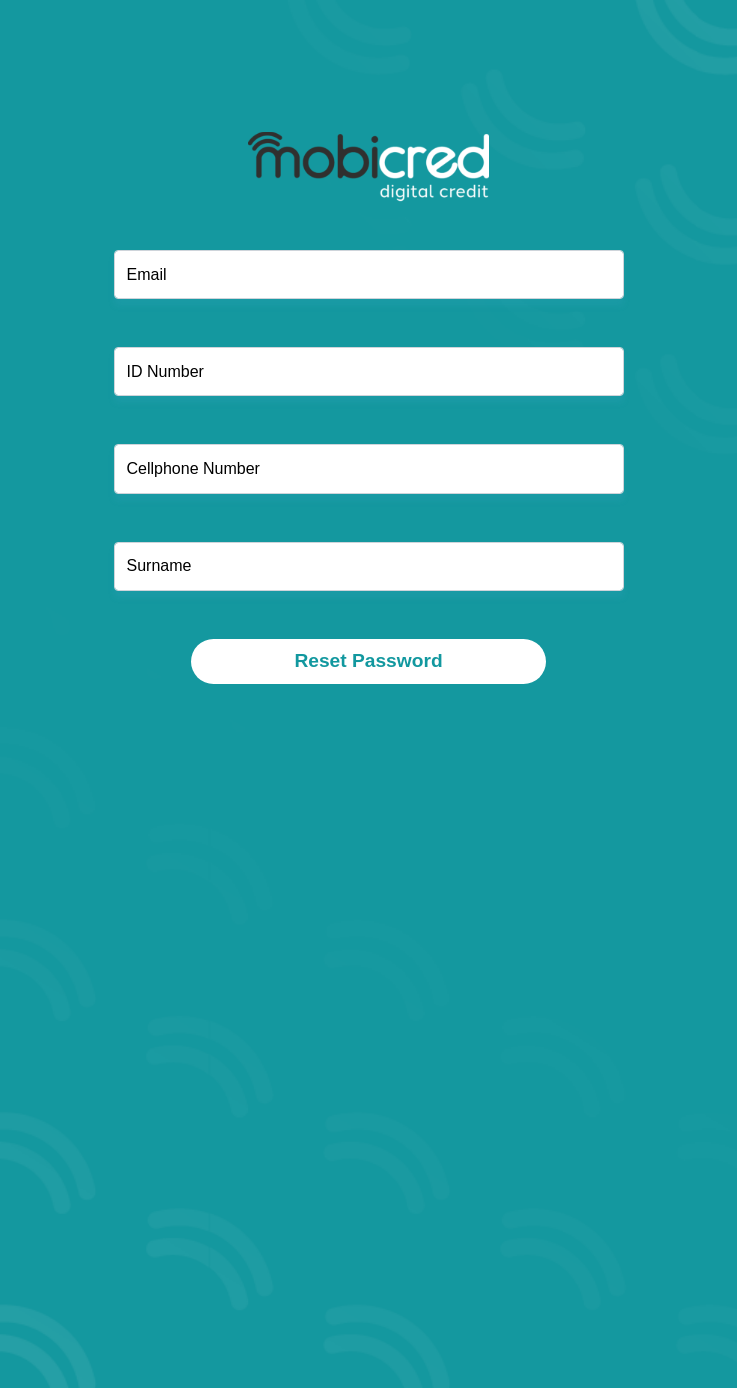 scroll, scrollTop: 0, scrollLeft: 0, axis: both 